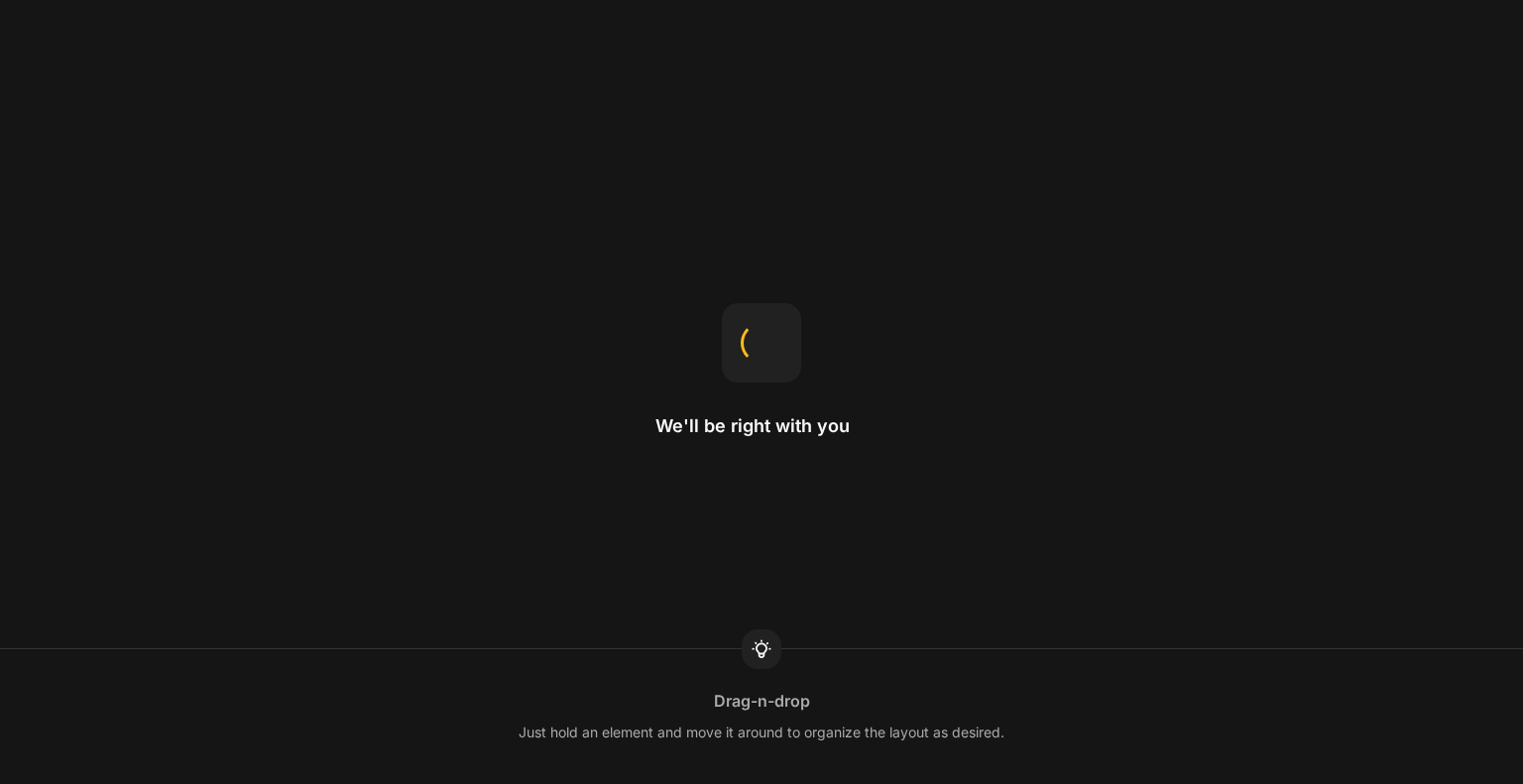 scroll, scrollTop: 0, scrollLeft: 0, axis: both 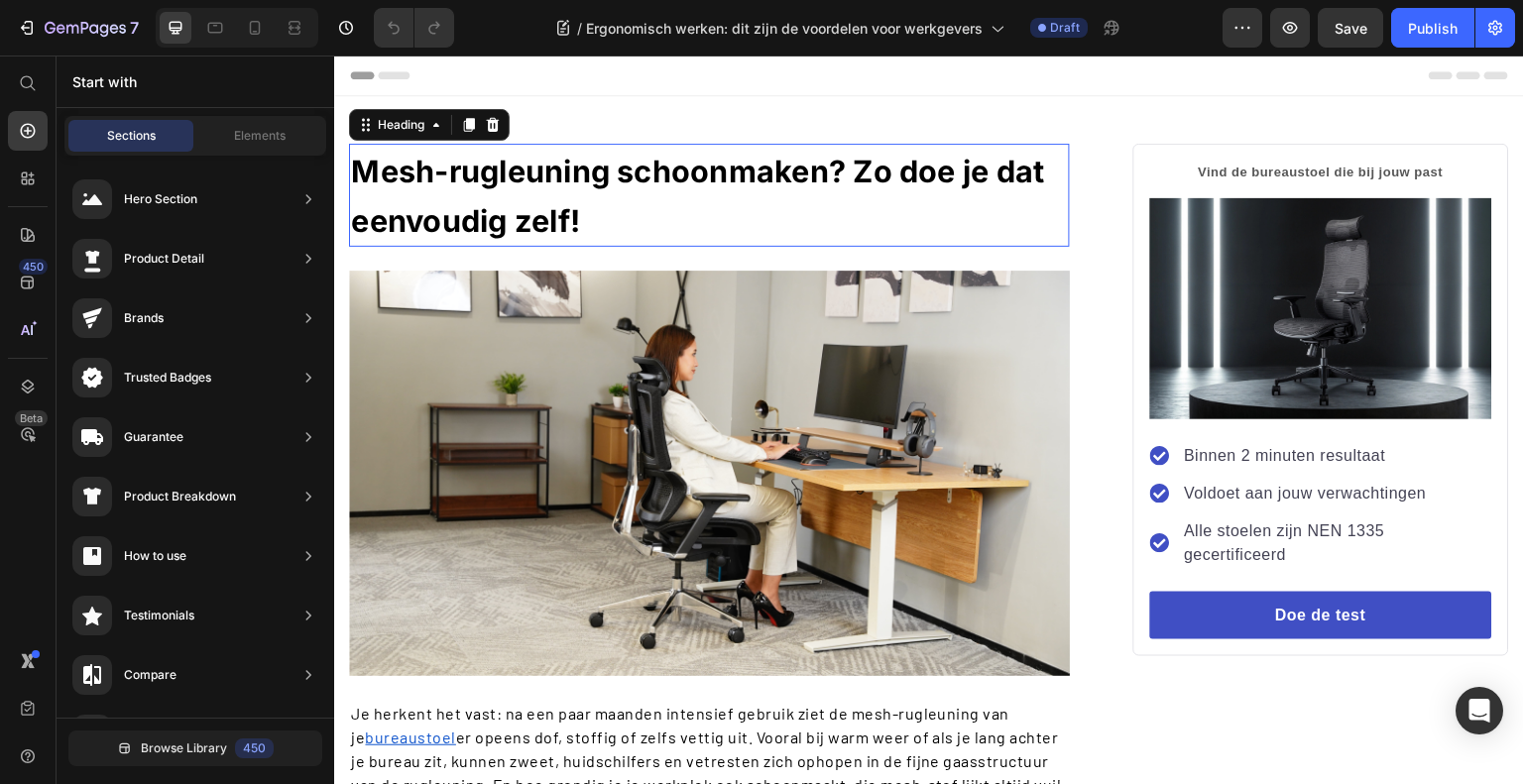 click on "Mesh-rugleuning schoonmaken? Zo doe je dat eenvoudig zelf!" at bounding box center (698, 195) 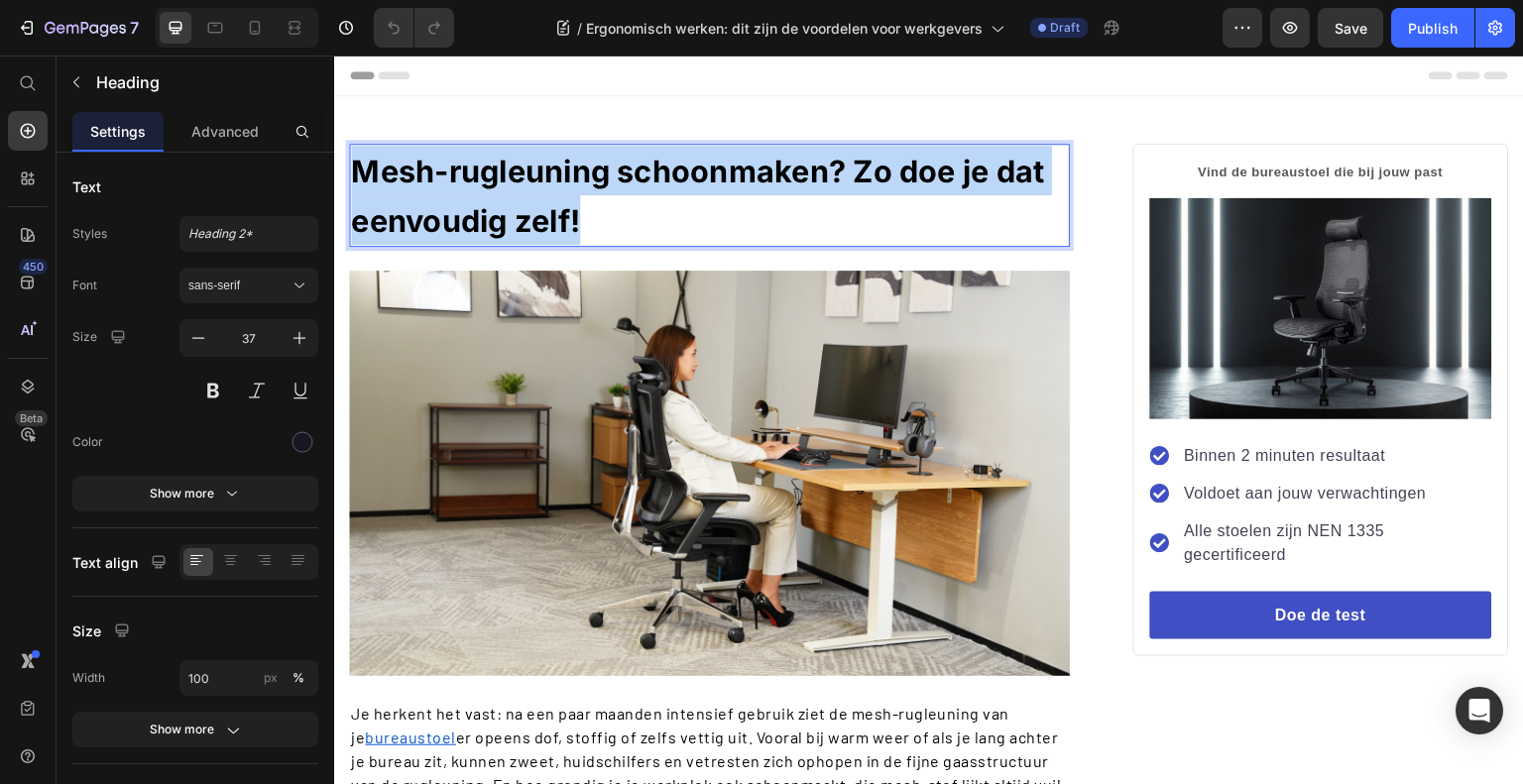 click on "Mesh-rugleuning schoonmaken? Zo doe je dat eenvoudig zelf!" at bounding box center (698, 195) 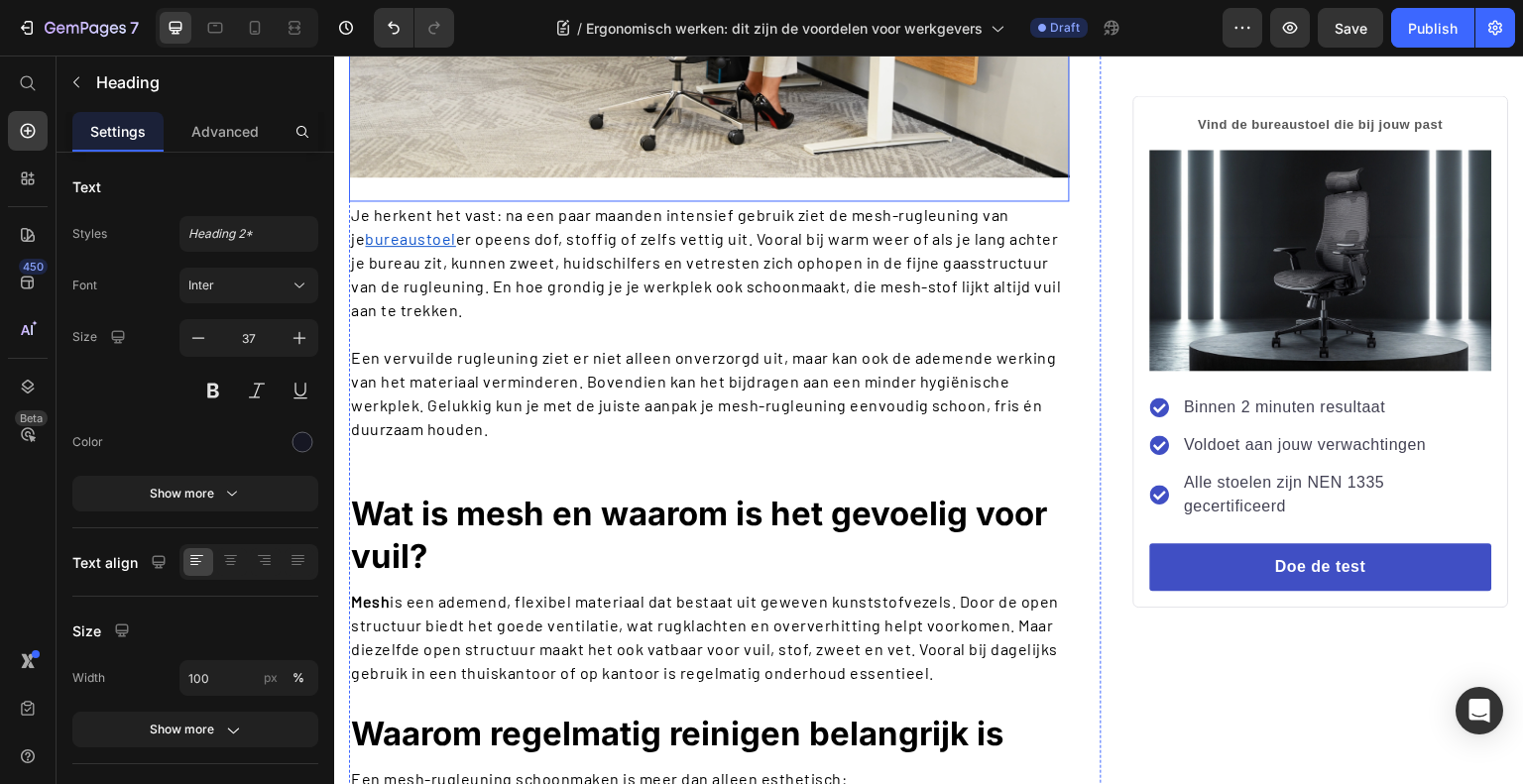 scroll, scrollTop: 504, scrollLeft: 0, axis: vertical 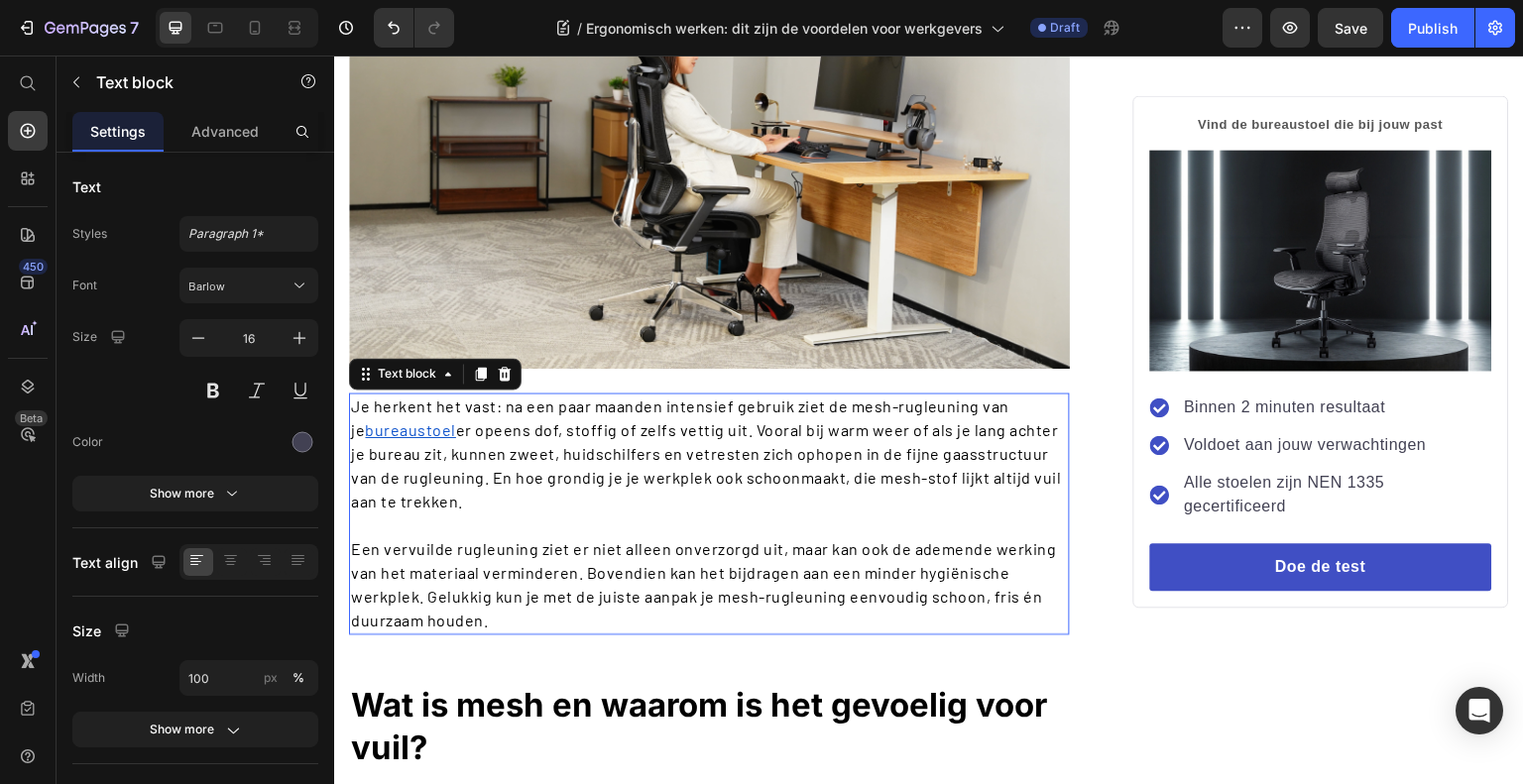 click on "er opeens dof, stoffig of zelfs vettig uit. Vooral bij warm weer of als je lang achter je bureau zit, kunnen zweet, huidschilfers en vetresten zich ophopen in de fijne gaasstructuur van de rugleuning. En hoe grondig je je werkplek ook schoonmaakt, die mesh-stof lijkt altijd vuil aan te trekken." at bounding box center (706, 465) 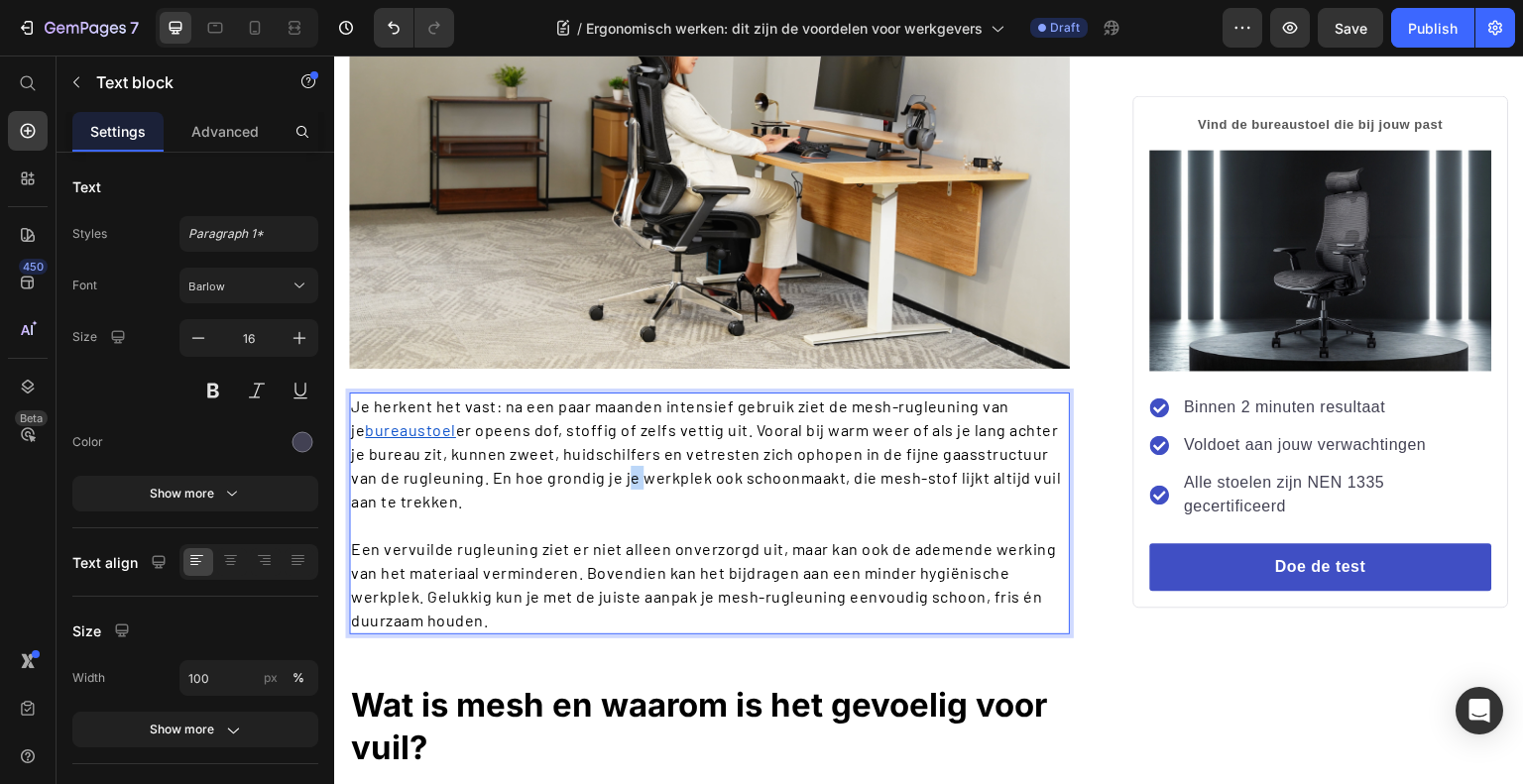 click on "er opeens dof, stoffig of zelfs vettig uit. Vooral bij warm weer of als je lang achter je bureau zit, kunnen zweet, huidschilfers en vetresten zich ophopen in de fijne gaasstructuur van de rugleuning. En hoe grondig je je werkplek ook schoonmaakt, die mesh-stof lijkt altijd vuil aan te trekken." at bounding box center [706, 465] 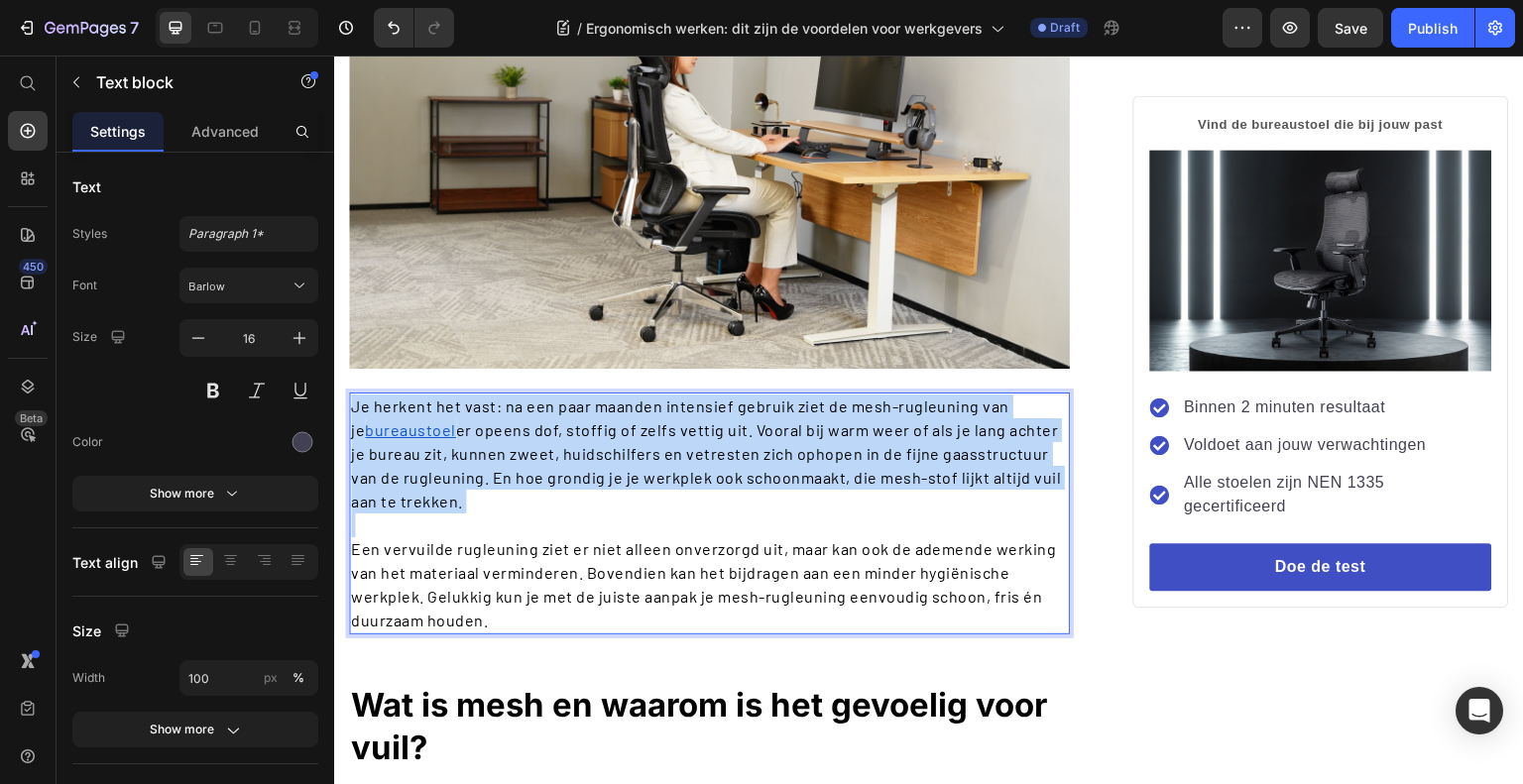 click on "er opeens dof, stoffig of zelfs vettig uit. Vooral bij warm weer of als je lang achter je bureau zit, kunnen zweet, huidschilfers en vetresten zich ophopen in de fijne gaasstructuur van de rugleuning. En hoe grondig je je werkplek ook schoonmaakt, die mesh-stof lijkt altijd vuil aan te trekken." at bounding box center (706, 465) 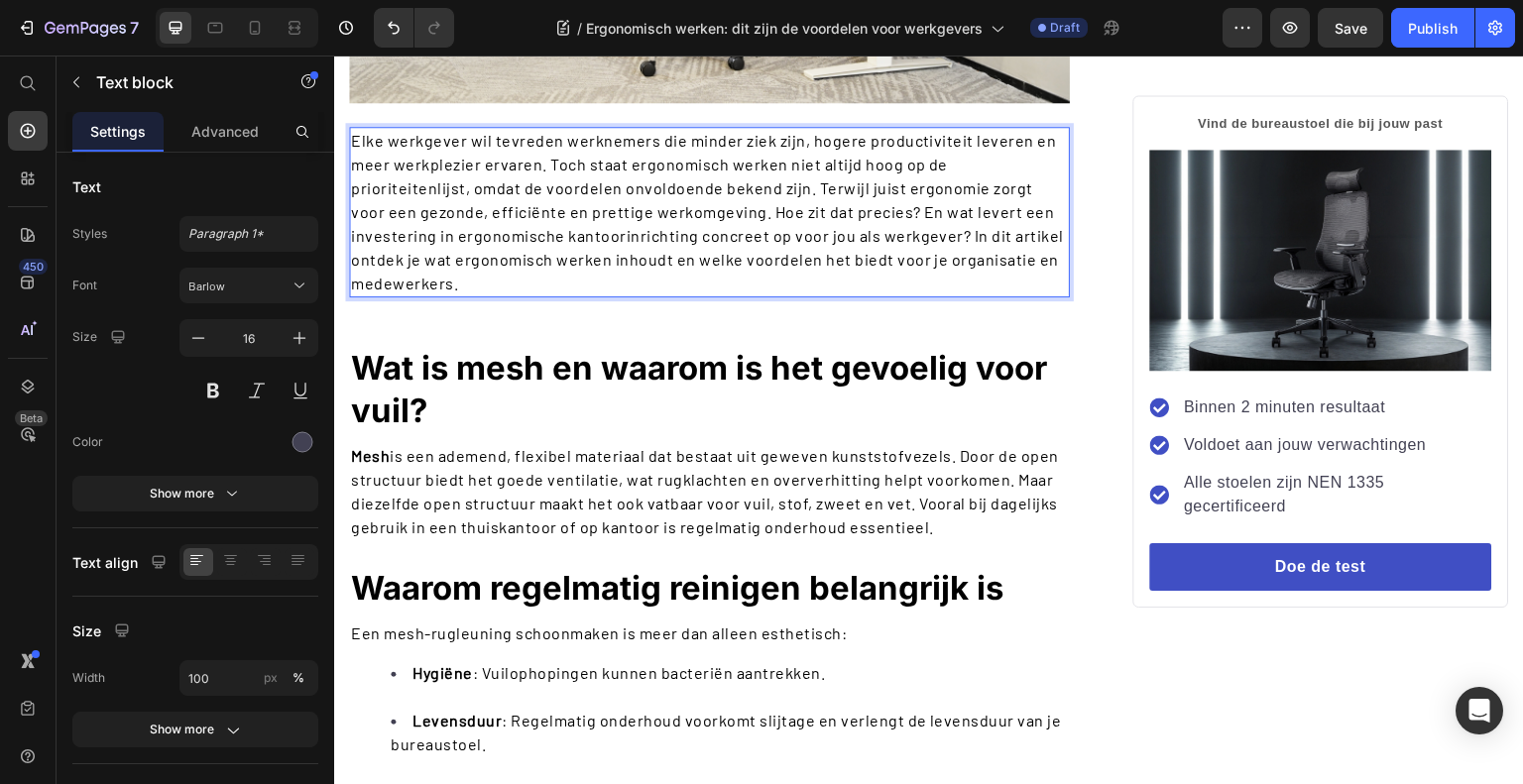 scroll, scrollTop: 602, scrollLeft: 0, axis: vertical 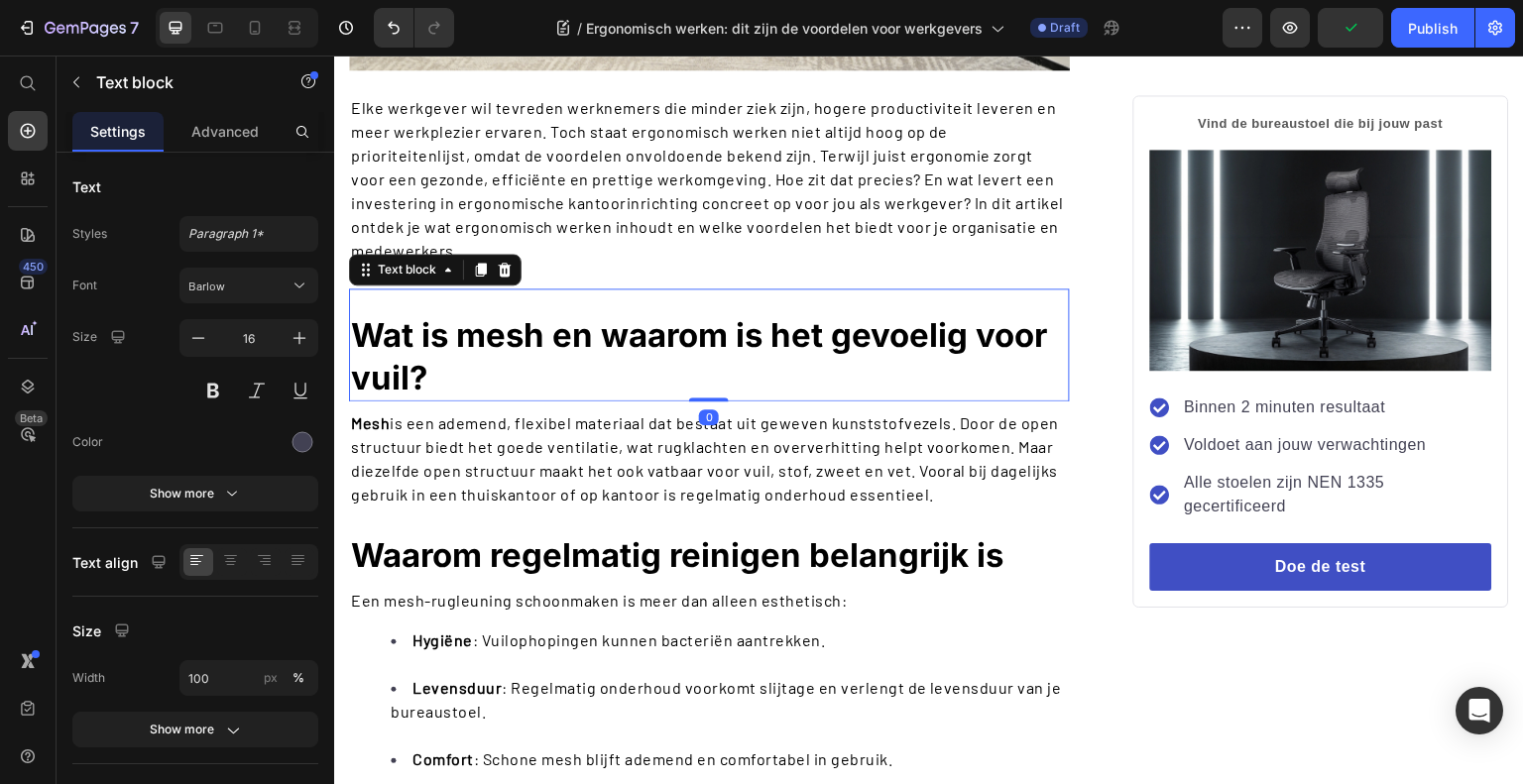 click on "Wat is mesh en waarom is het gevoelig voor vuil?" at bounding box center (709, 357) 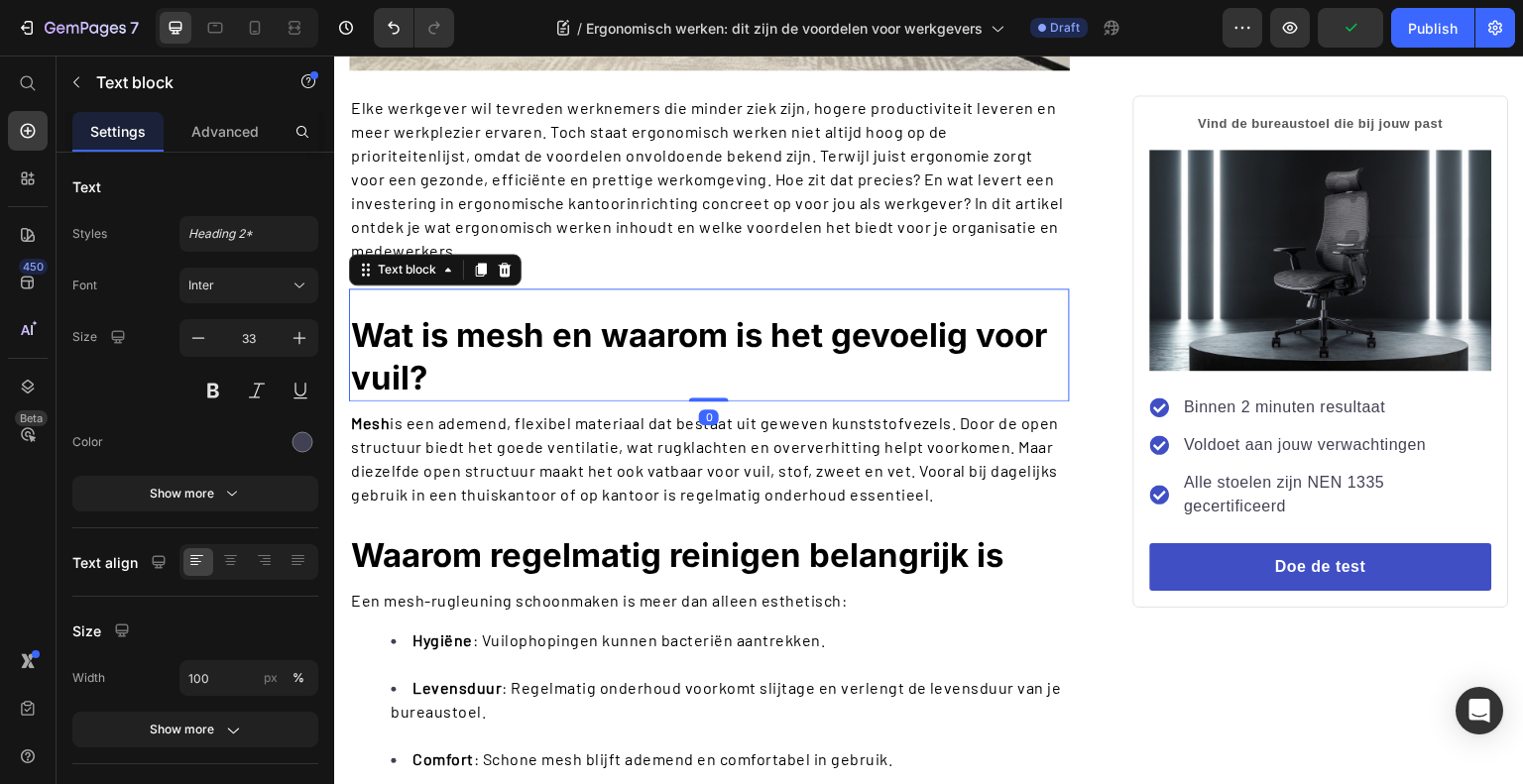 click on "Wat is mesh en waarom is het gevoelig voor vuil?" at bounding box center (709, 357) 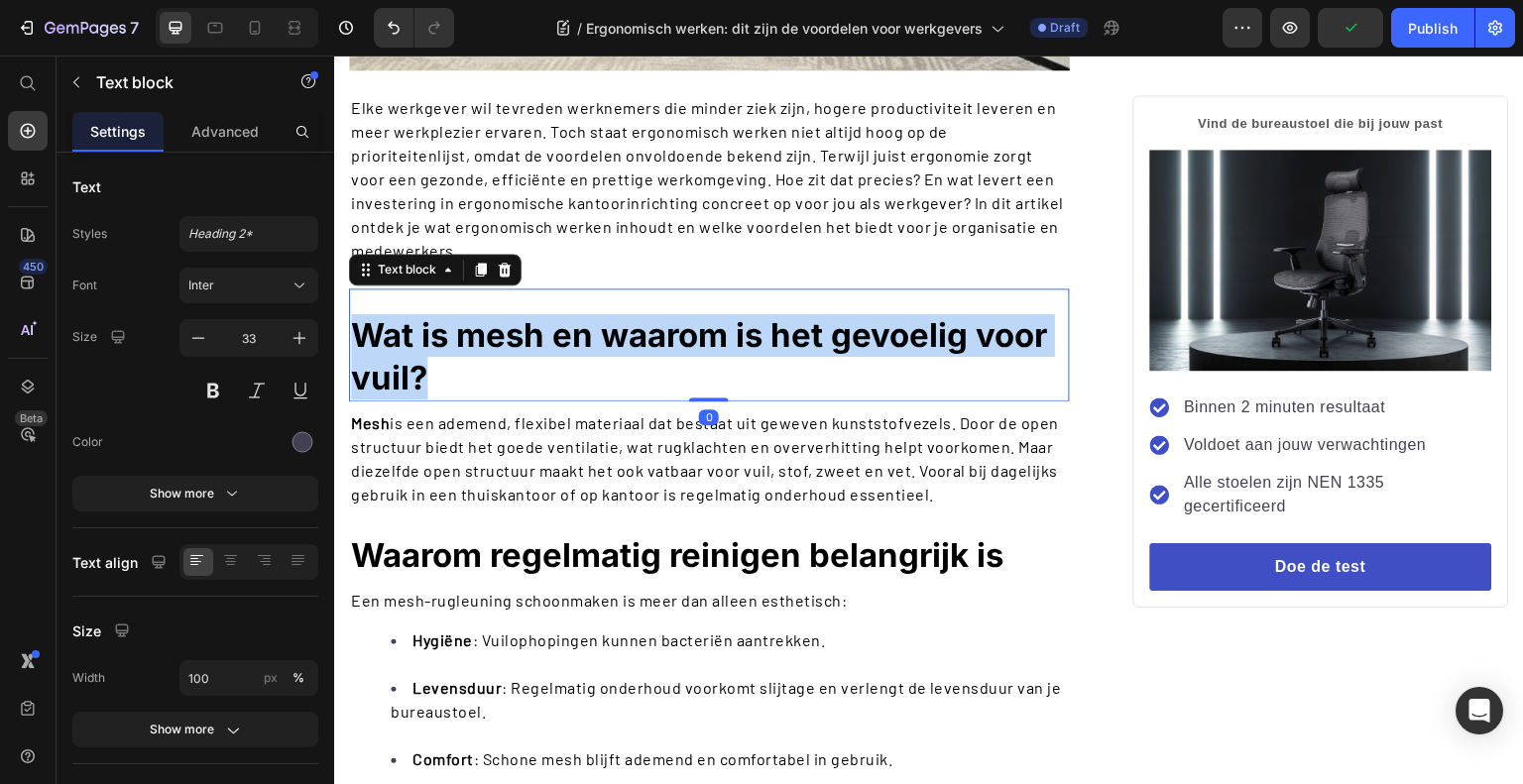 click on "Wat is mesh en waarom is het gevoelig voor vuil?" at bounding box center (709, 357) 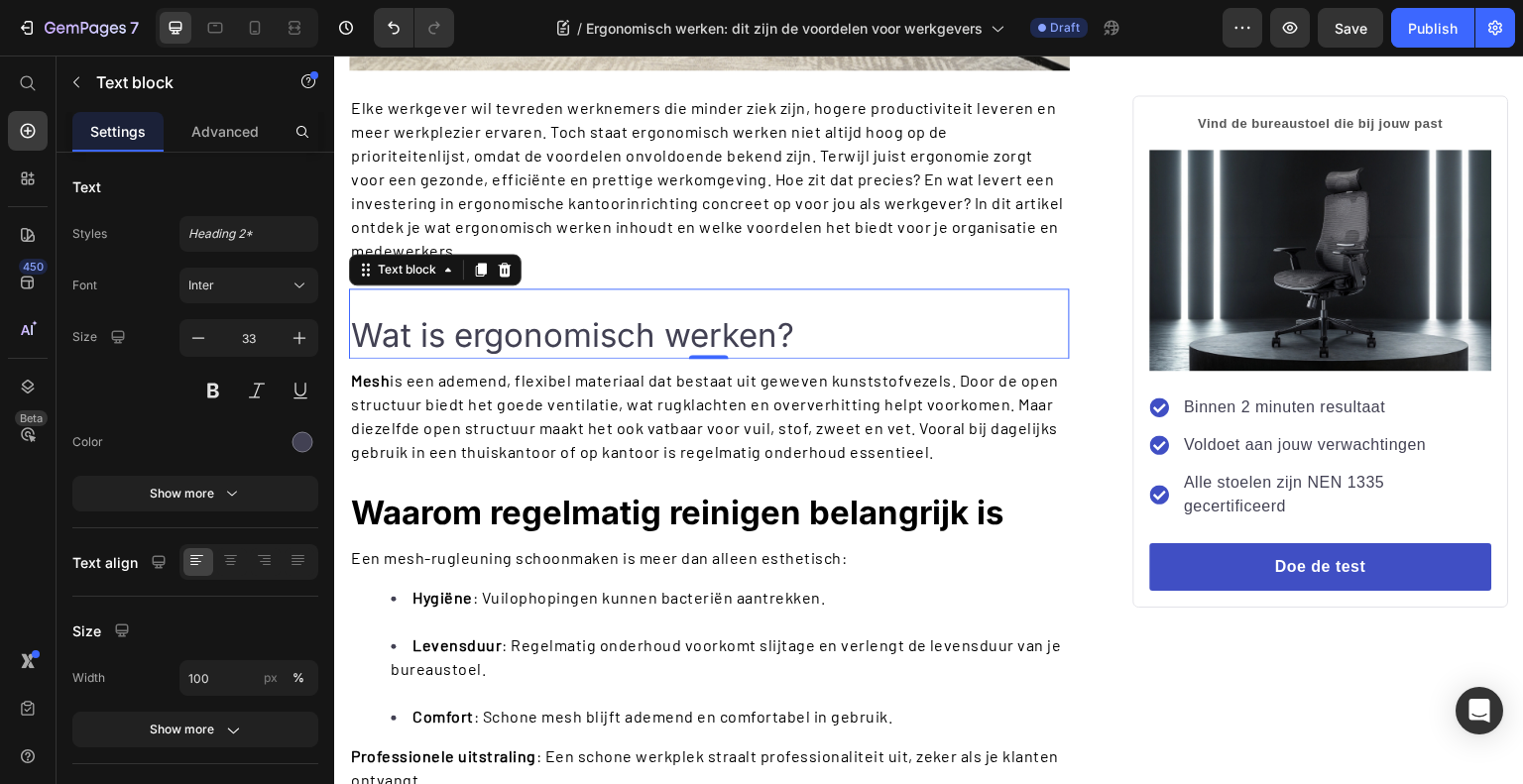 click on "Wat is ergonomisch werken?" at bounding box center (709, 335) 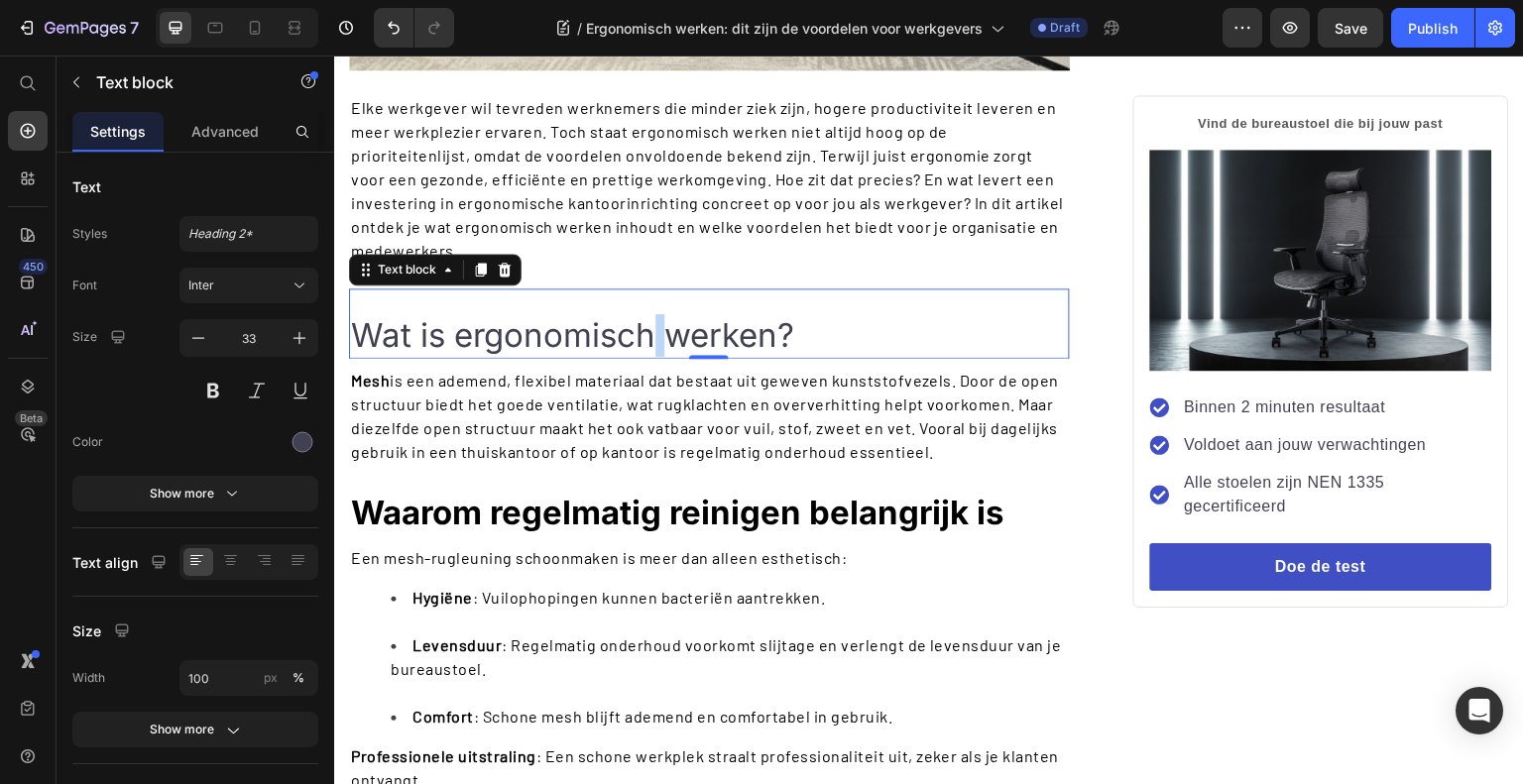 click on "Wat is ergonomisch werken?" at bounding box center [709, 335] 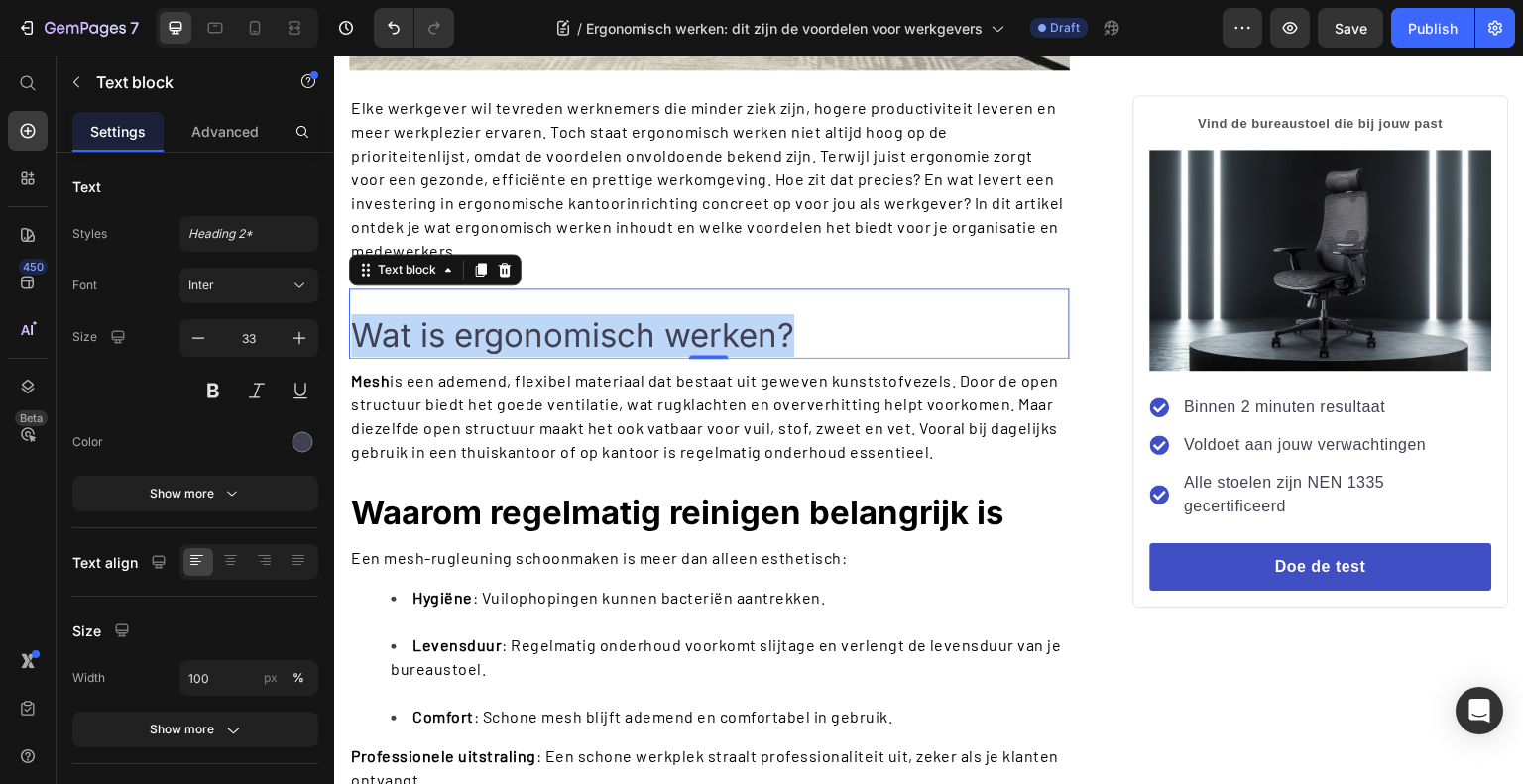 click on "Wat is ergonomisch werken?" at bounding box center [709, 335] 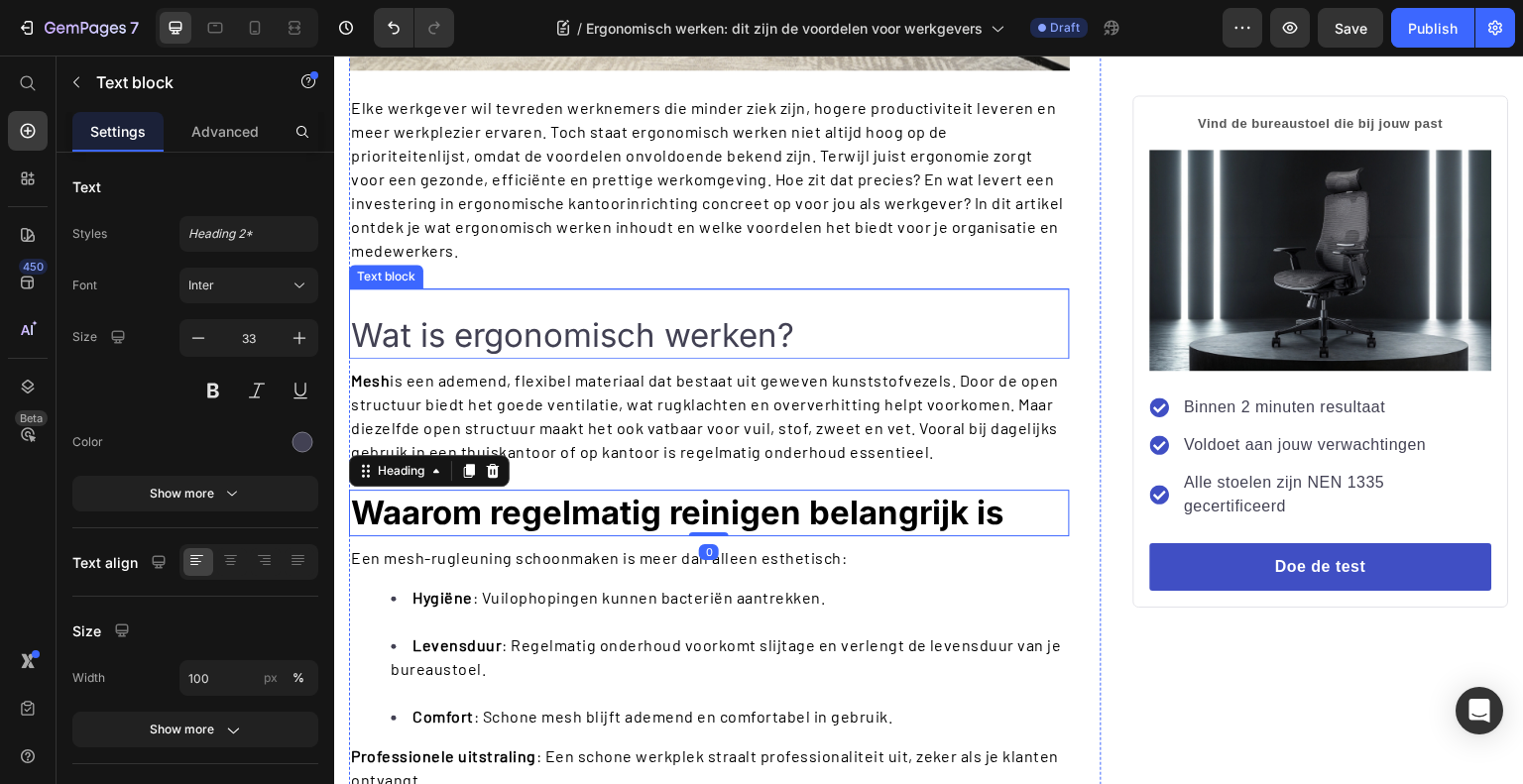 click on "Wat is ergonomisch werken?" at bounding box center (709, 335) 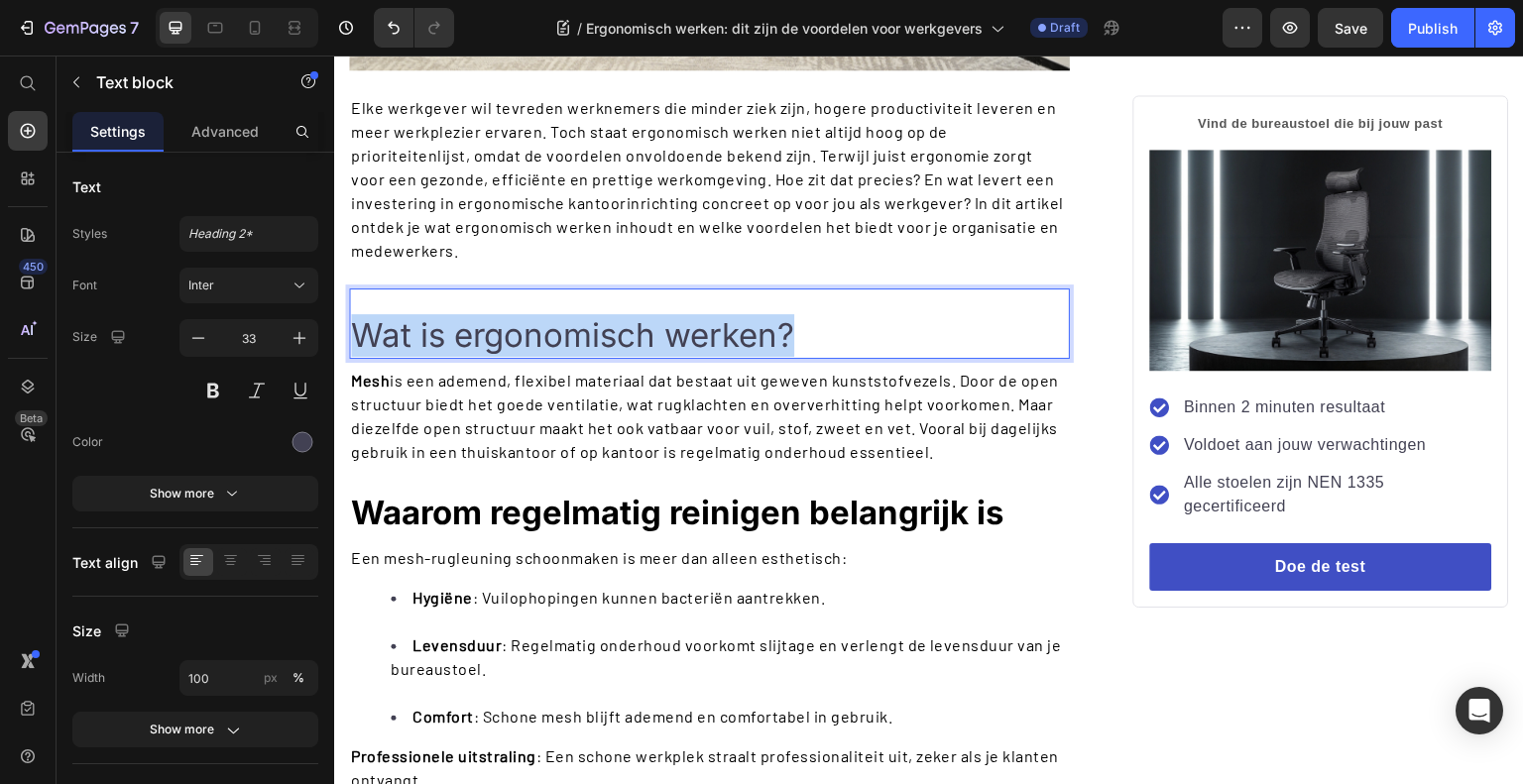 click on "Wat is ergonomisch werken?" at bounding box center [709, 335] 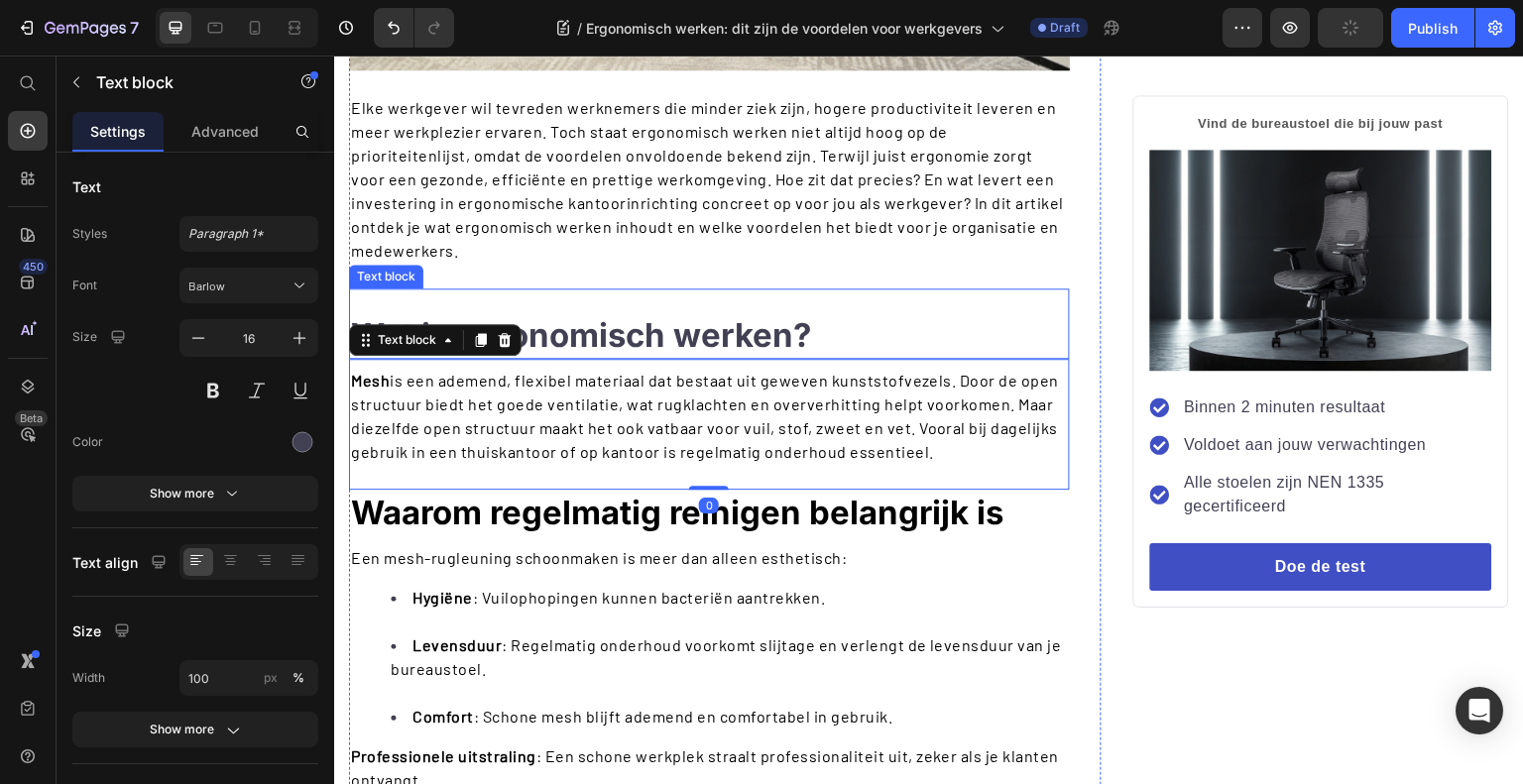 click on "Wat is ergonomisch werken?" at bounding box center (581, 335) 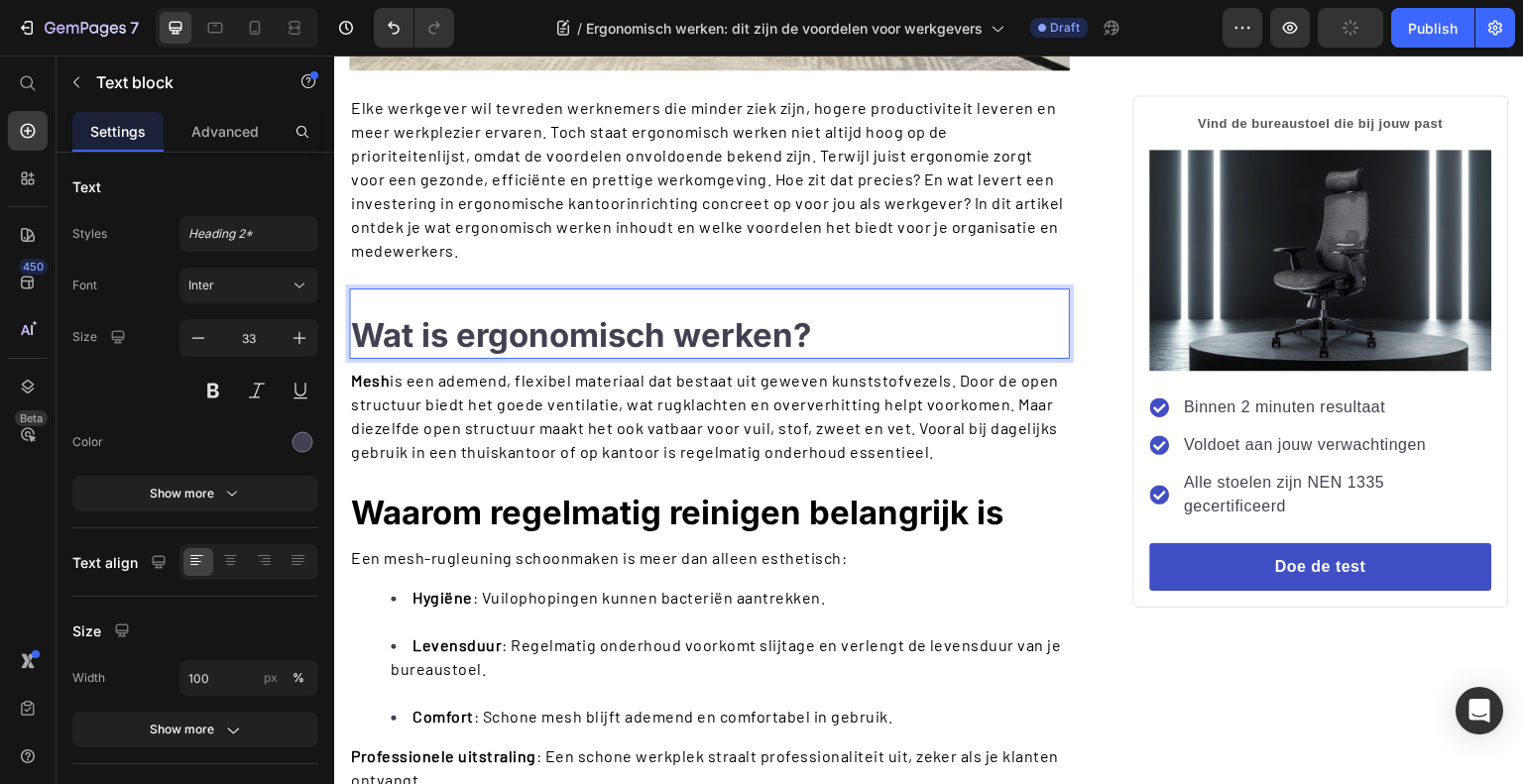 click on "Wat is ergonomisch werken?" at bounding box center (581, 335) 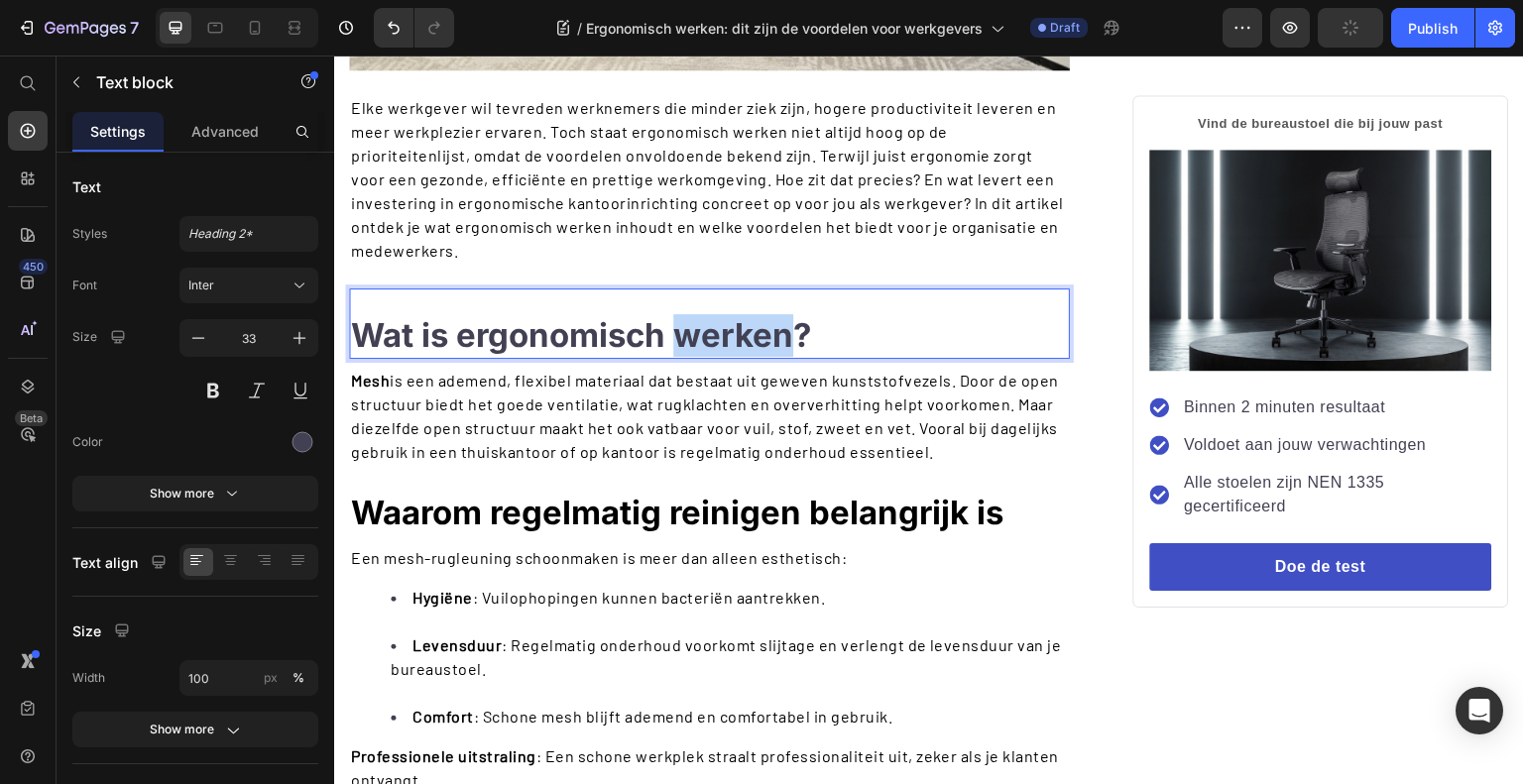 click on "Wat is ergonomisch werken?" at bounding box center (581, 335) 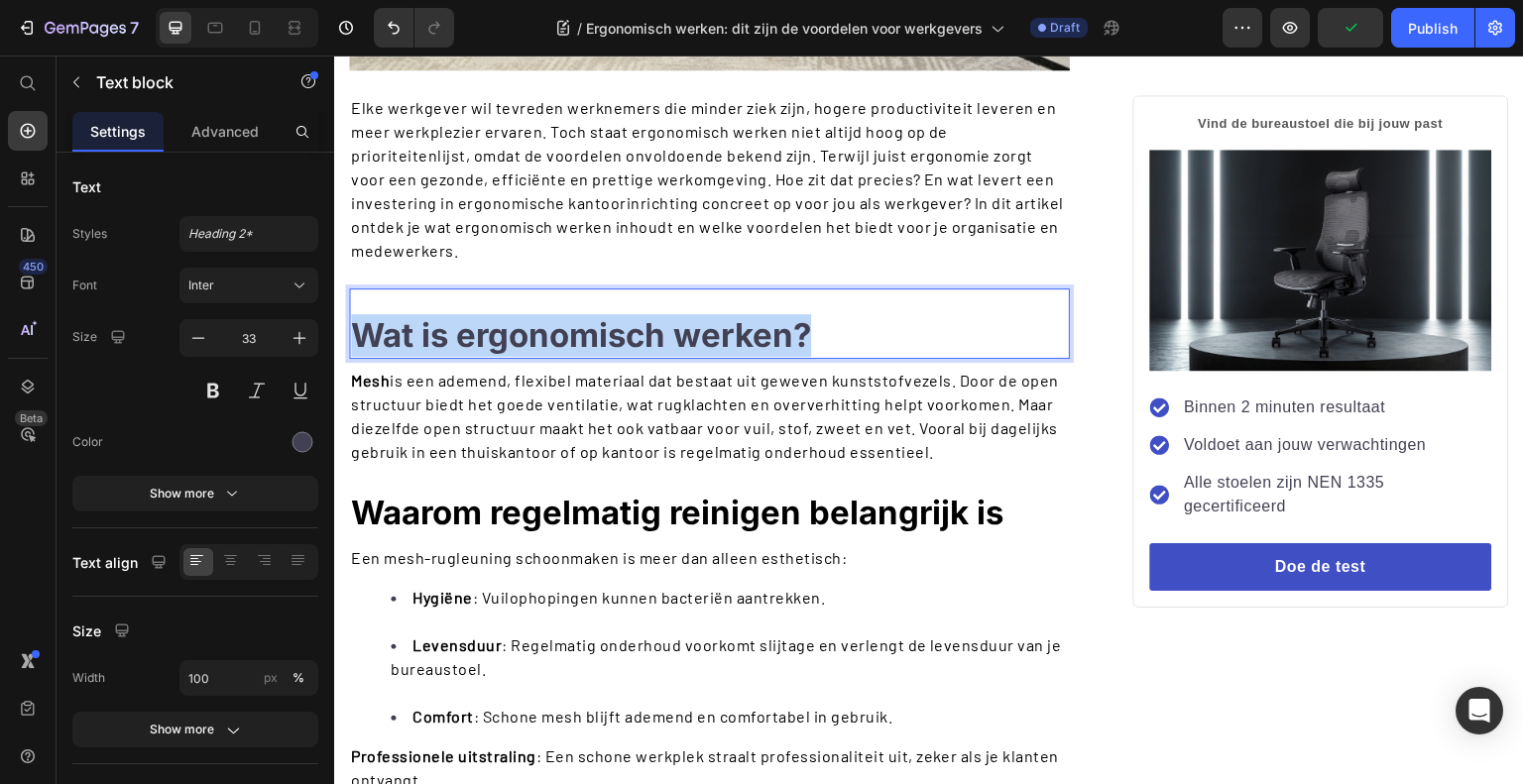click on "Wat is ergonomisch werken?" at bounding box center [581, 335] 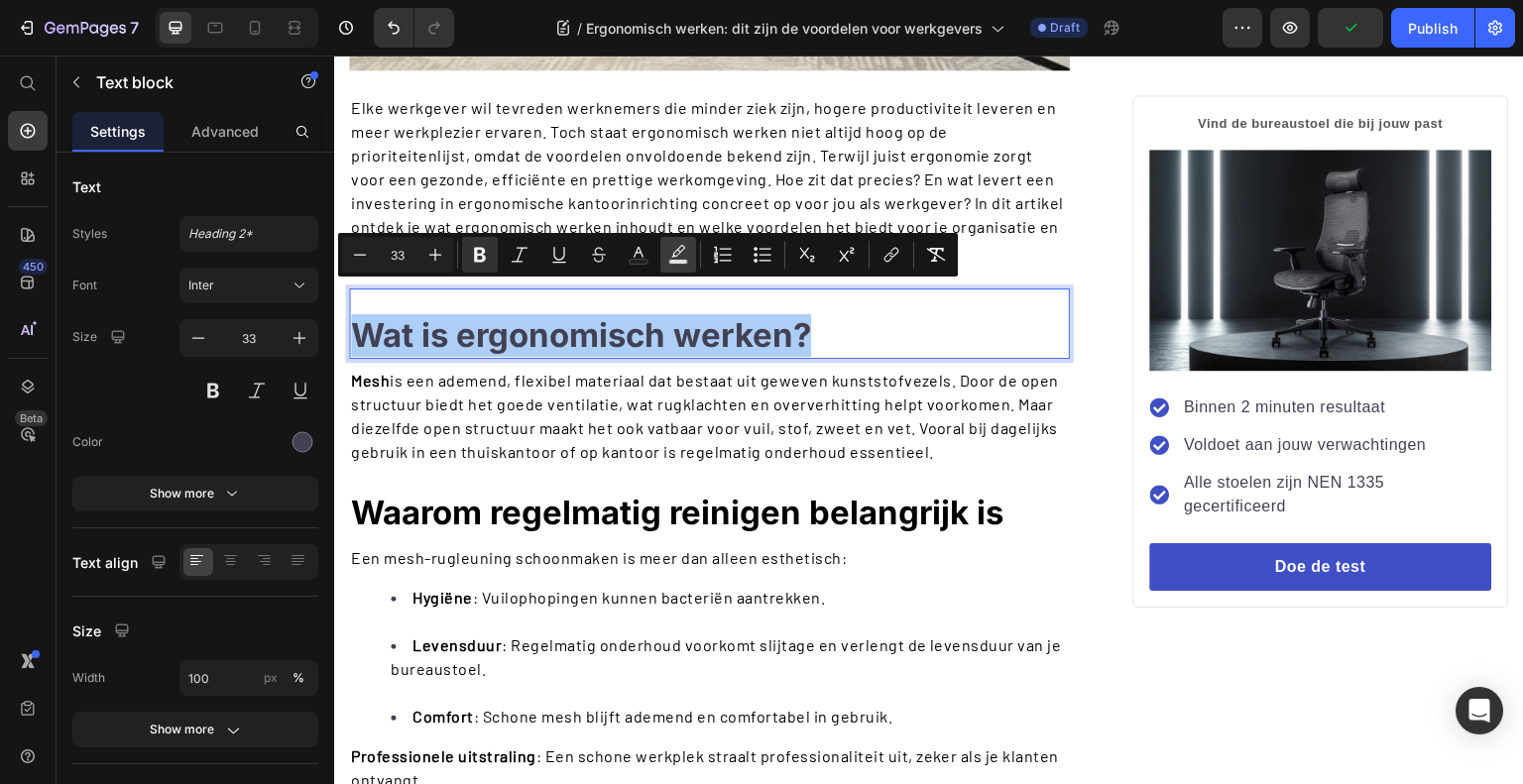 click 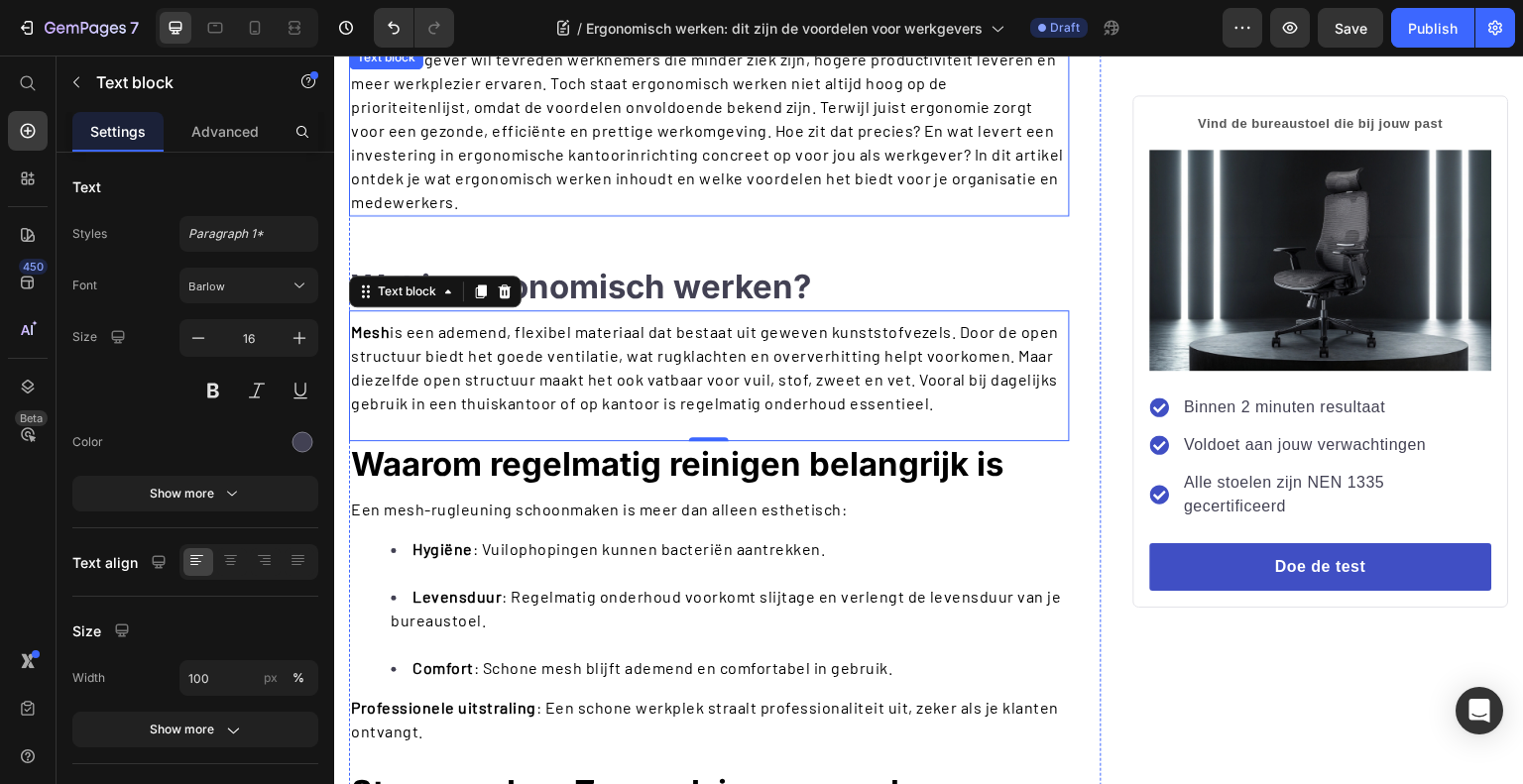 scroll, scrollTop: 662, scrollLeft: 0, axis: vertical 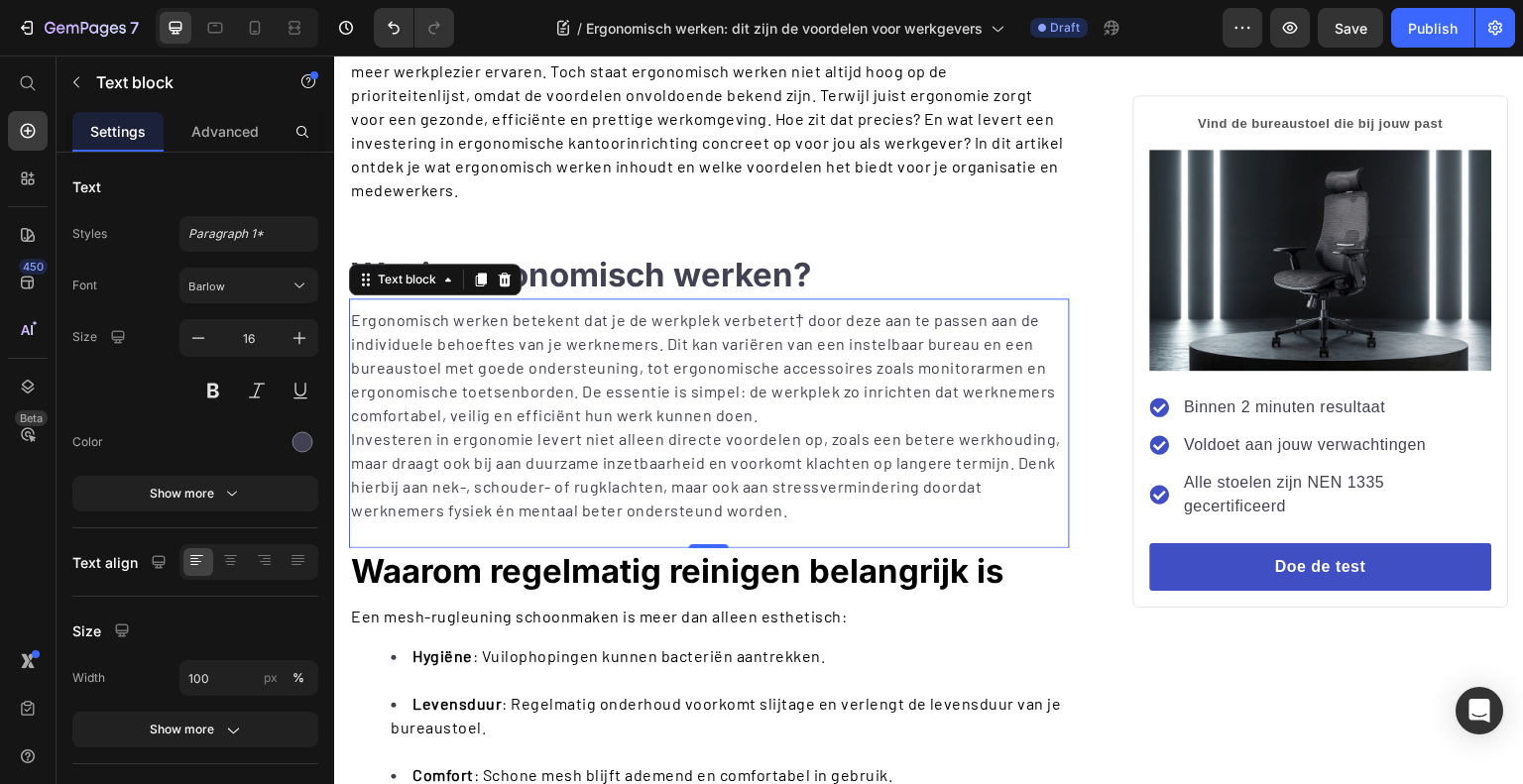 click on "Ergonomisch werken betekent dat je de werkplek verbetert† door deze aan te passen aan de individuele behoeftes van je werknemers. Dit kan variëren van een instelbaar bureau en een bureaustoel met goede ondersteuning, tot ergonomische accessoires zoals monitorarmen en ergonomische toetsenborden. De essentie is simpel: de werkplek zo inrichten dat werknemers comfortabel, veilig en efficiënt hun werk kunnen doen." at bounding box center (709, 368) 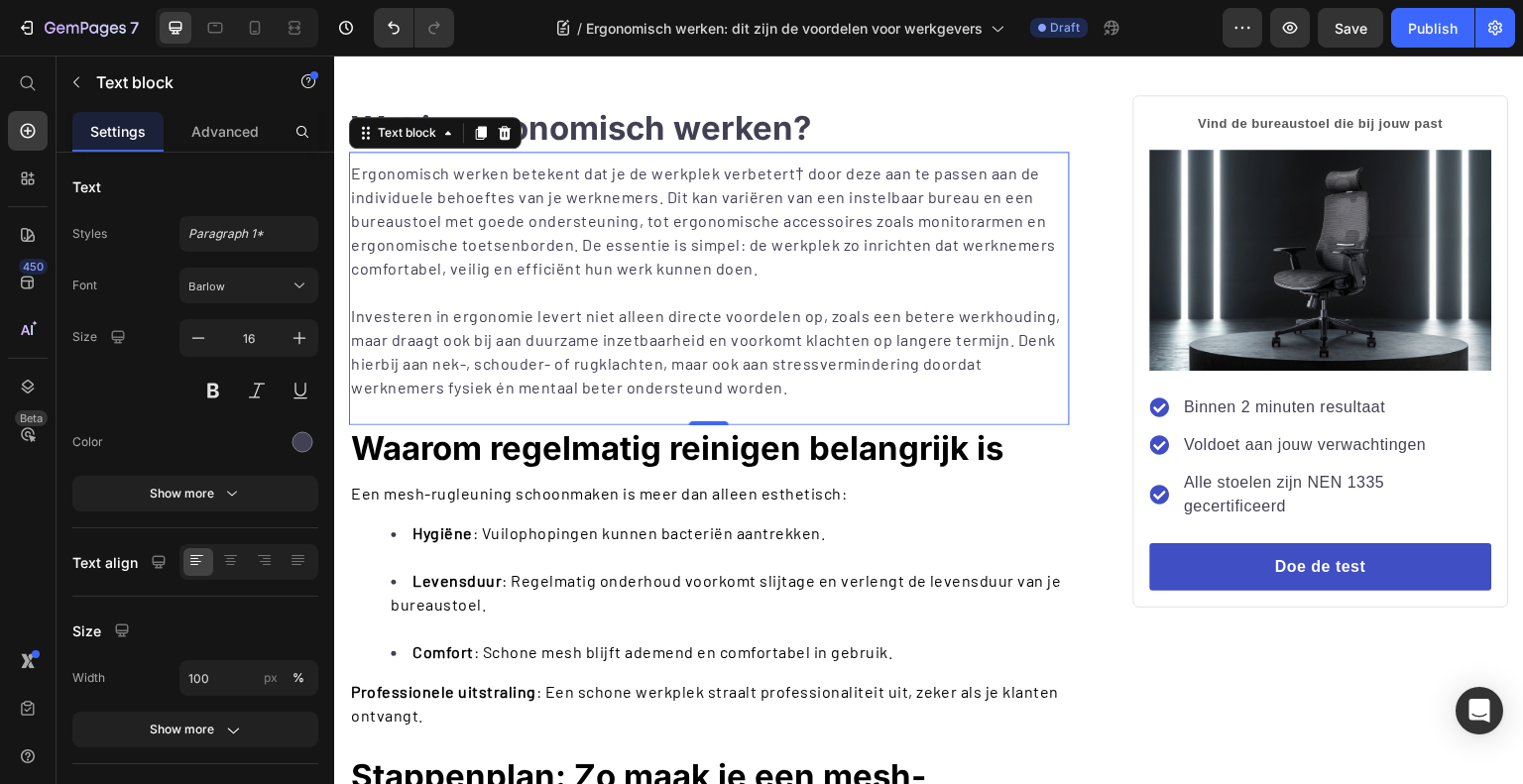 scroll, scrollTop: 840, scrollLeft: 0, axis: vertical 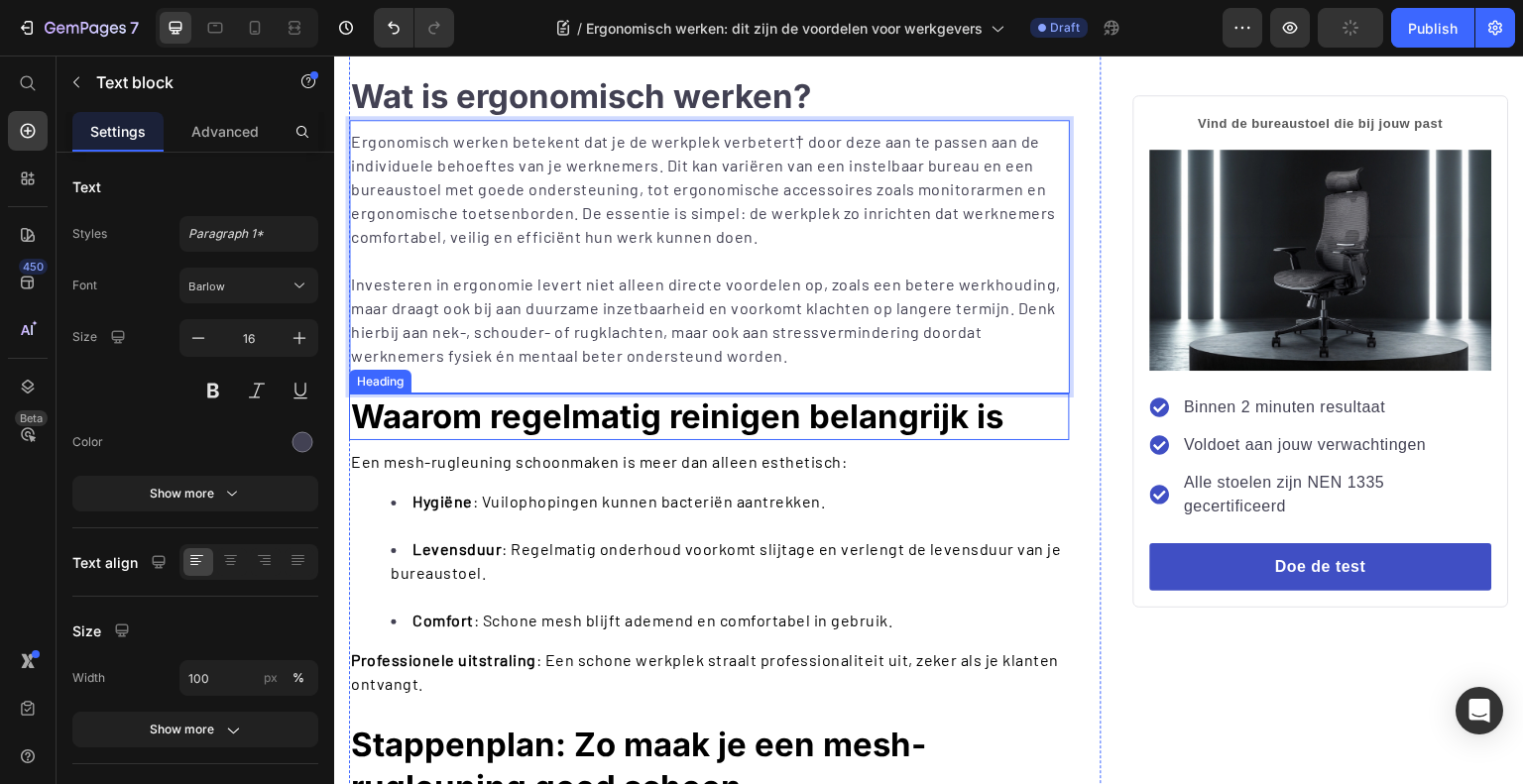 click on "Waarom regelmatig reinigen belangrijk is" at bounding box center (677, 416) 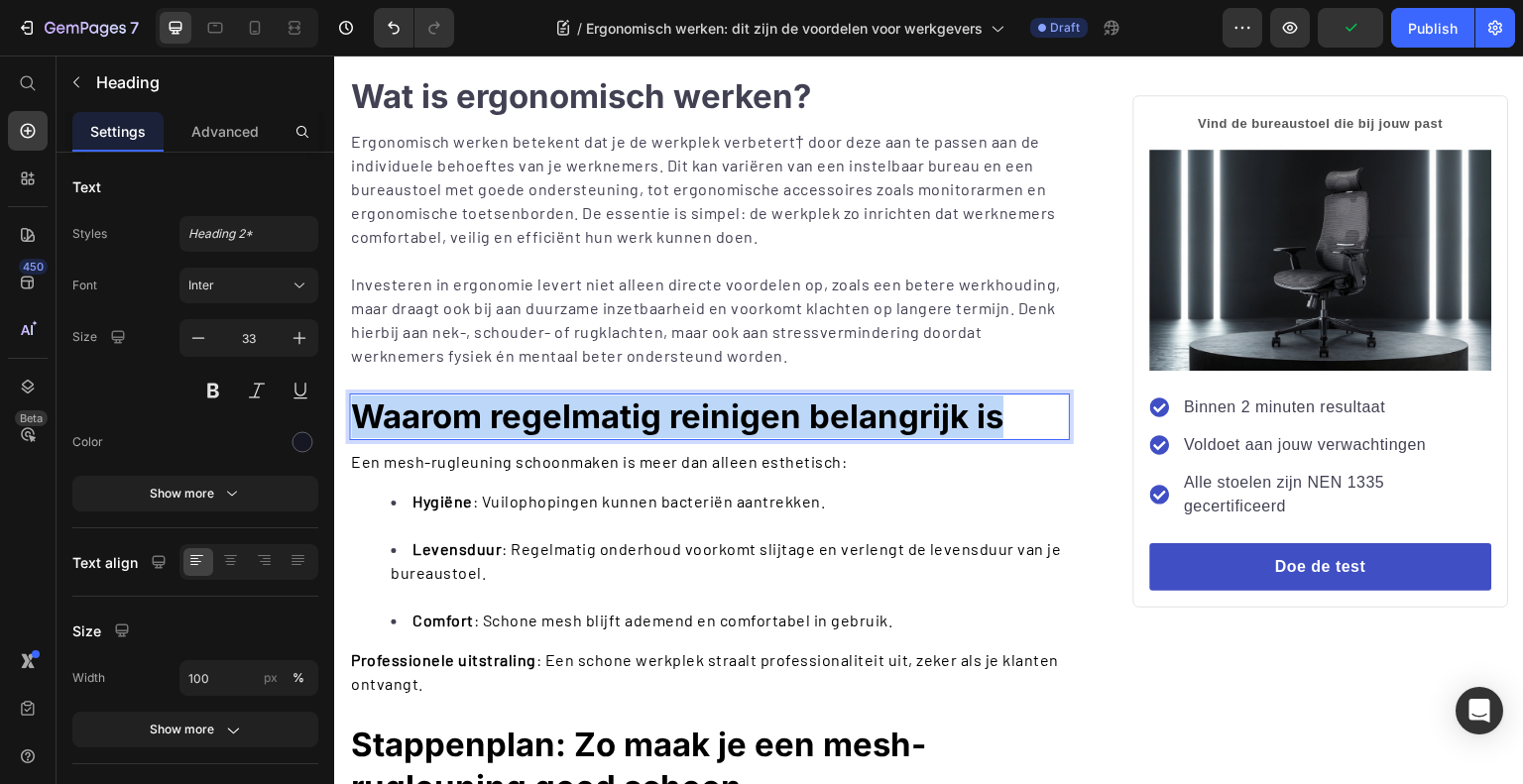click on "Waarom regelmatig reinigen belangrijk is" at bounding box center [677, 416] 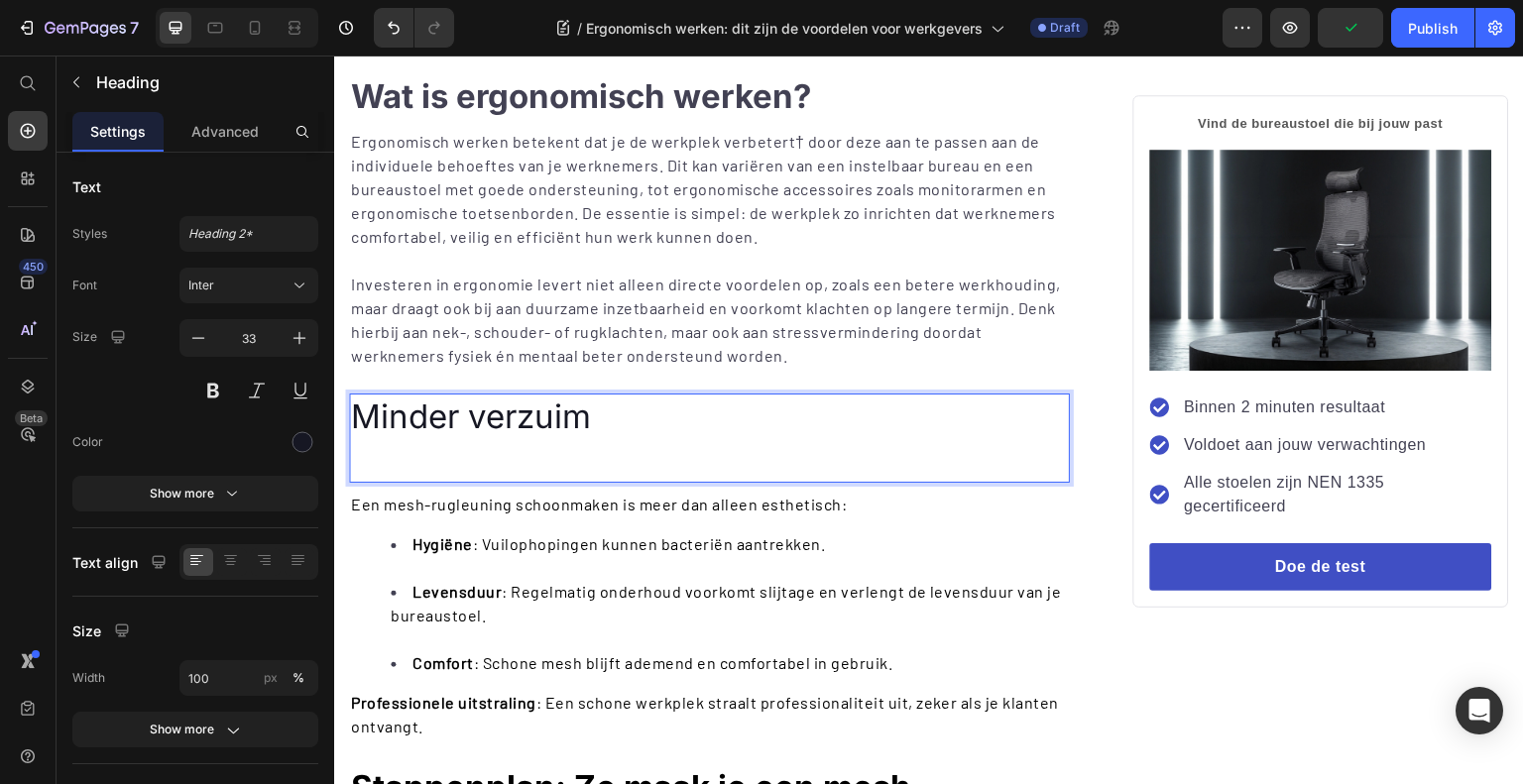 click on "Minder verzuim" at bounding box center (709, 416) 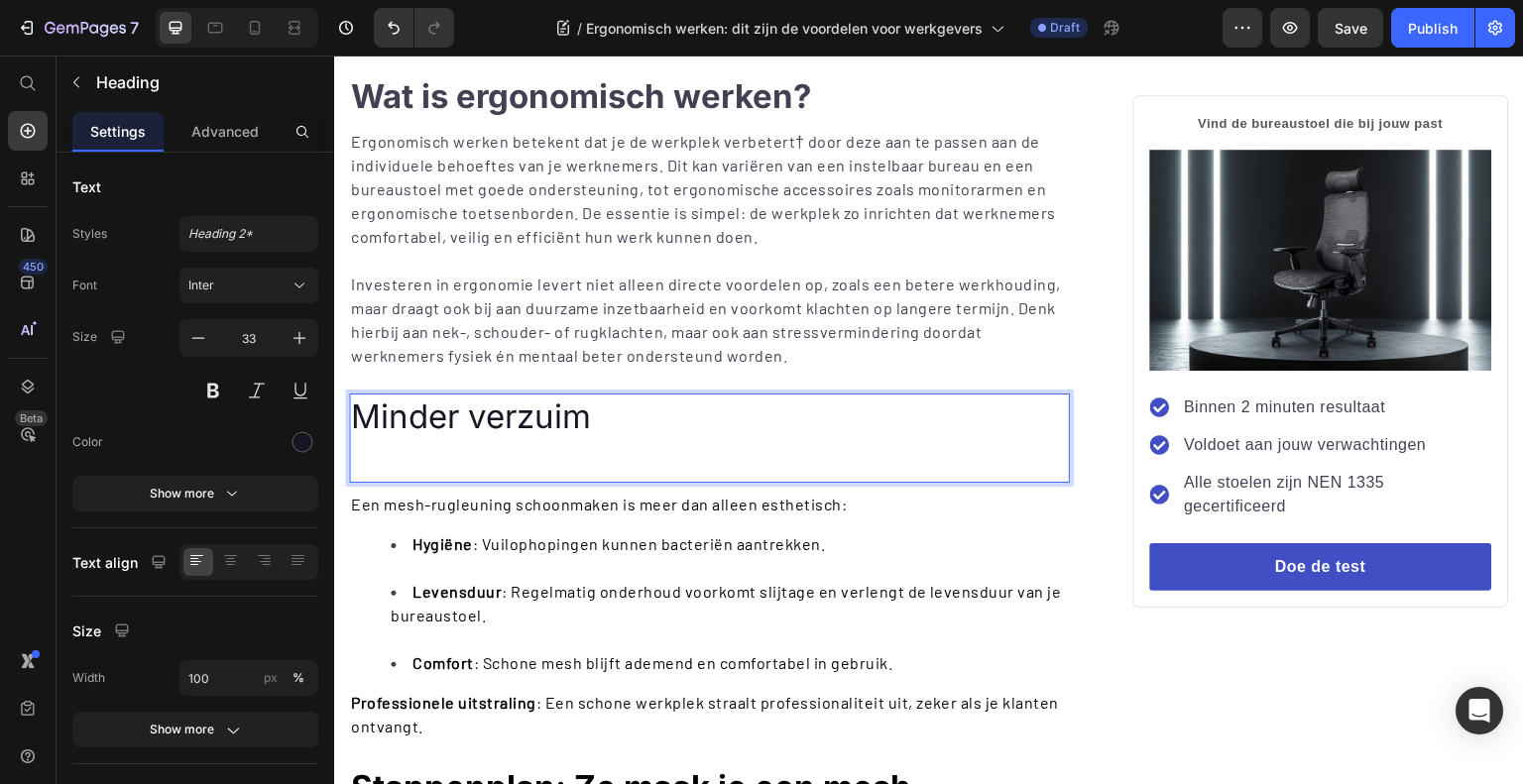 click at bounding box center [709, 459] 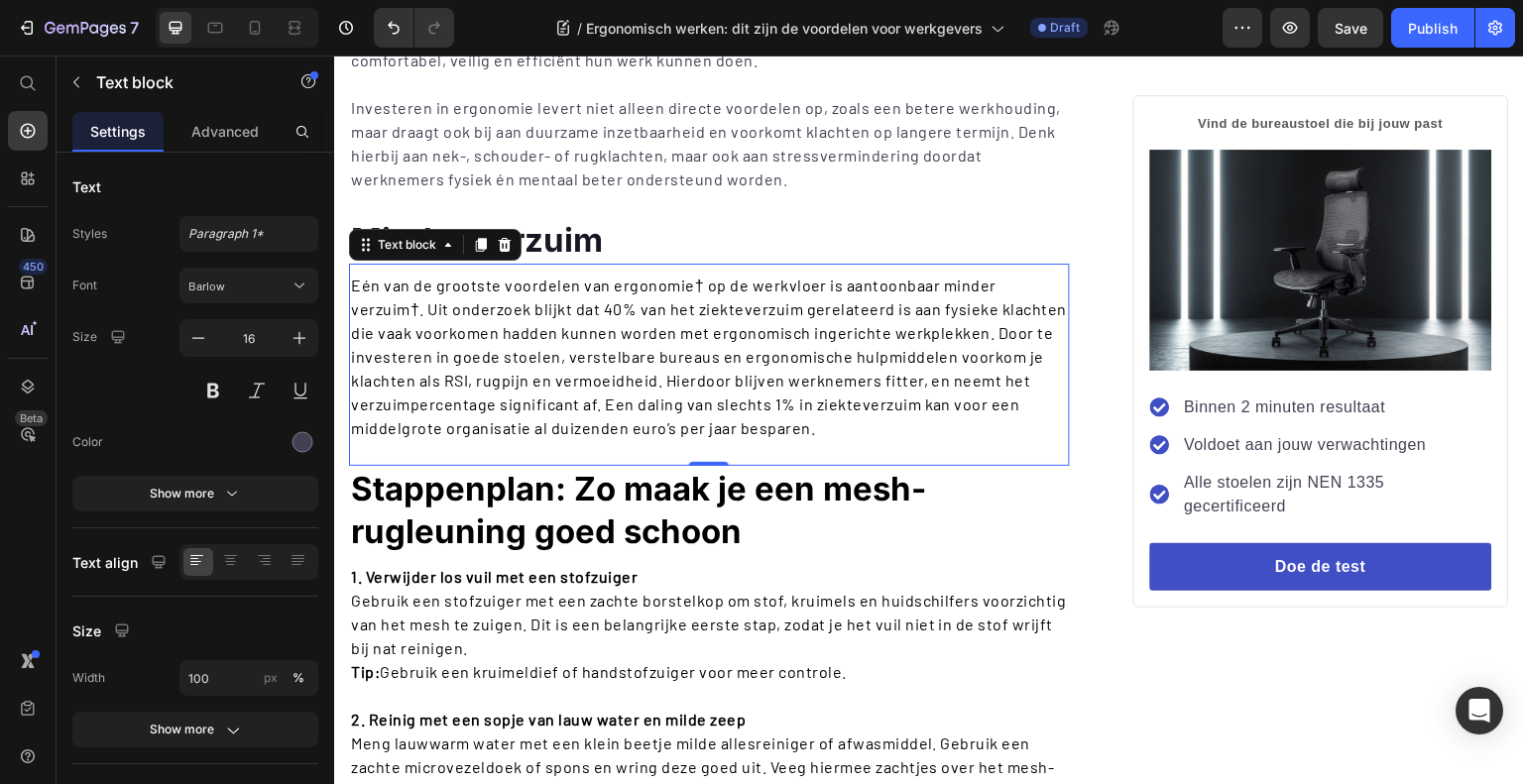 scroll, scrollTop: 1031, scrollLeft: 0, axis: vertical 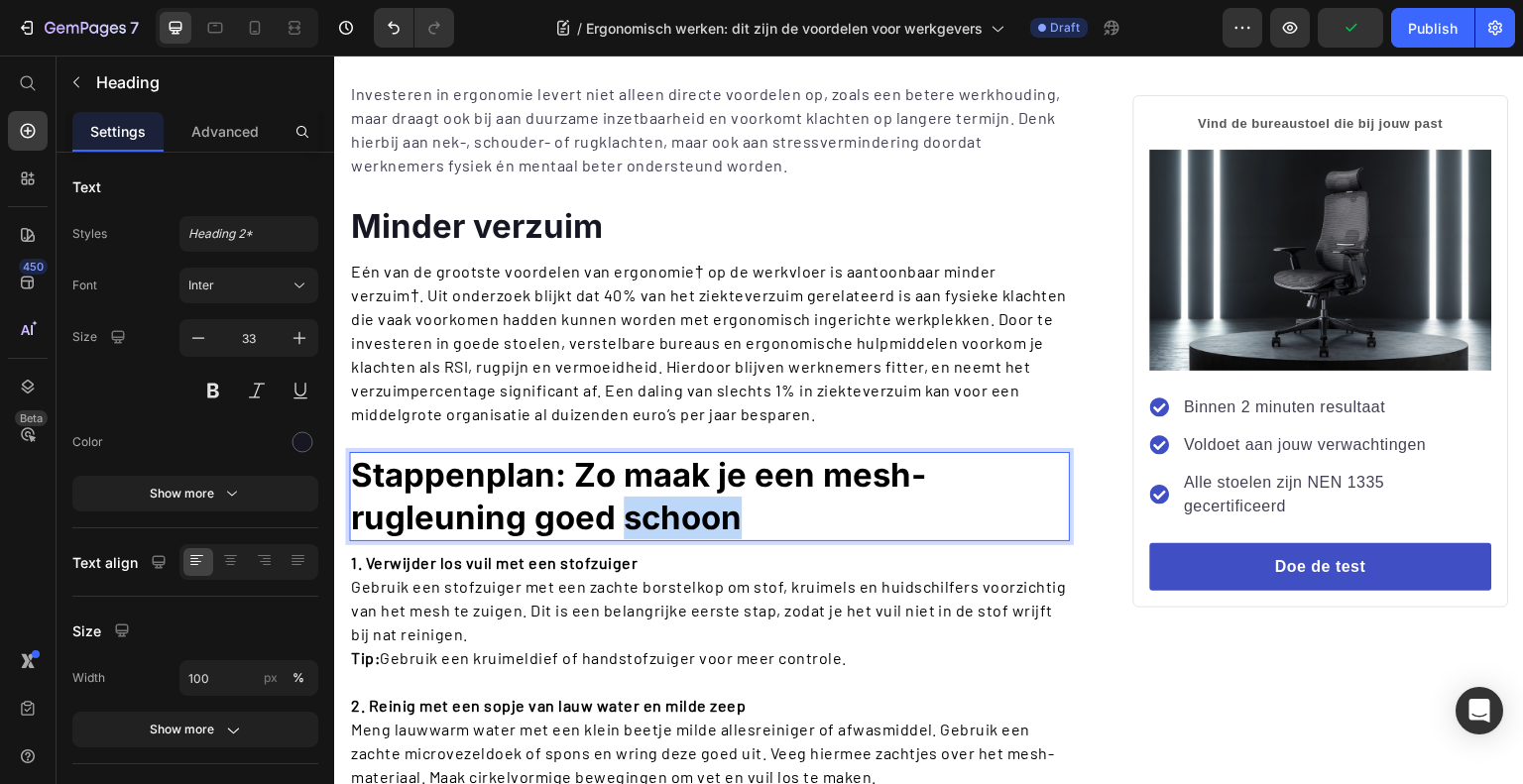 click on "Stappenplan: Zo maak je een mesh-rugleuning goed schoon" at bounding box center [639, 496] 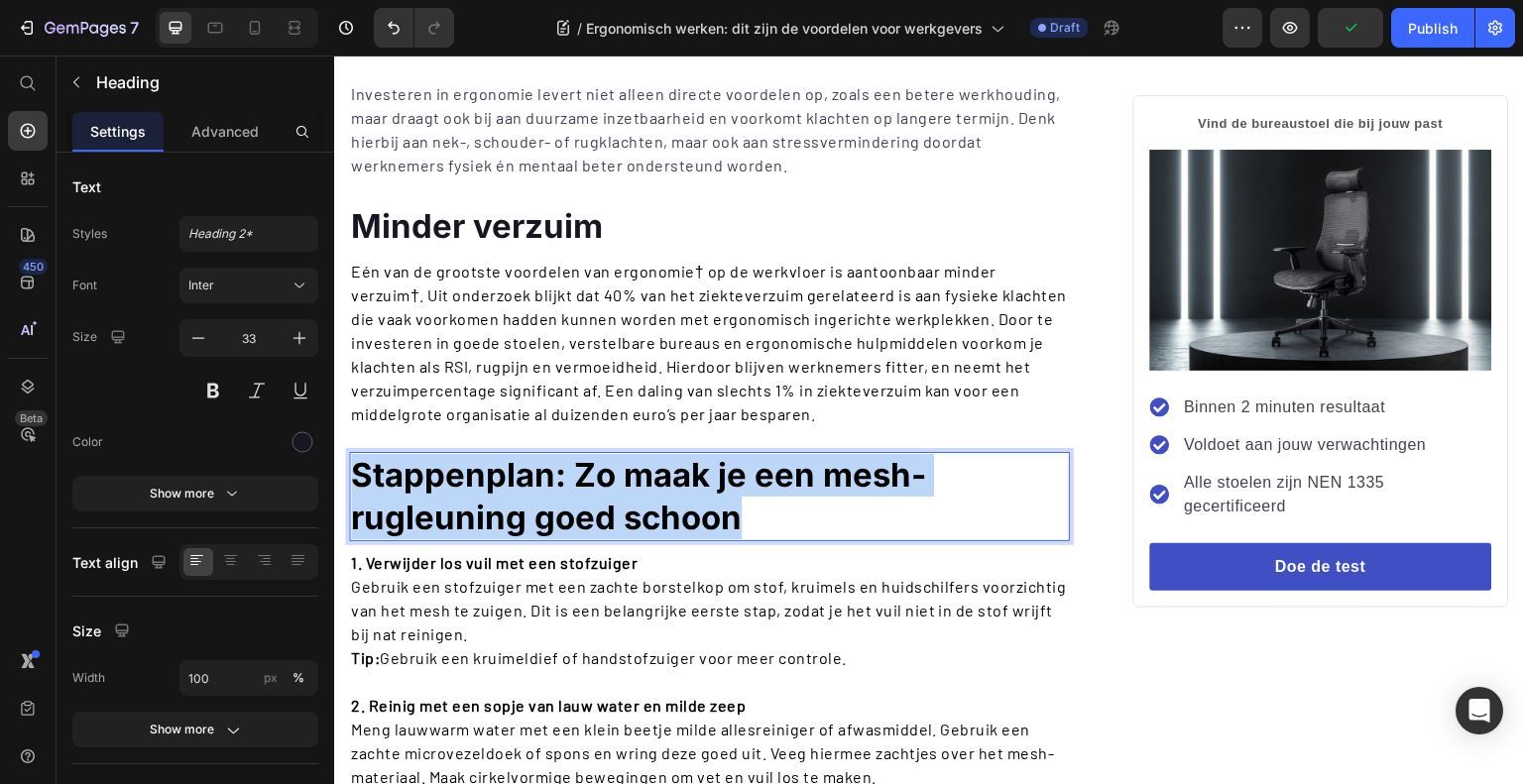 click on "Stappenplan: Zo maak je een mesh-rugleuning goed schoon" at bounding box center (639, 496) 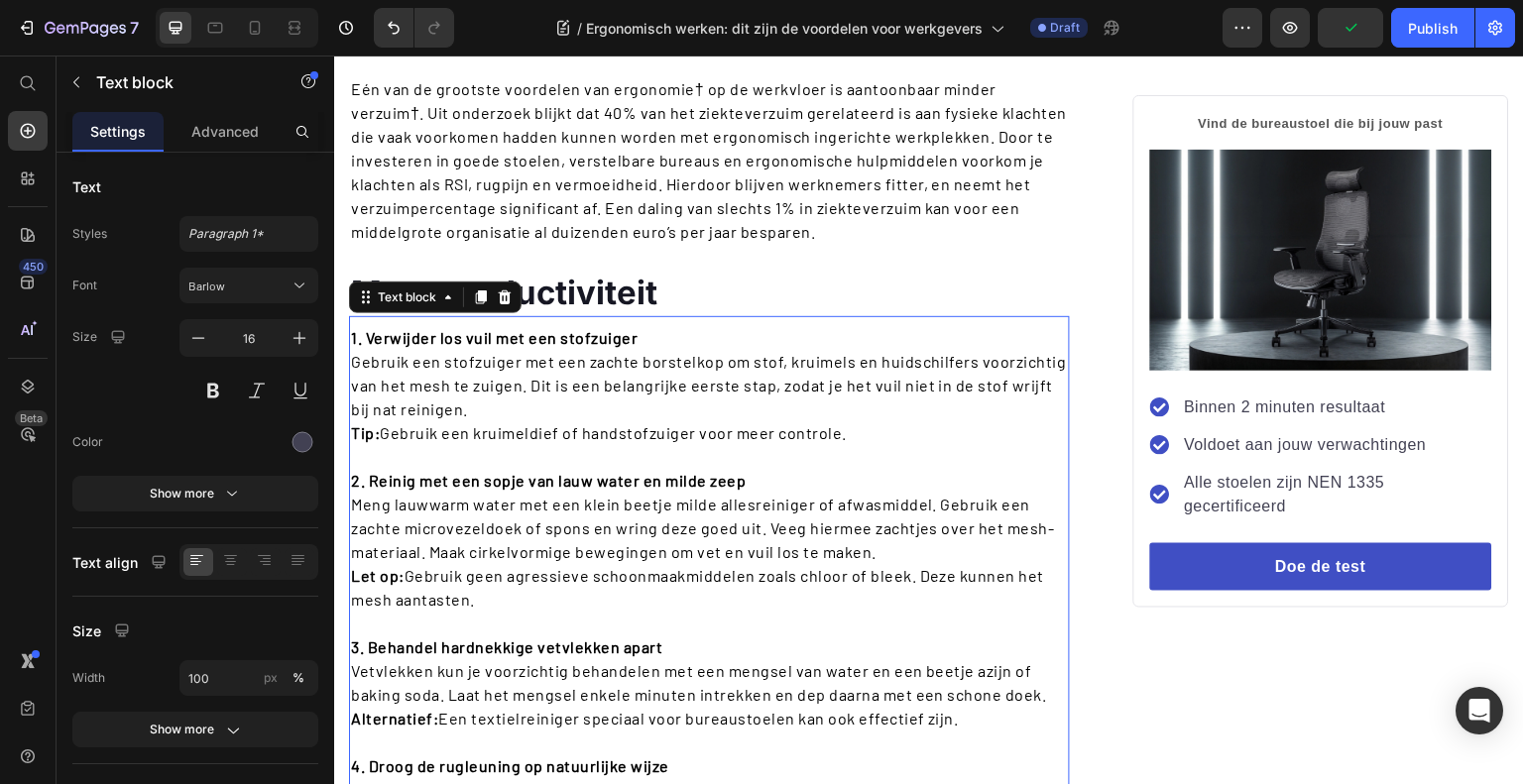 scroll, scrollTop: 1217, scrollLeft: 0, axis: vertical 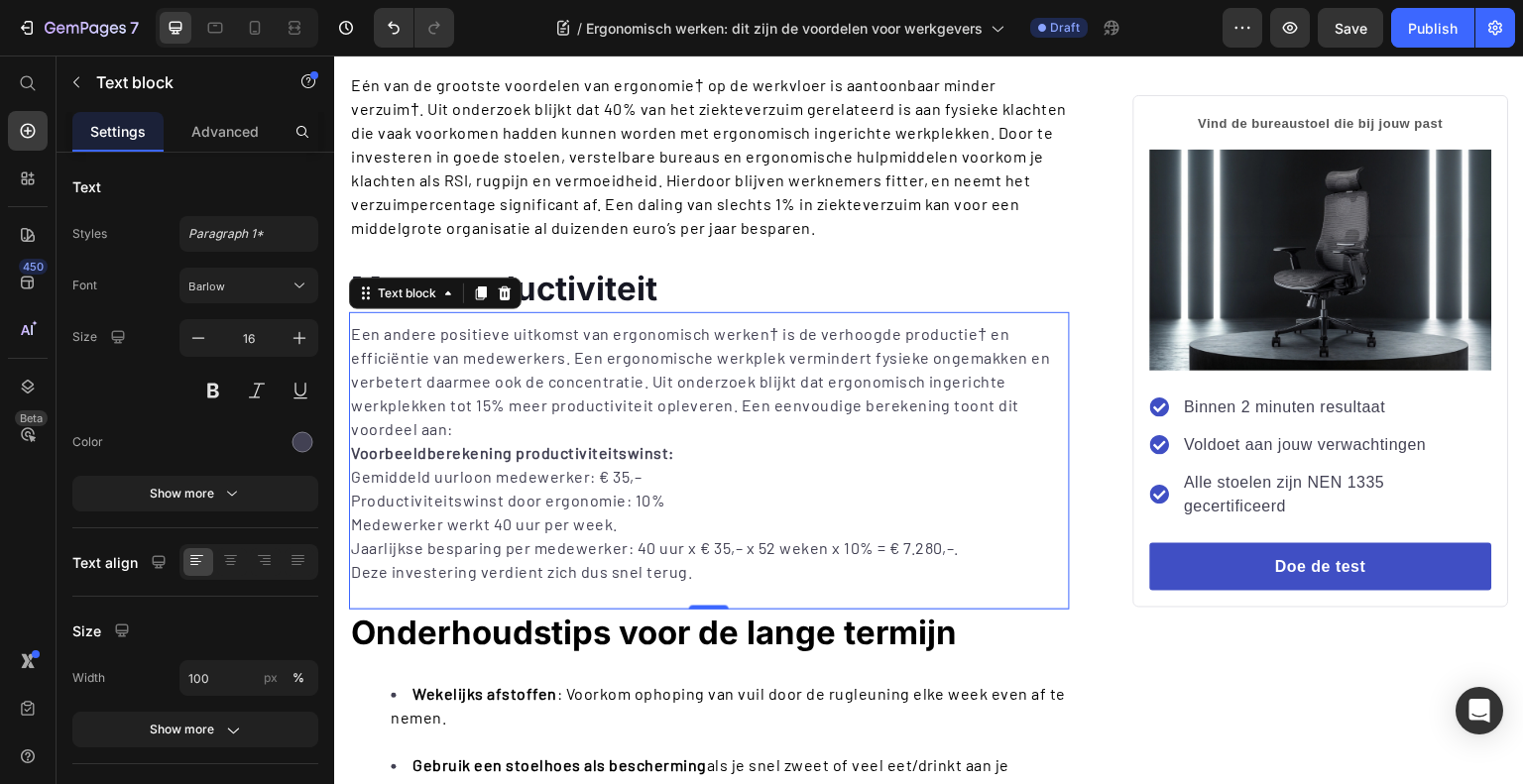 click on "Een andere positieve uitkomst van ergonomisch werken† is de verhoogde productie† en efficiëntie van medewerkers. Een ergonomische werkplek vermindert fysieke ongemakken en verbetert daarmee ook de concentratie. Uit onderzoek blijkt dat ergonomisch ingerichte werkplekken tot 15% meer productiviteit opleveren. Een eenvoudige berekening toont dit voordeel aan:" at bounding box center (709, 382) 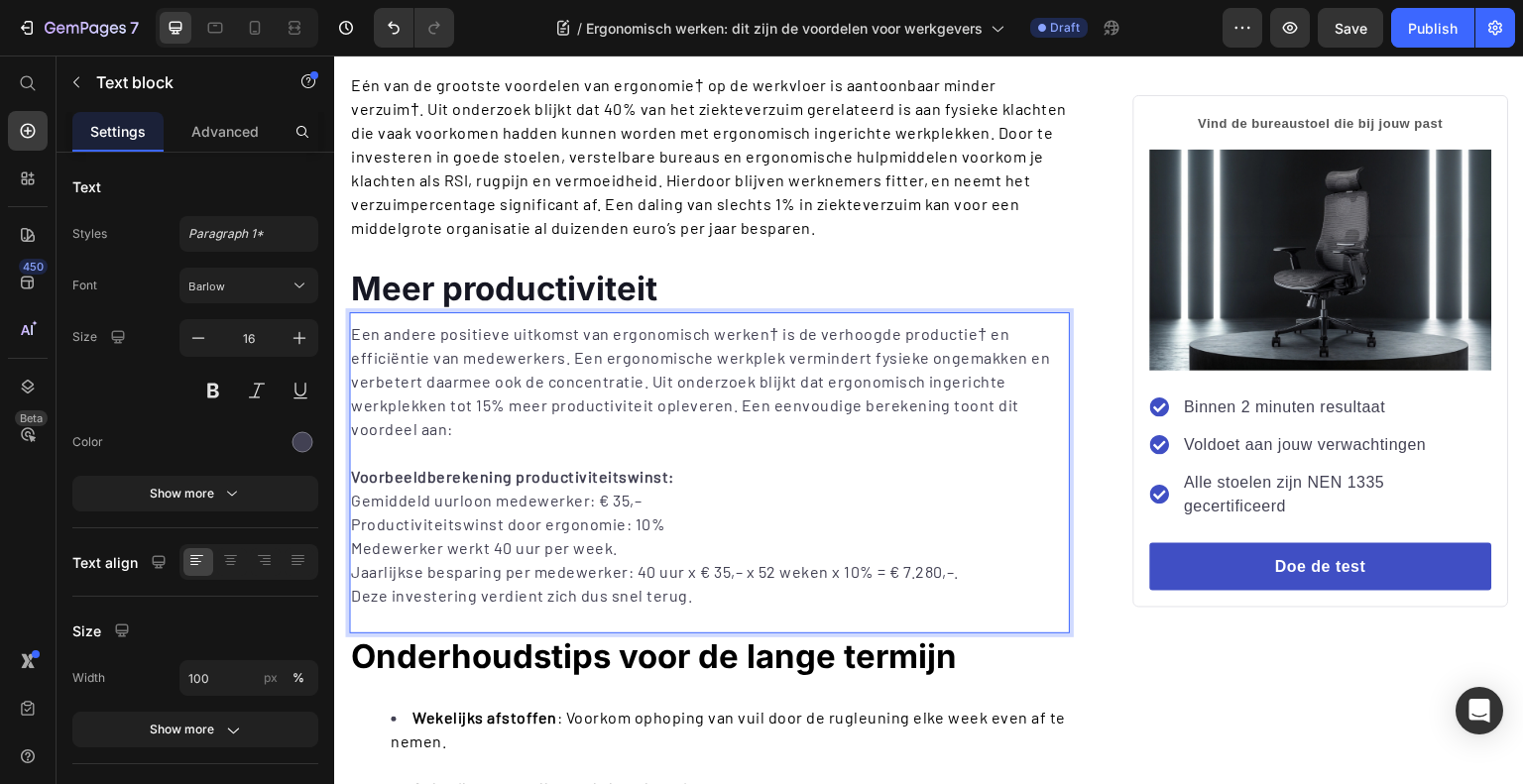 click on "Gemiddeld uurloon medewerker: € 35,–" at bounding box center [709, 501] 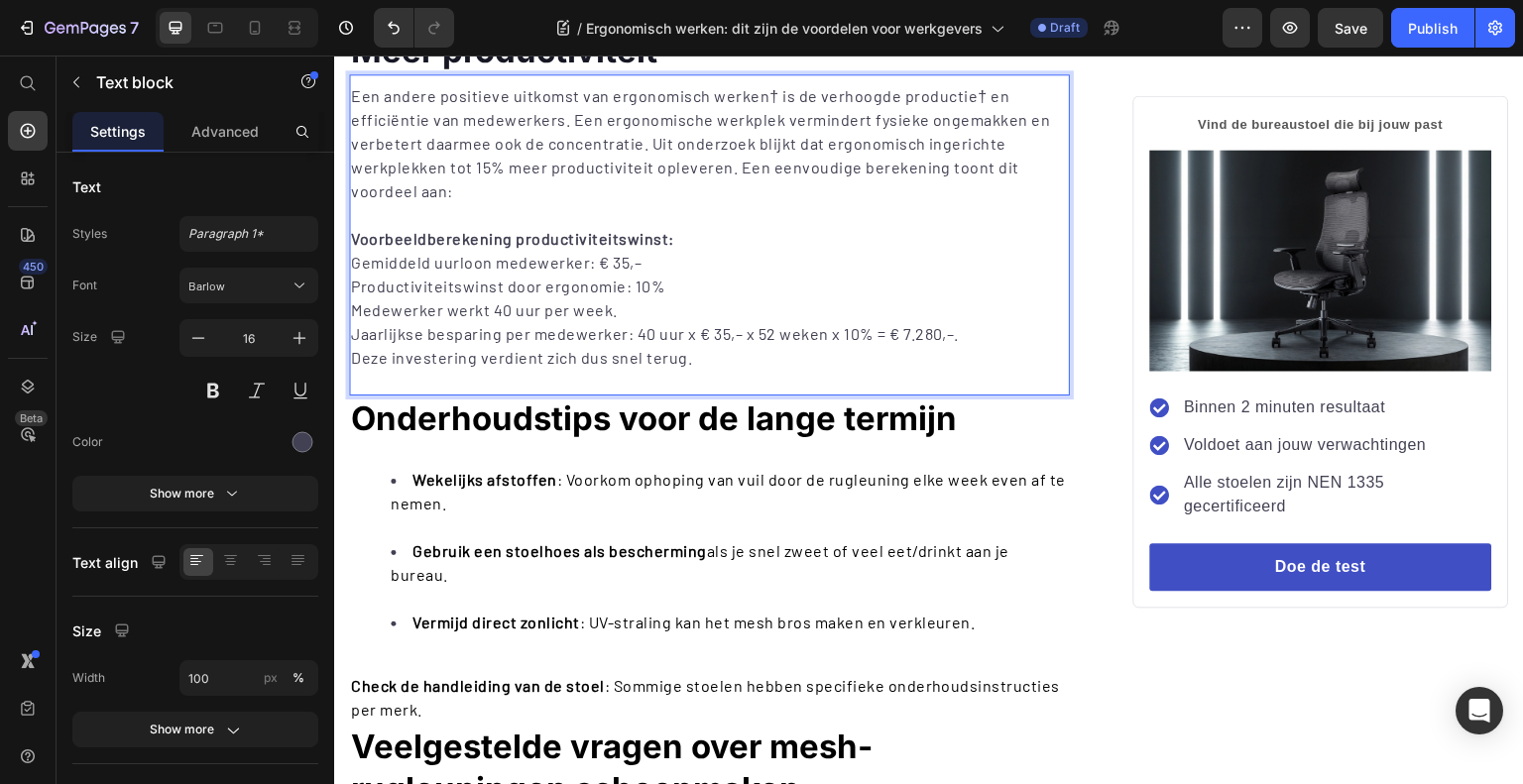 scroll, scrollTop: 1463, scrollLeft: 0, axis: vertical 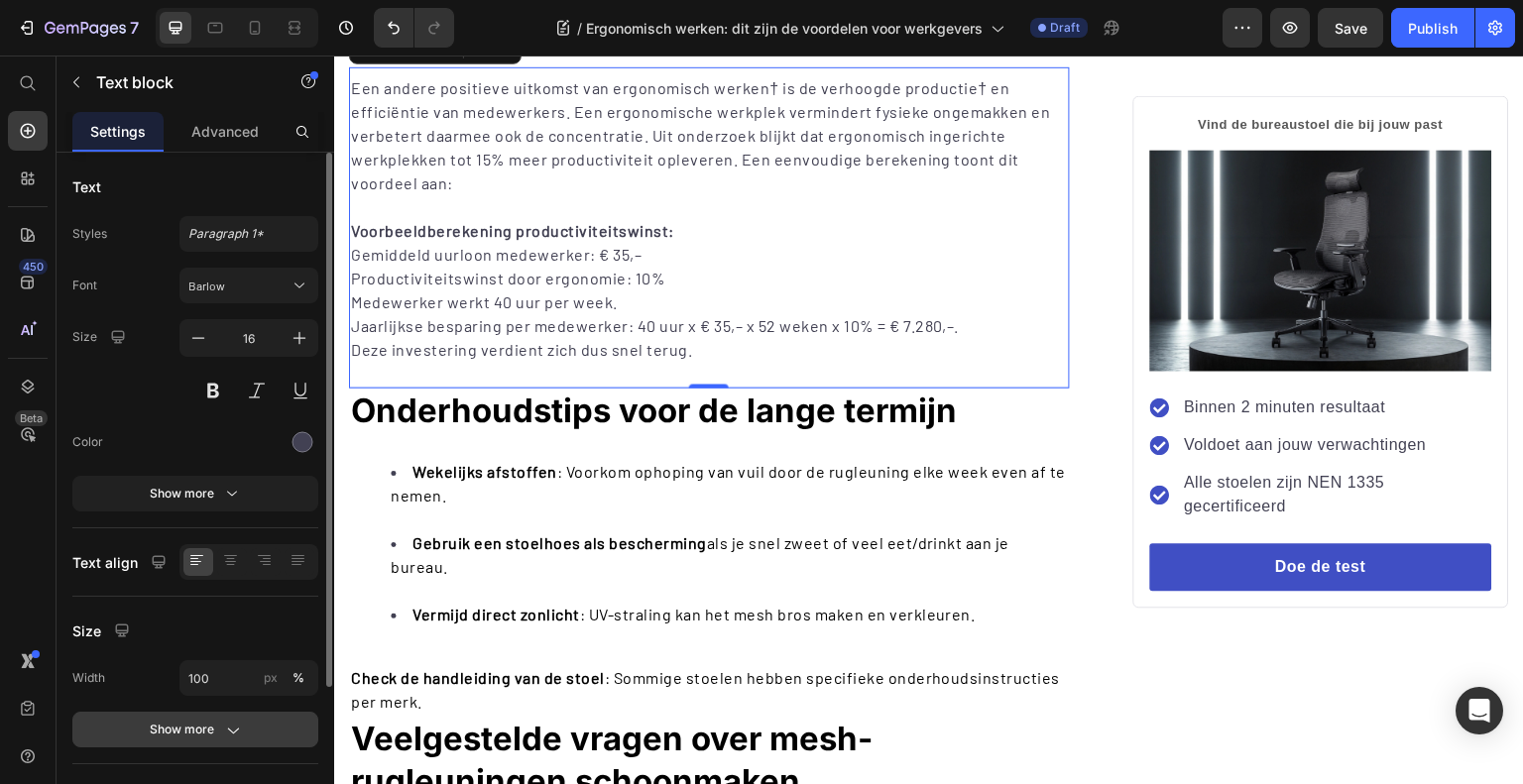 click on "Show more" at bounding box center [195, 729] 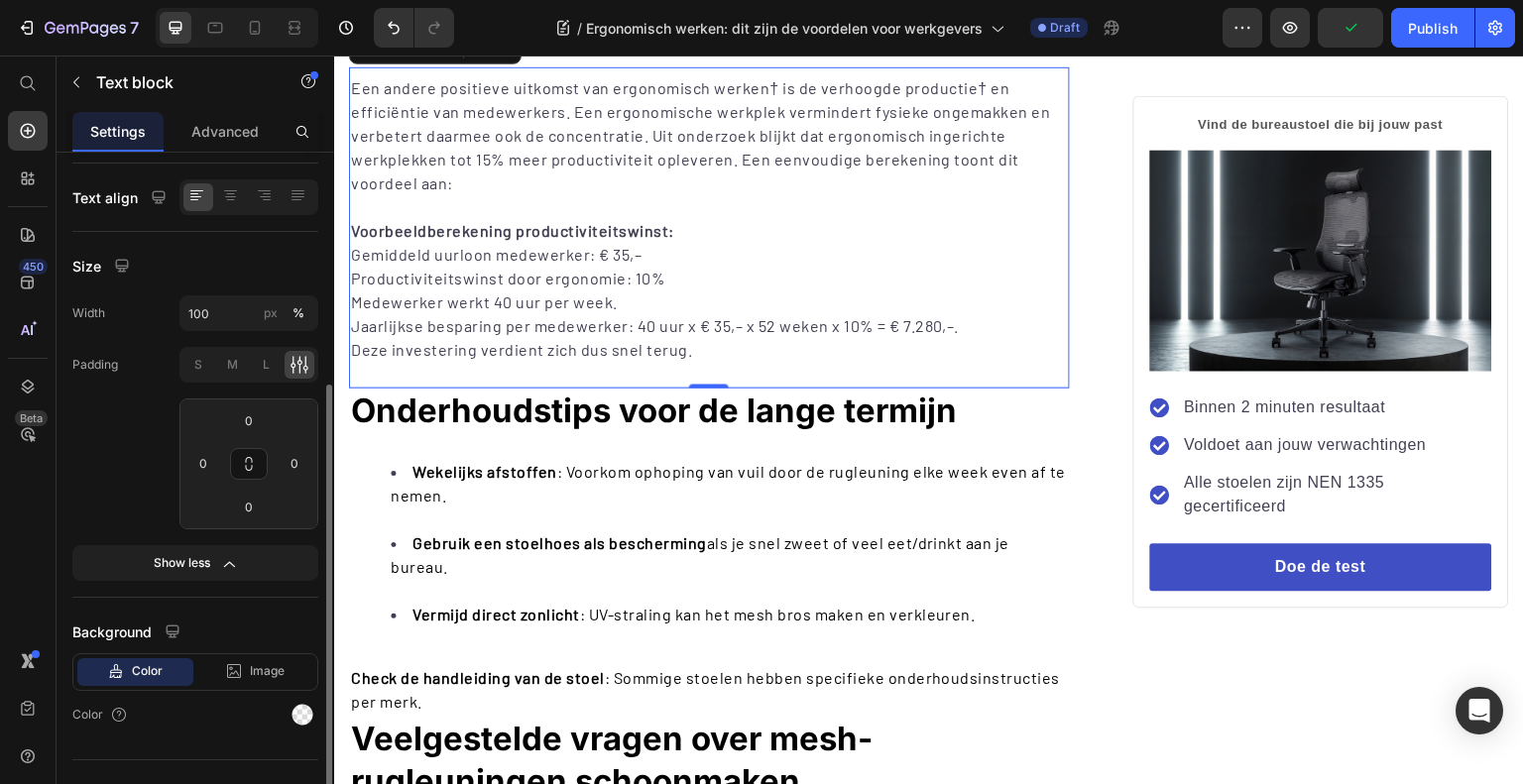 scroll, scrollTop: 0, scrollLeft: 0, axis: both 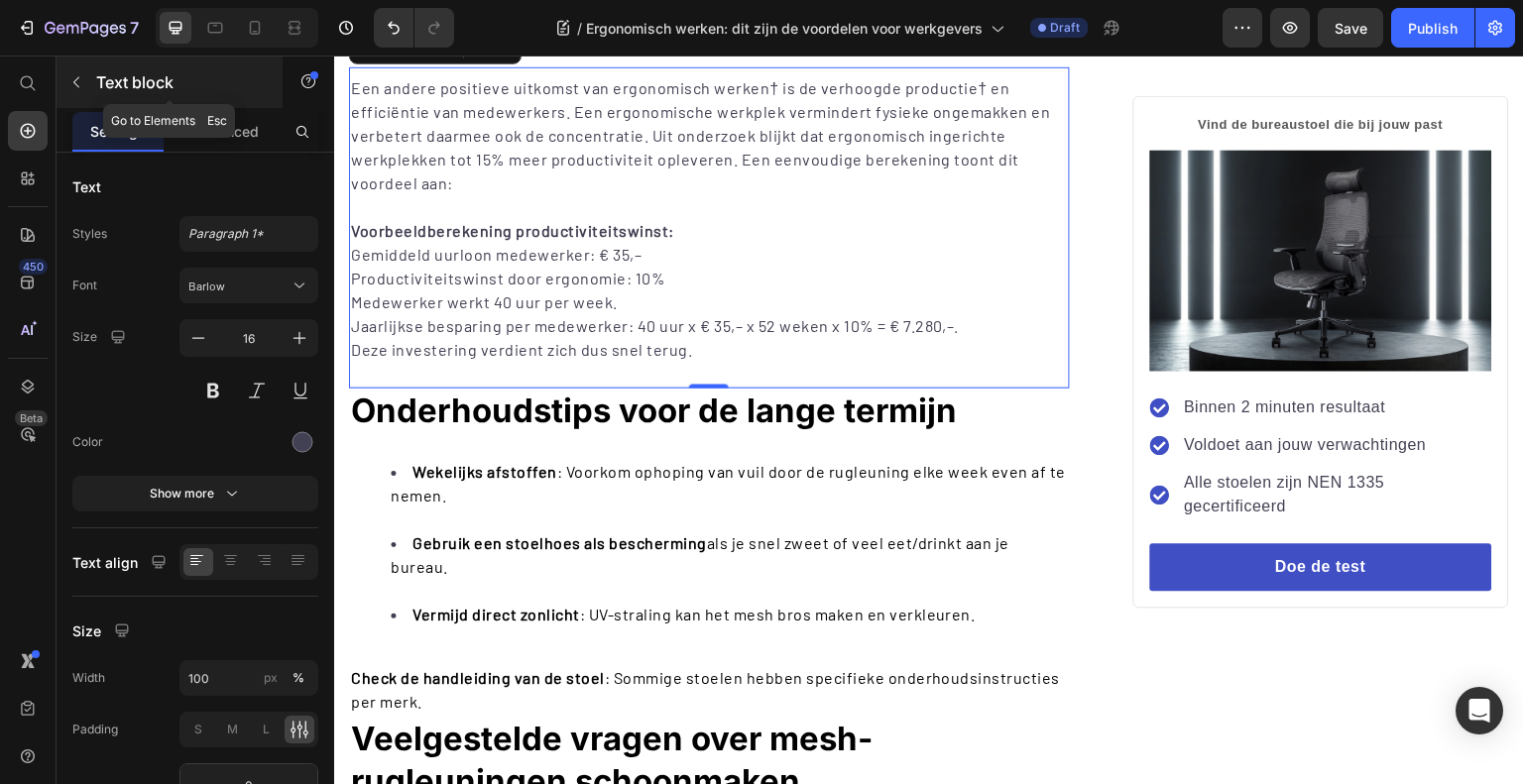 click 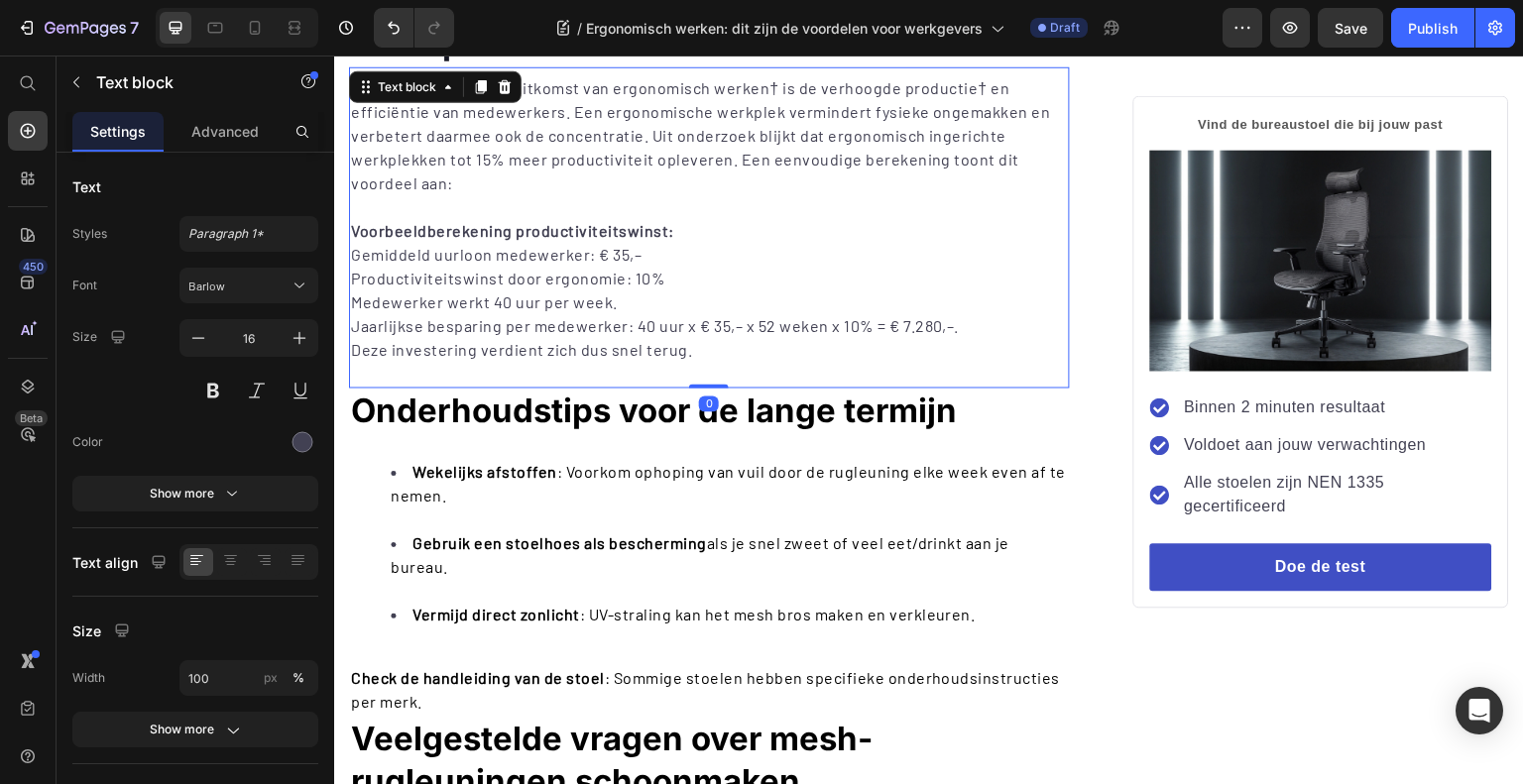 scroll, scrollTop: 1455, scrollLeft: 0, axis: vertical 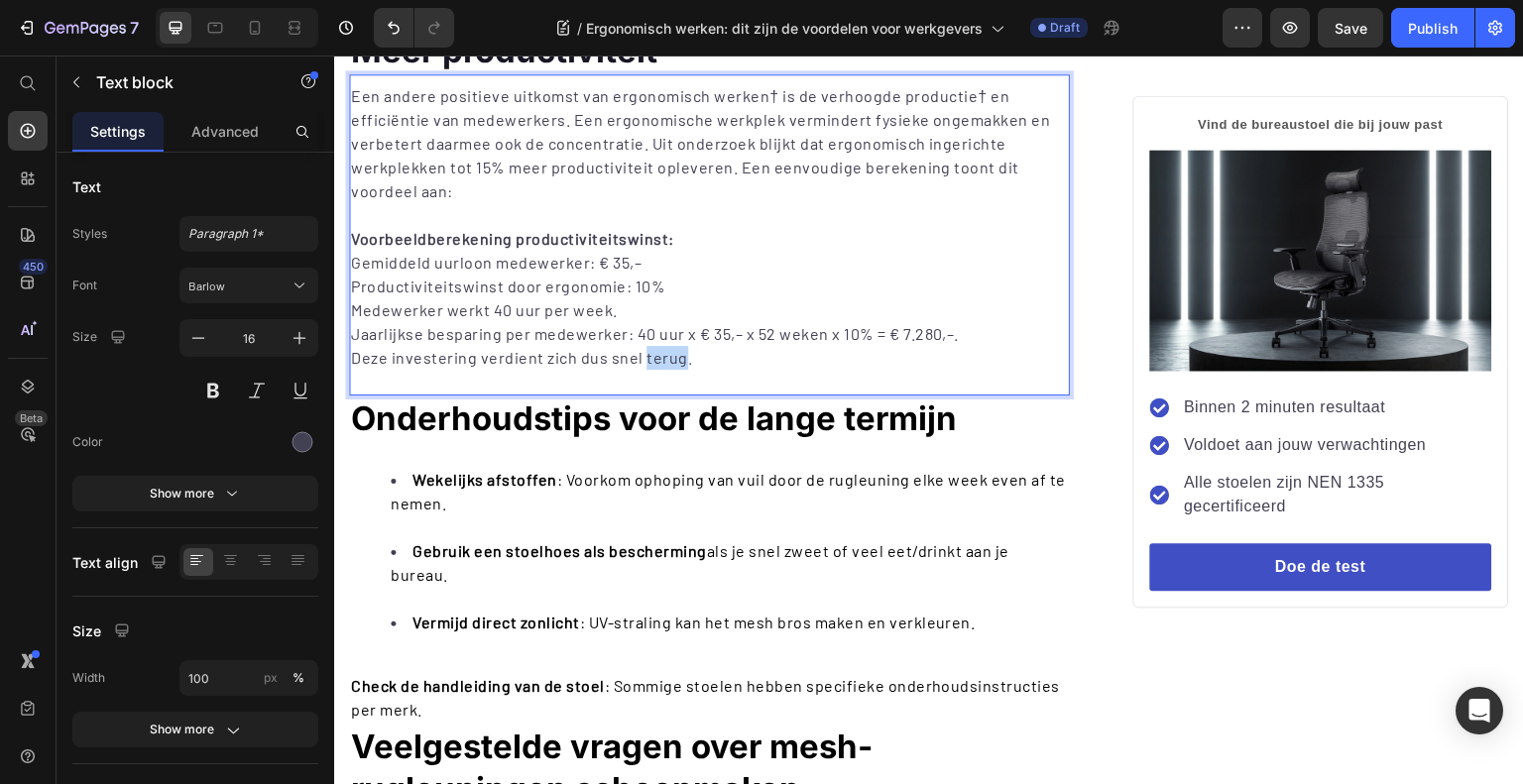 click on "Deze investering verdient zich dus snel terug." at bounding box center [709, 358] 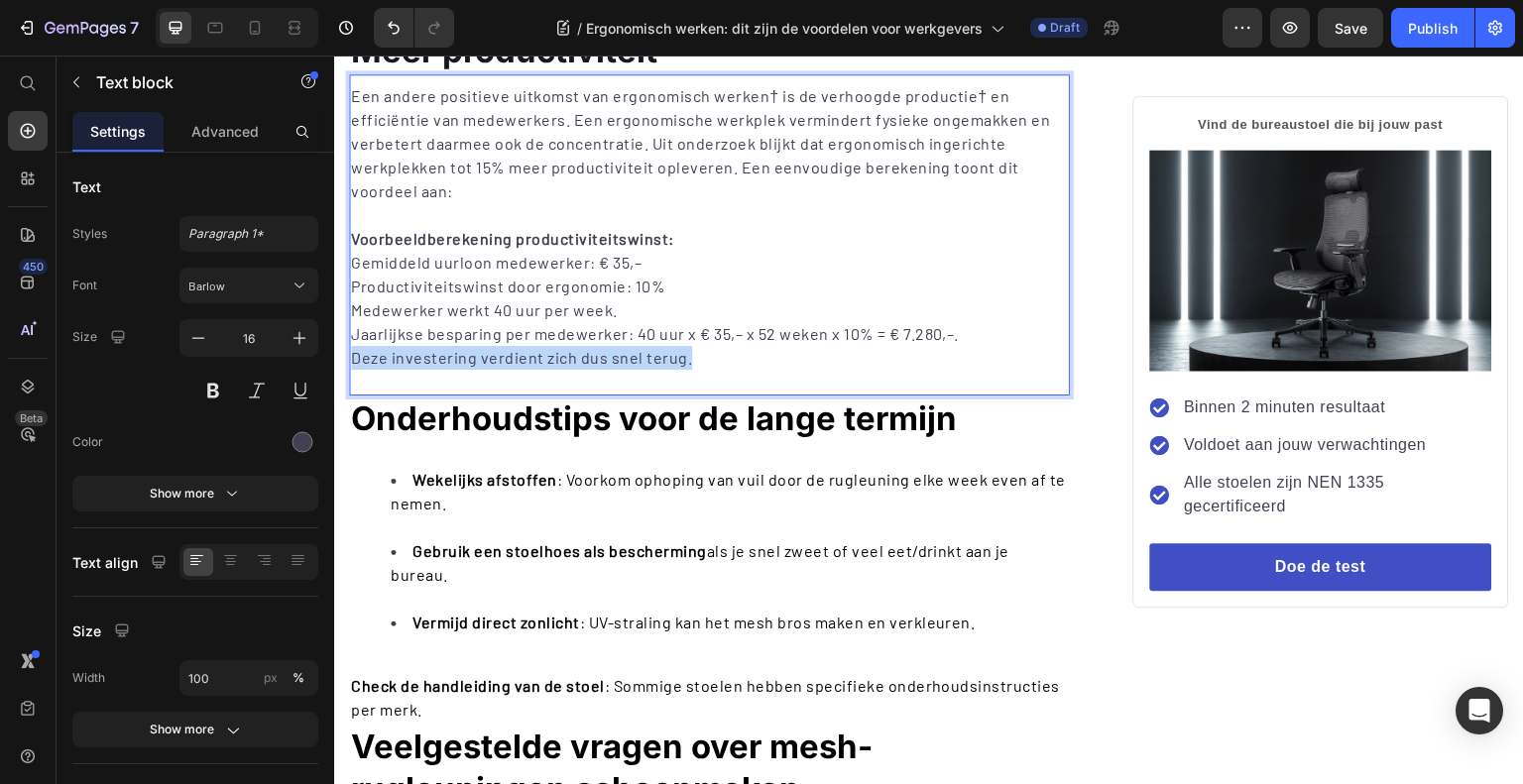click on "Deze investering verdient zich dus snel terug." at bounding box center [709, 358] 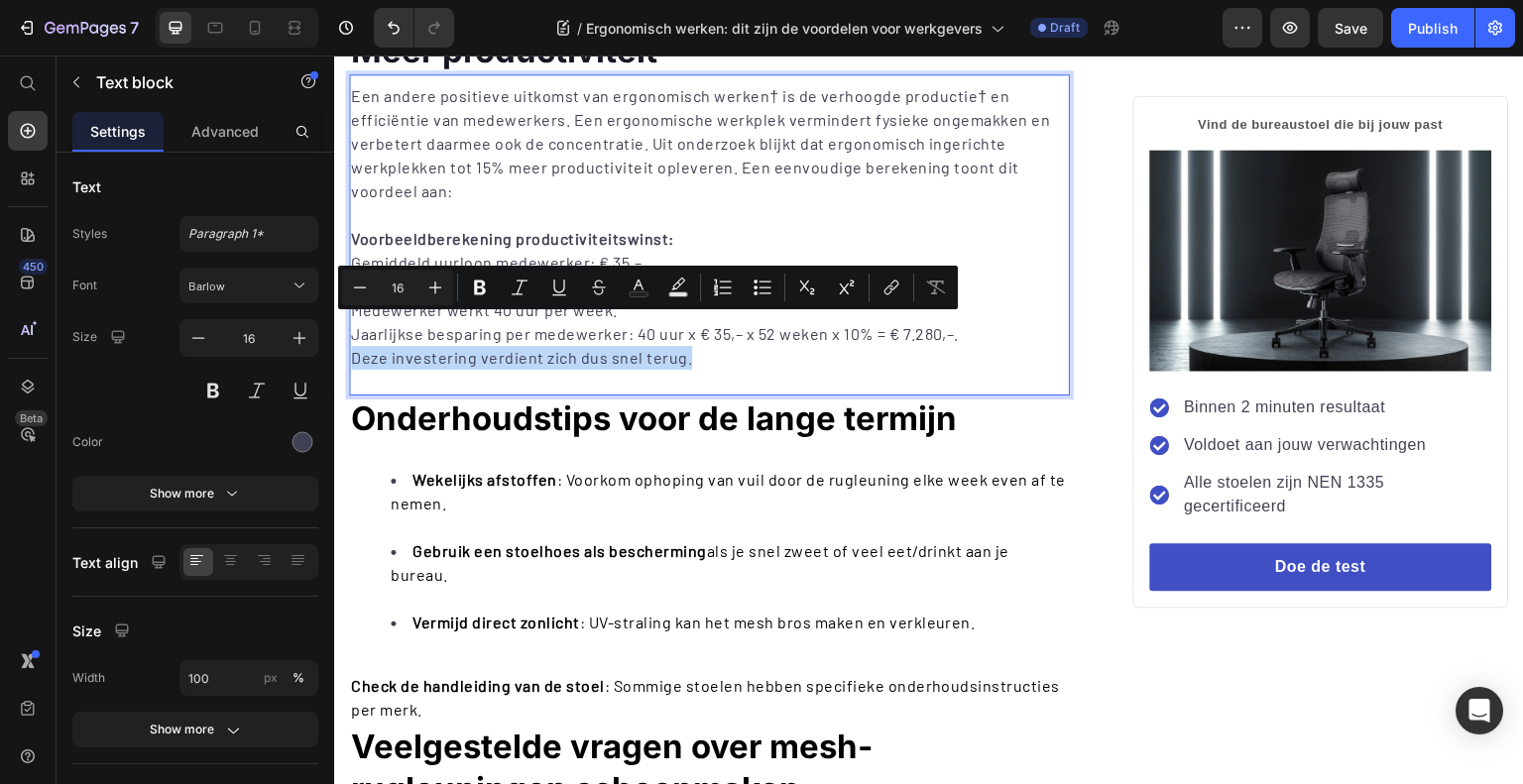 click on "Deze investering verdient zich dus snel terug." at bounding box center (709, 358) 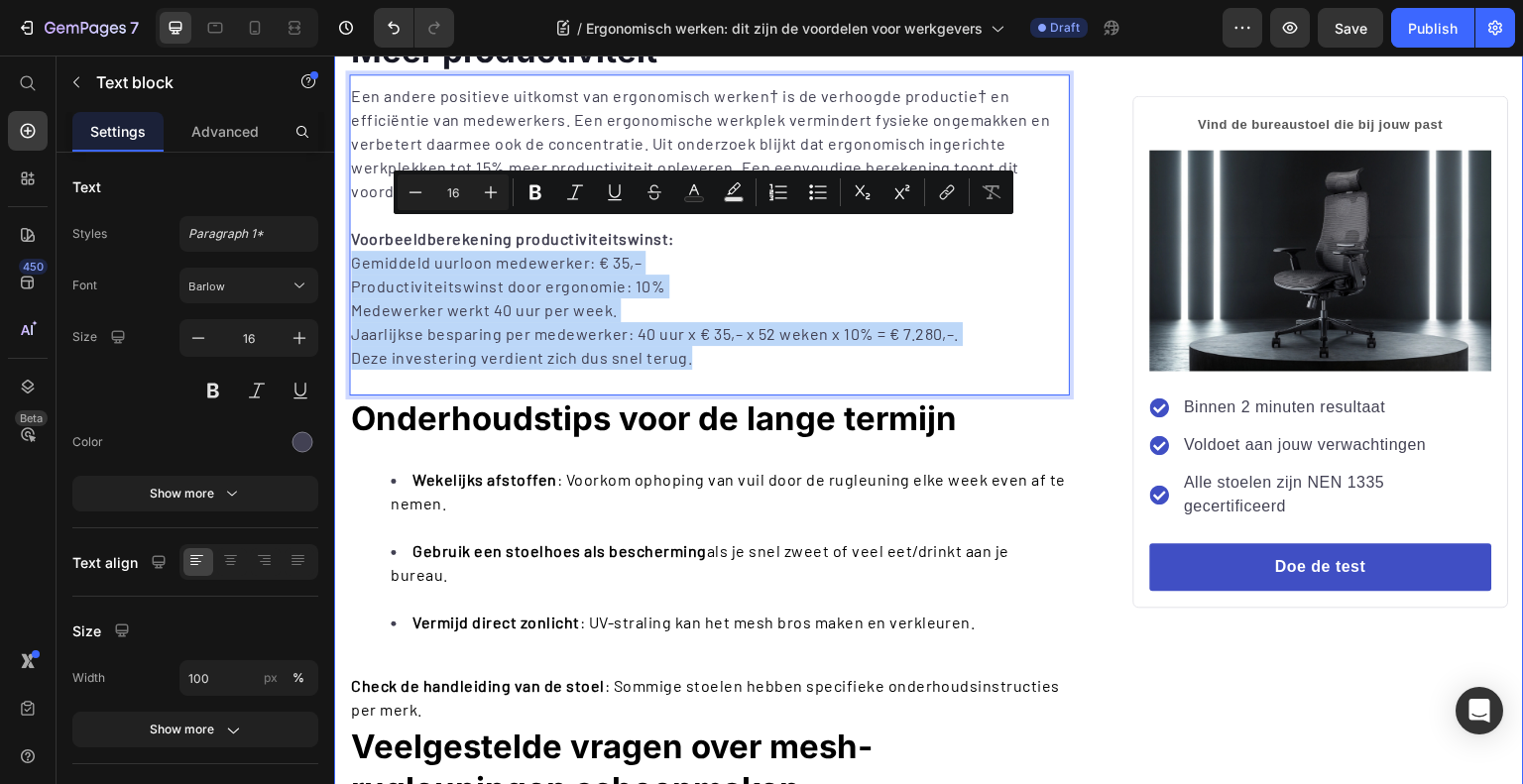 drag, startPoint x: 708, startPoint y: 335, endPoint x: 334, endPoint y: 240, distance: 385.87692 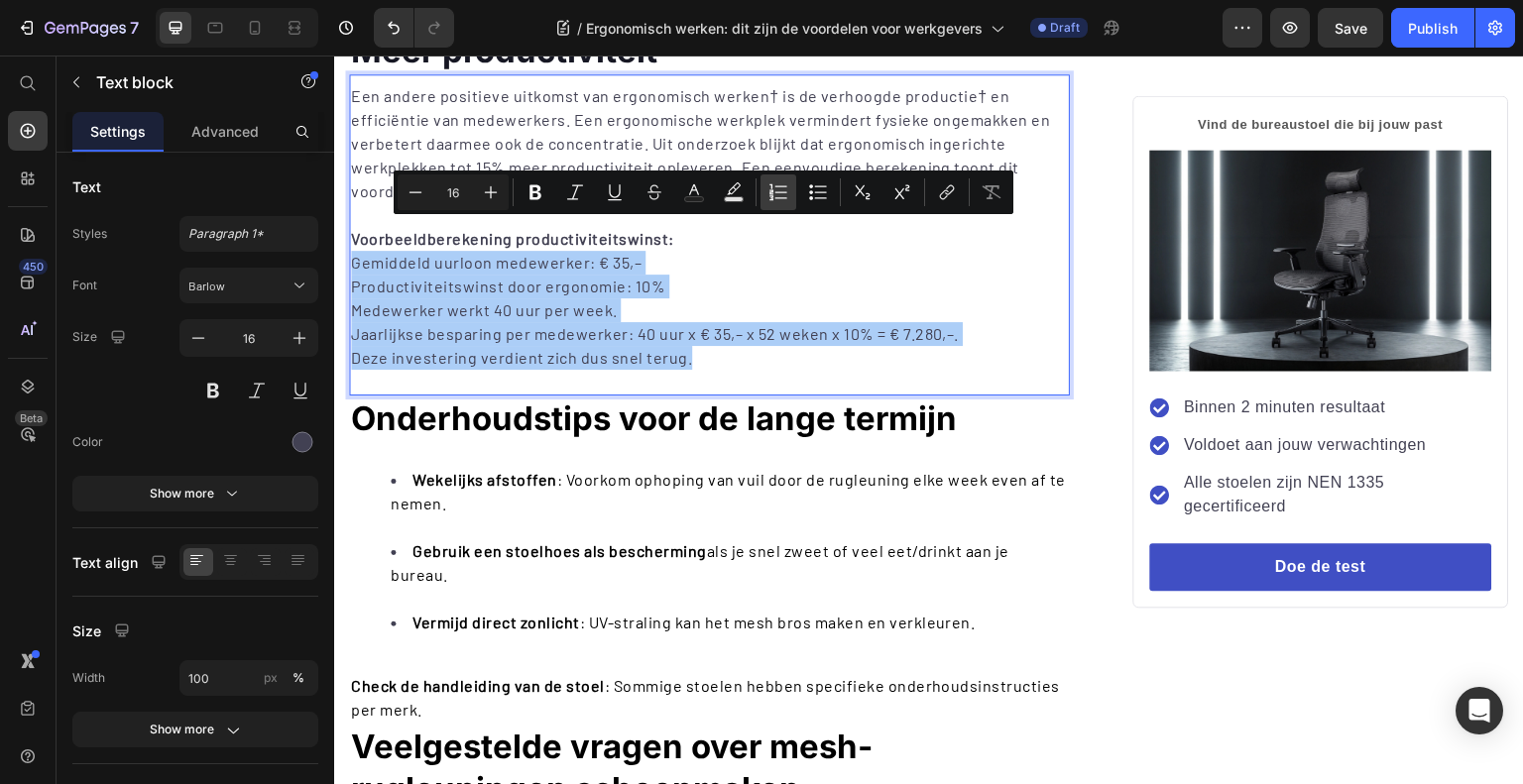 click 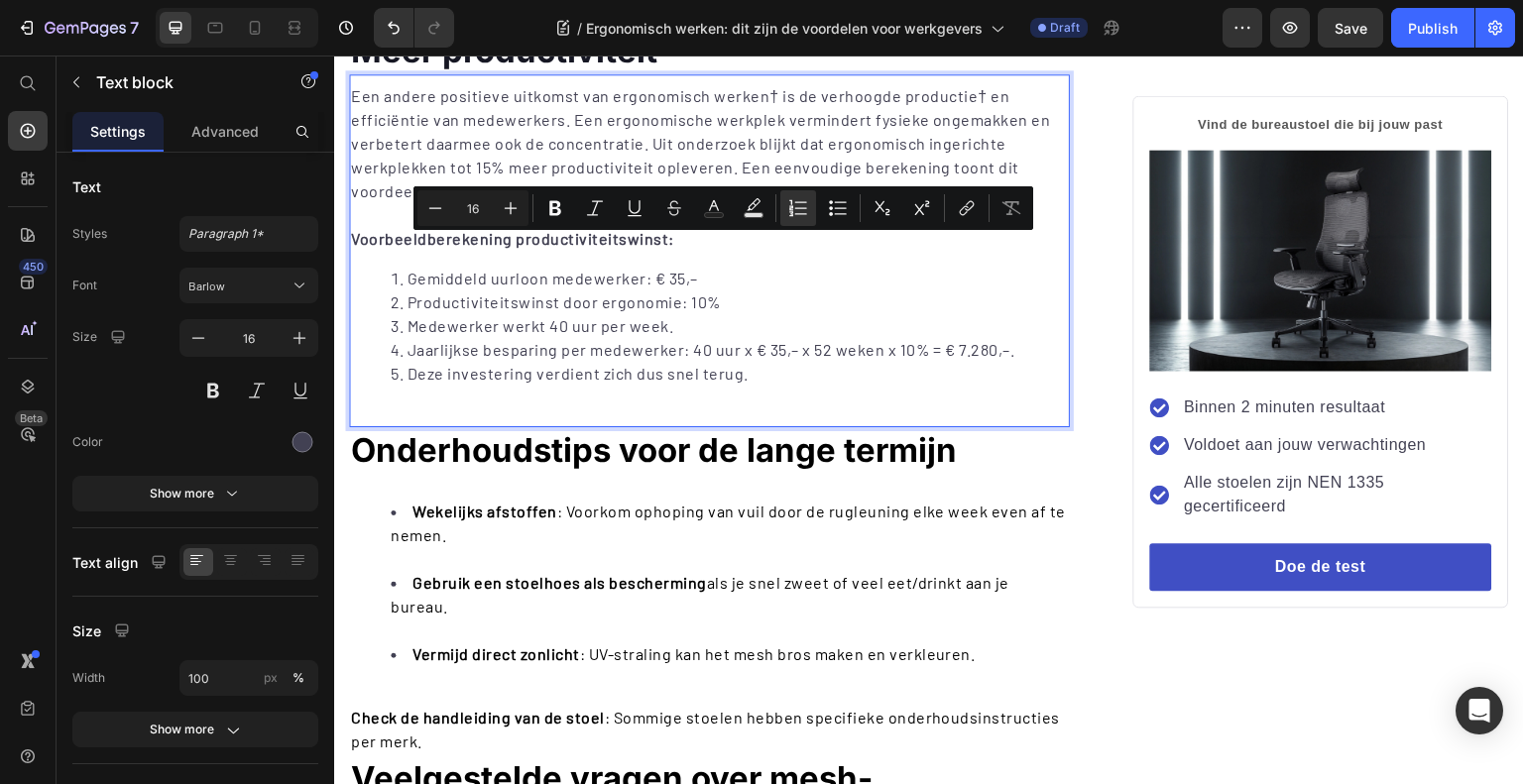 click on "Deze investering verdient zich dus snel terug." at bounding box center [729, 374] 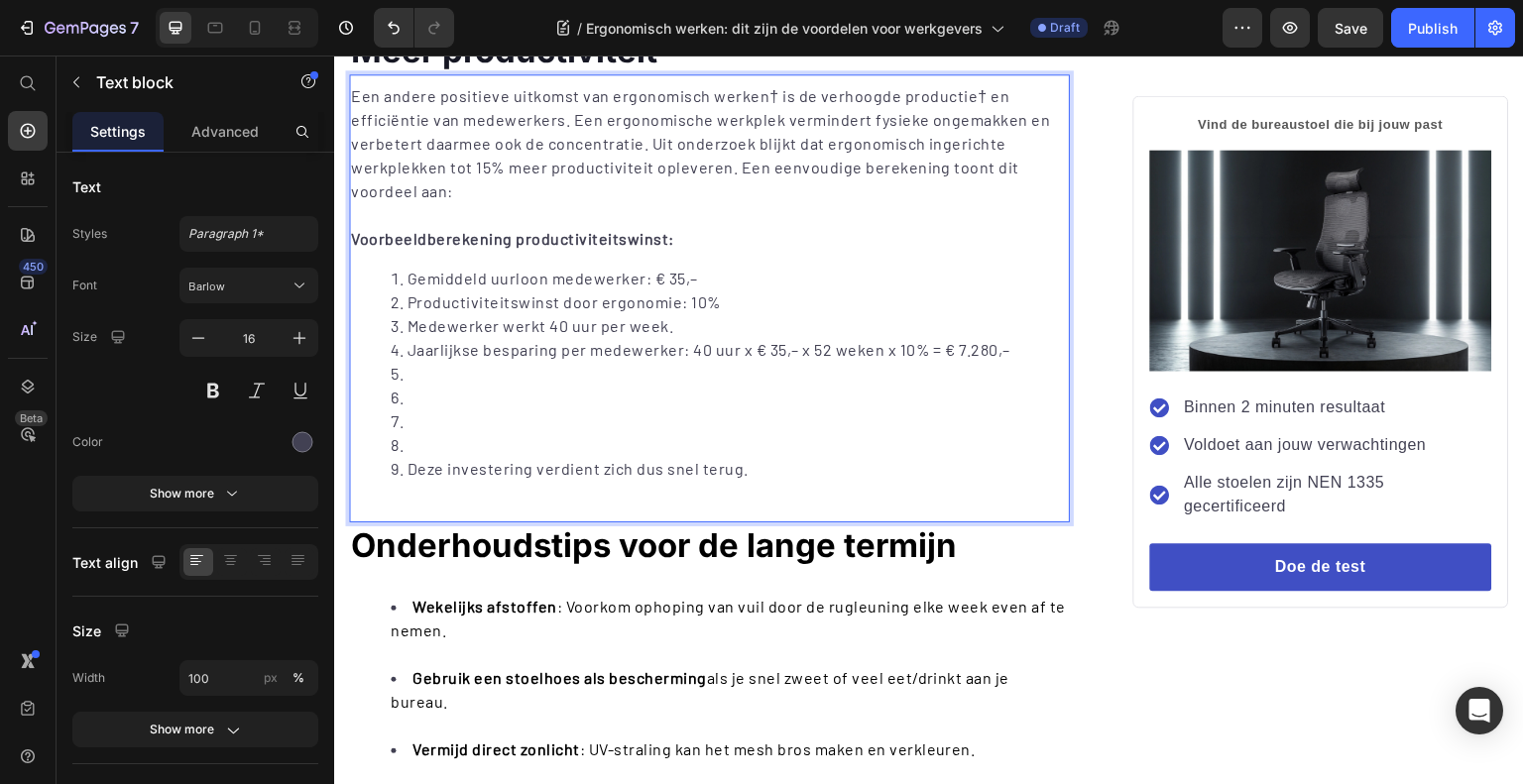 click at bounding box center (729, 445) 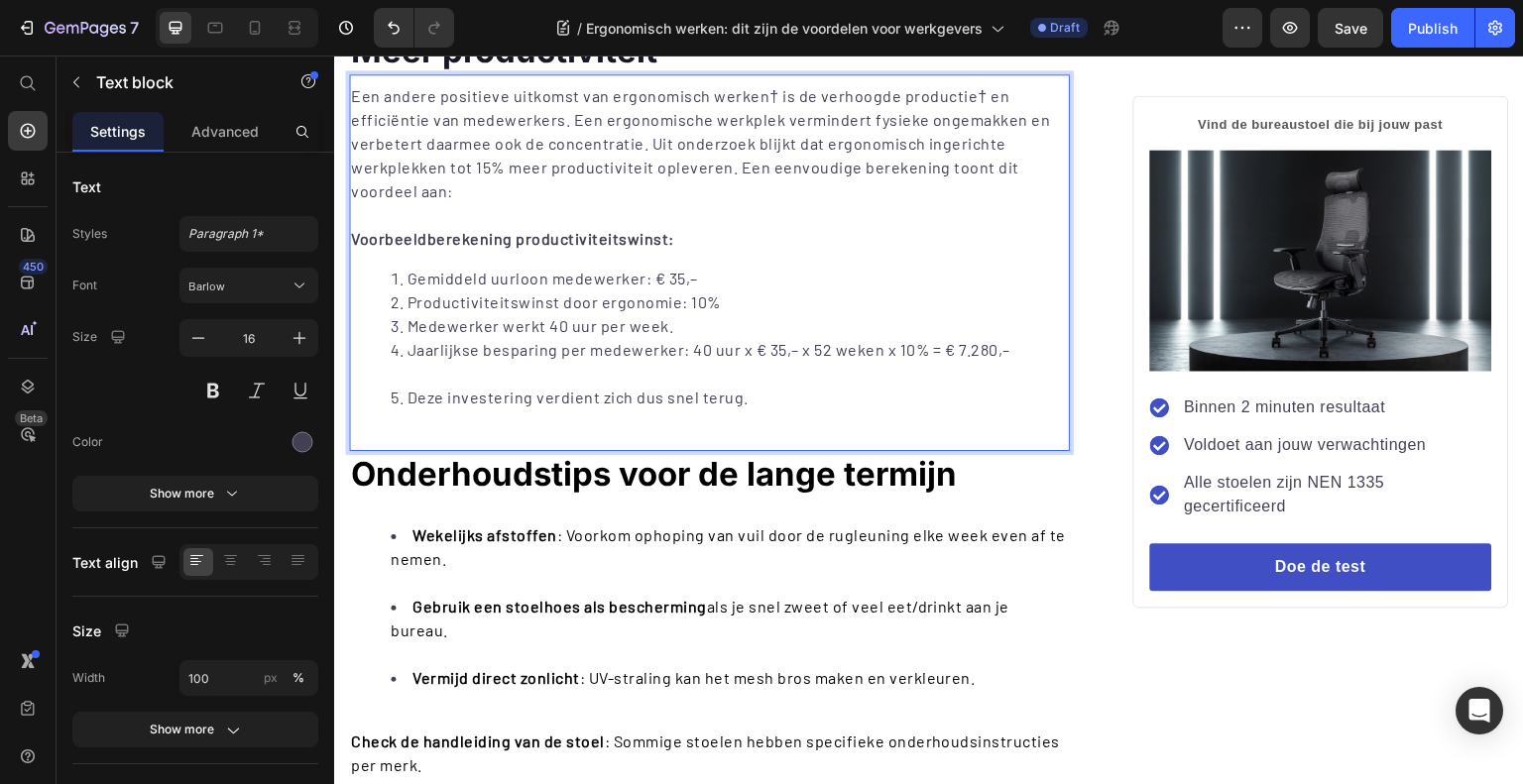 click on "Deze investering verdient zich dus snel terug." at bounding box center [729, 397] 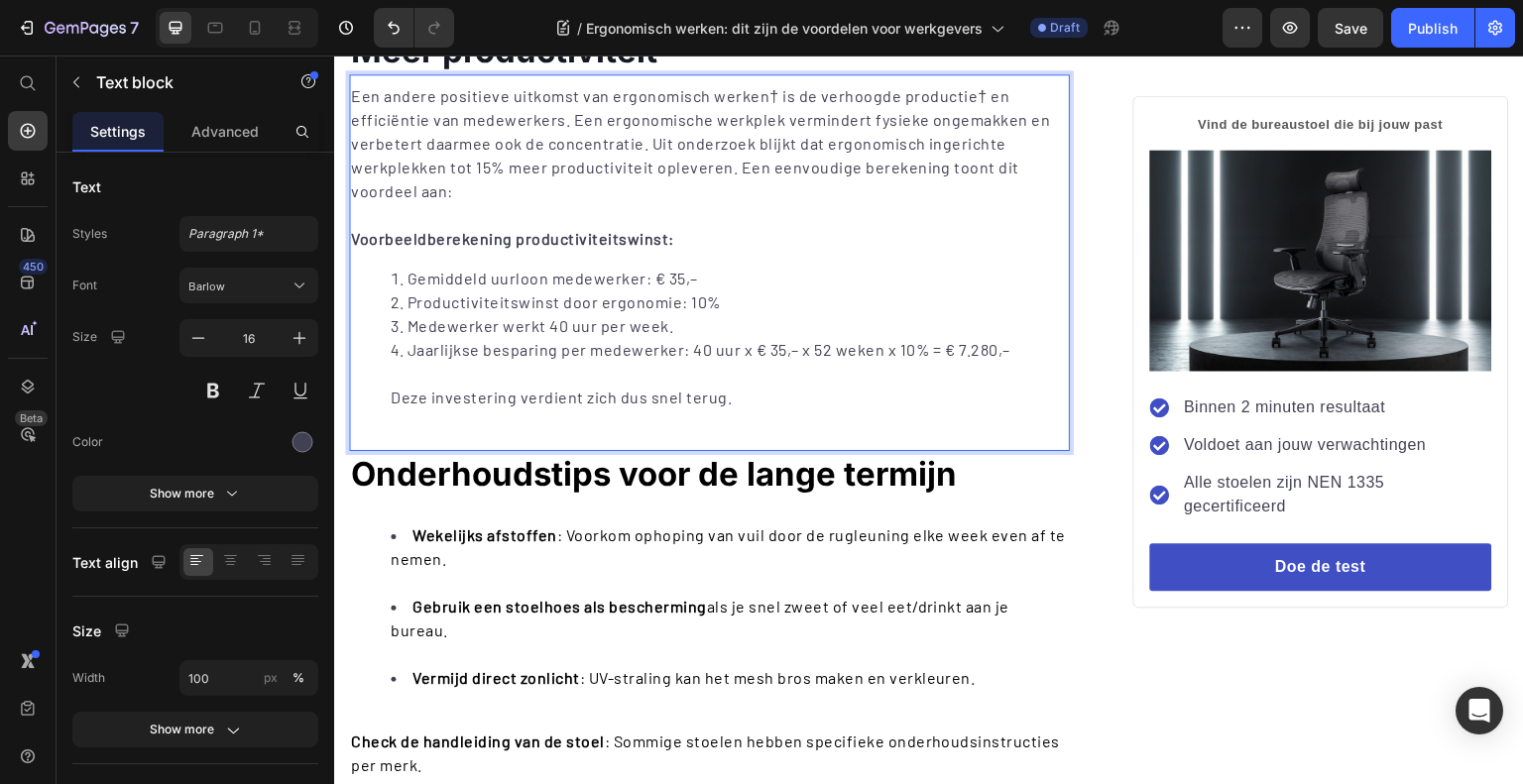 click on "Een andere positieve uitkomst van ergonomisch werken† is de verhoogde productie† en efficiëntie van medewerkers. Een ergonomische werkplek vermindert fysieke ongemakken en verbetert daarmee ook de concentratie. Uit onderzoek blijkt dat ergonomisch ingerichte werkplekken tot 15% meer productiviteit opleveren. Een eenvoudige berekening toont dit voordeel aan: Voorbeeldberekening productiviteitswinst: Gemiddeld uurloon medewerker: € 35,– Productiviteitswinst door ergonomie: 10% Medewerker werkt 40 uur per week. Jaarlijkse besparing per medewerker: 40 uur x € 35,– x 52 weken x 10% = € 7.280,– Deze investering verdient zich dus snel terug." at bounding box center (709, 255) 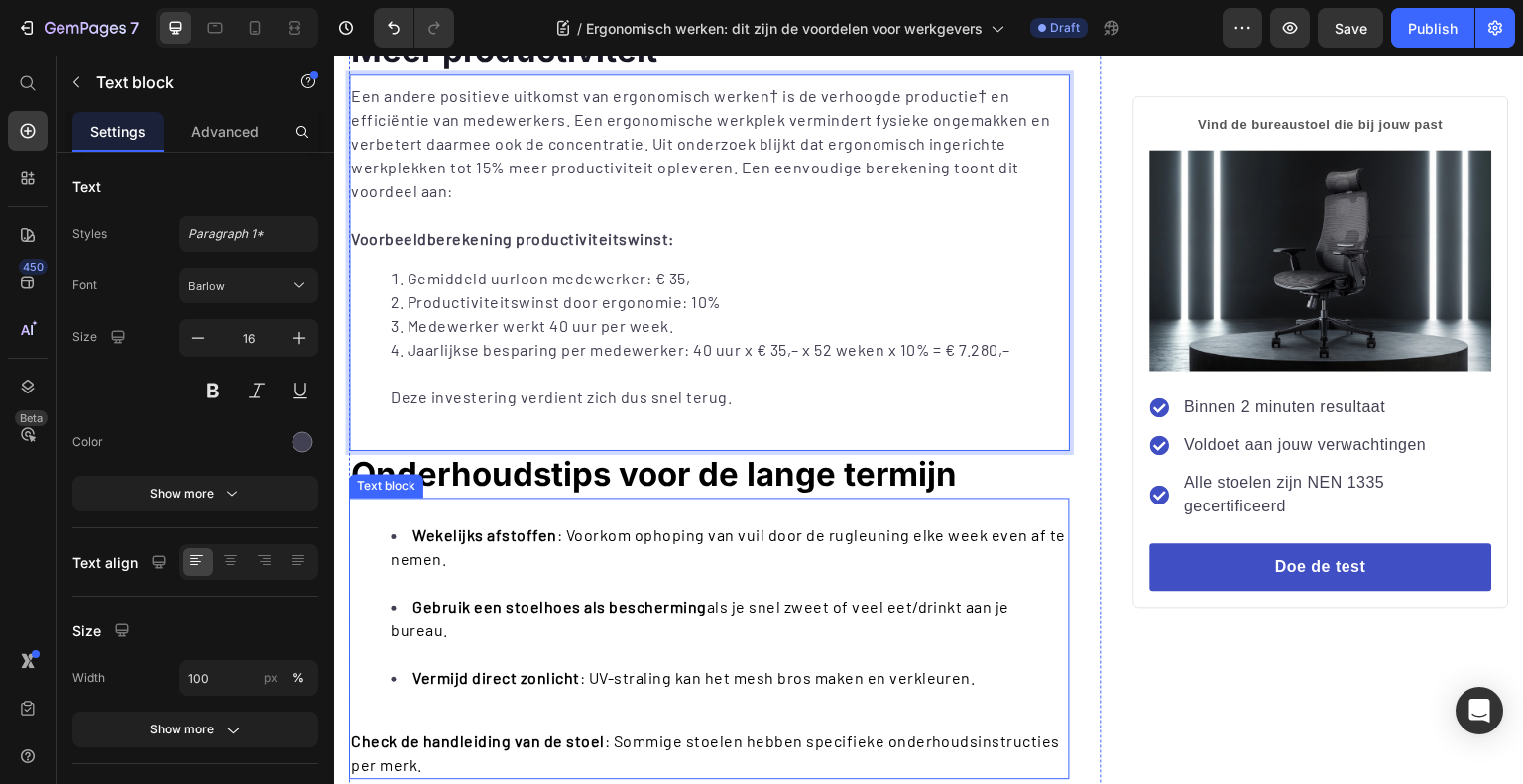 scroll, scrollTop: 1490, scrollLeft: 0, axis: vertical 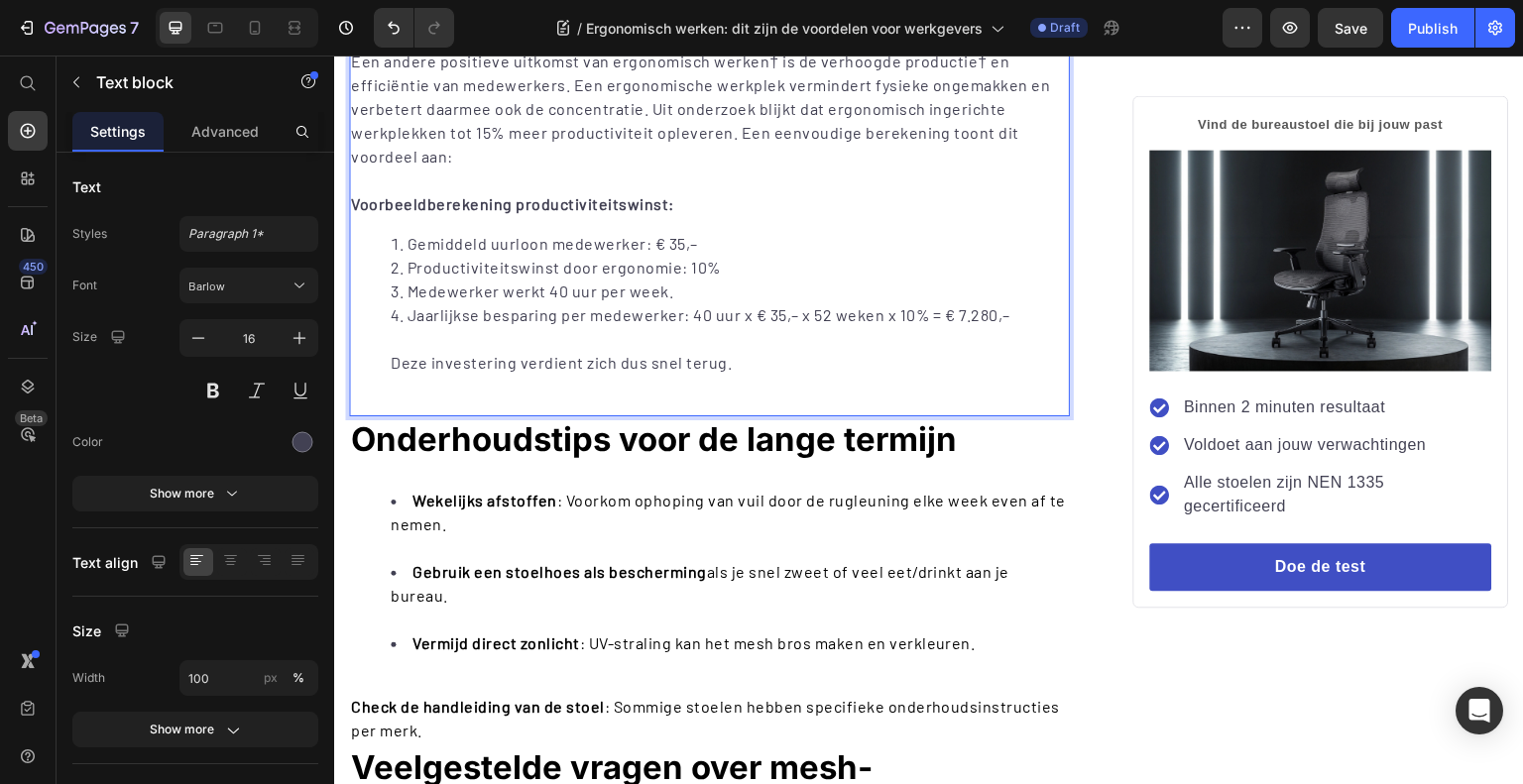 click on "Een andere positieve uitkomst van ergonomisch werken† is de verhoogde productie† en efficiëntie van medewerkers. Een ergonomische werkplek vermindert fysieke ongemakken en verbetert daarmee ook de concentratie. Uit onderzoek blijkt dat ergonomisch ingerichte werkplekken tot 15% meer productiviteit opleveren. Een eenvoudige berekening toont dit voordeel aan: Voorbeeldberekening productiviteitswinst: Gemiddeld uurloon medewerker: € 35,– Productiviteitswinst door ergonomie: 10% Medewerker werkt 40 uur per week. Jaarlijkse besparing per medewerker: 40 uur x € 35,– x 52 weken x 10% = € 7.280,– Deze investering verdient zich dus snel terug. Text block   0" at bounding box center (709, 228) 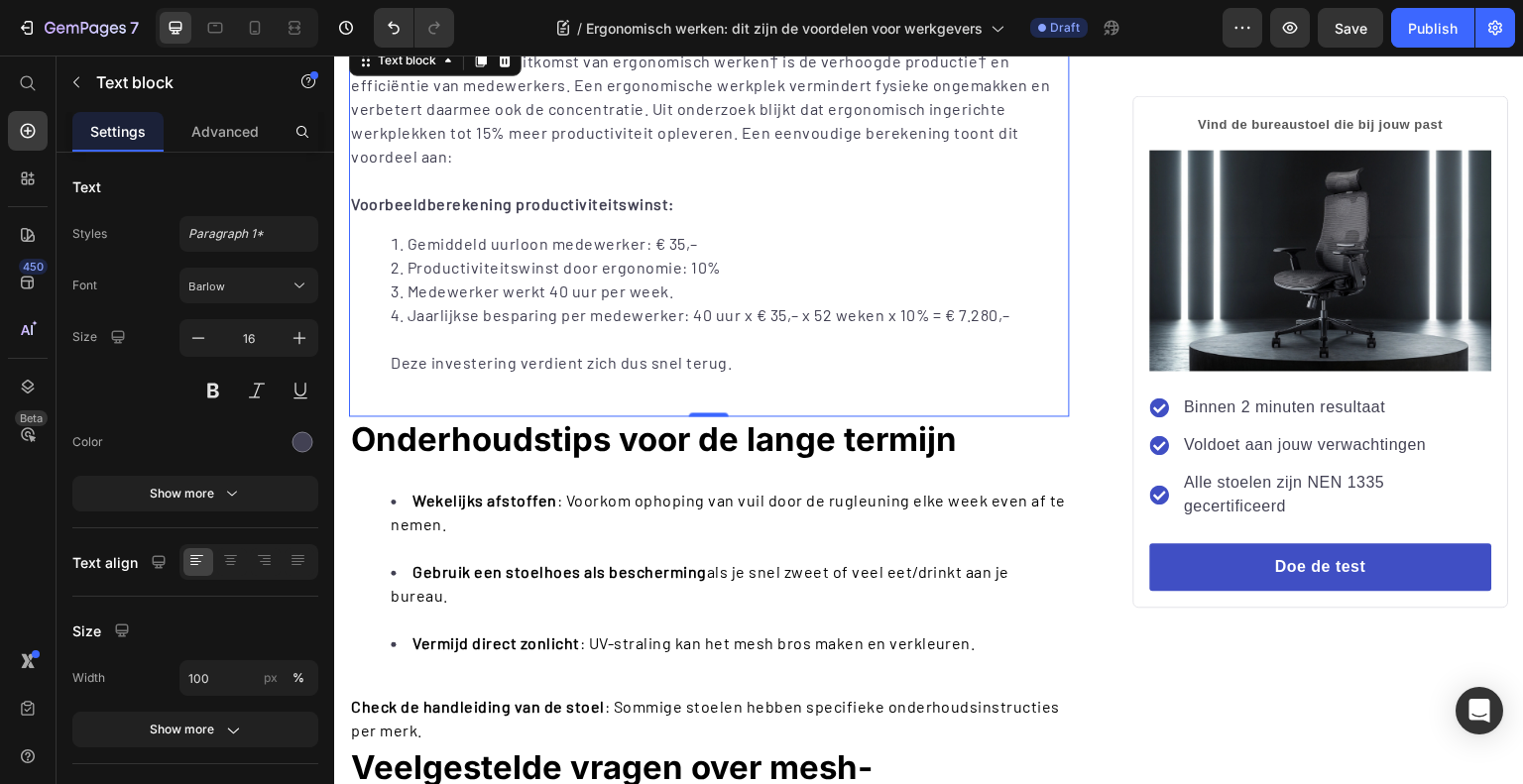 click on "Een andere positieve uitkomst van ergonomisch werken† is de verhoogde productie† en efficiëntie van medewerkers. Een ergonomische werkplek vermindert fysieke ongemakken en verbetert daarmee ook de concentratie. Uit onderzoek blijkt dat ergonomisch ingerichte werkplekken tot 15% meer productiviteit opleveren. Een eenvoudige berekening toont dit voordeel aan: Voorbeeldberekening productiviteitswinst: Gemiddeld uurloon medewerker: € 35,– Productiviteitswinst door ergonomie: 10% Medewerker werkt 40 uur per week. Jaarlijkse besparing per medewerker: 40 uur x € 35,– x 52 weken x 10% = € 7.280,– Deze investering verdient zich dus snel terug." at bounding box center (709, 220) 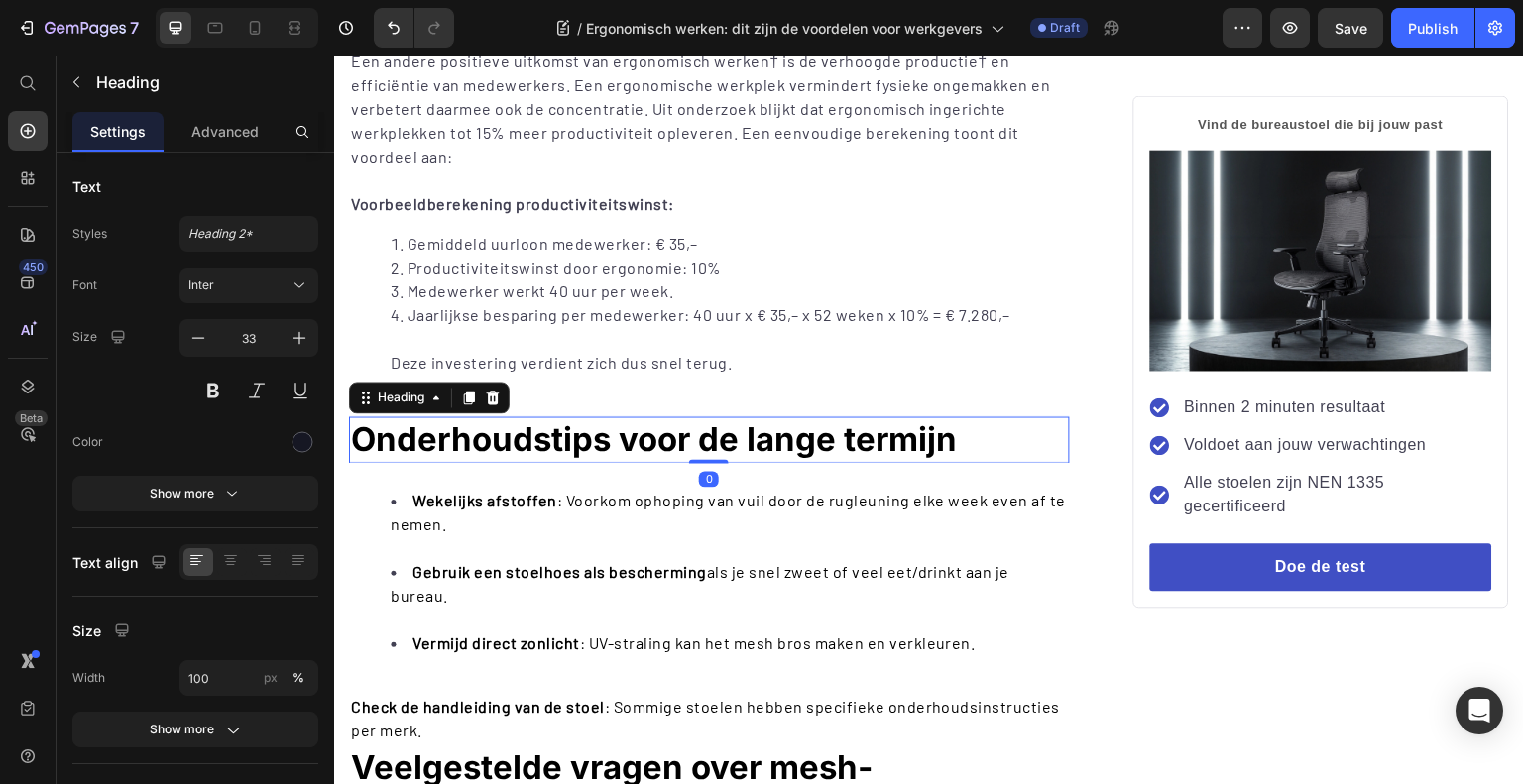 click on "Onderhoudstips voor de lange termijn" at bounding box center [653, 439] 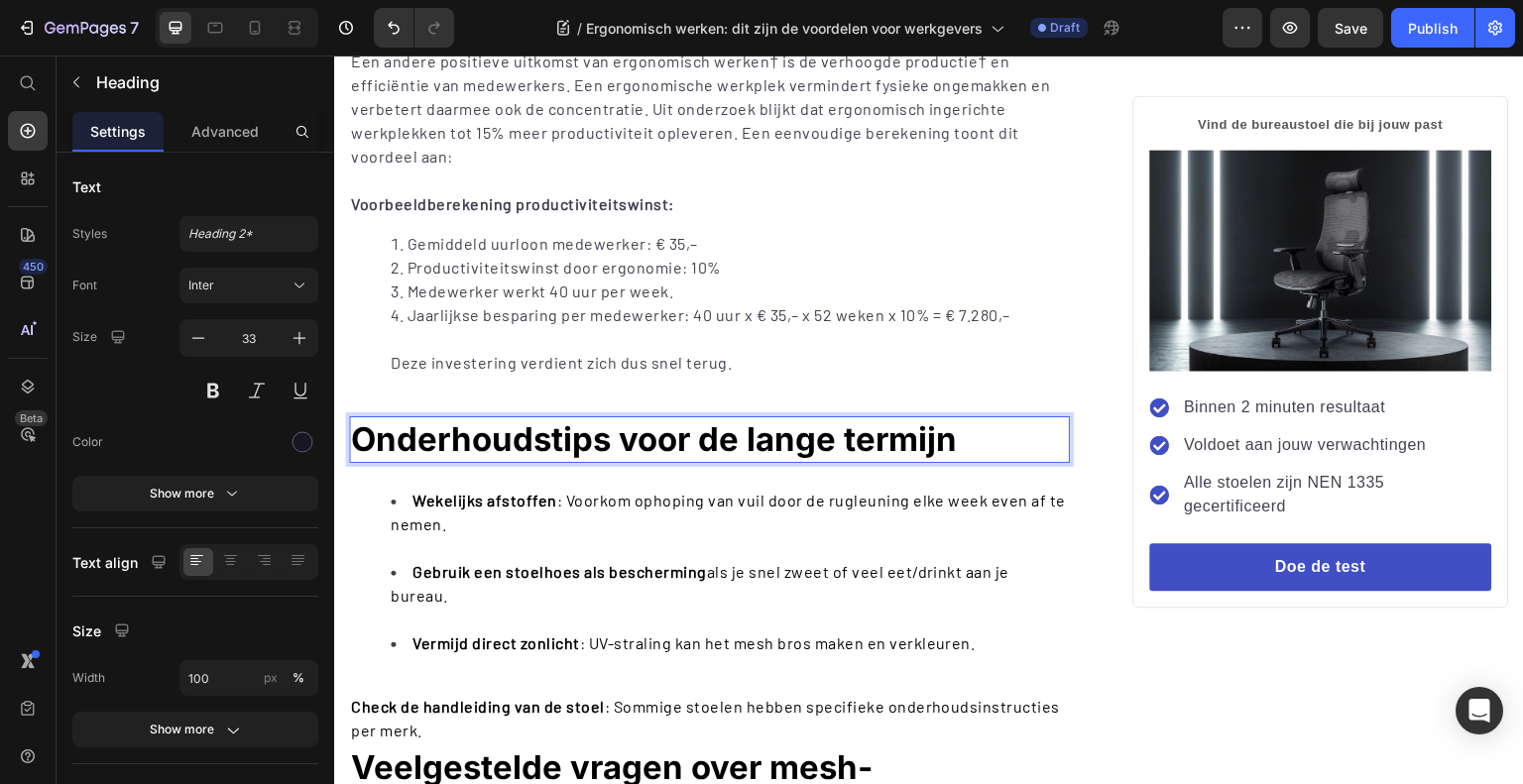 click on "Onderhoudstips voor de lange termijn" at bounding box center [653, 439] 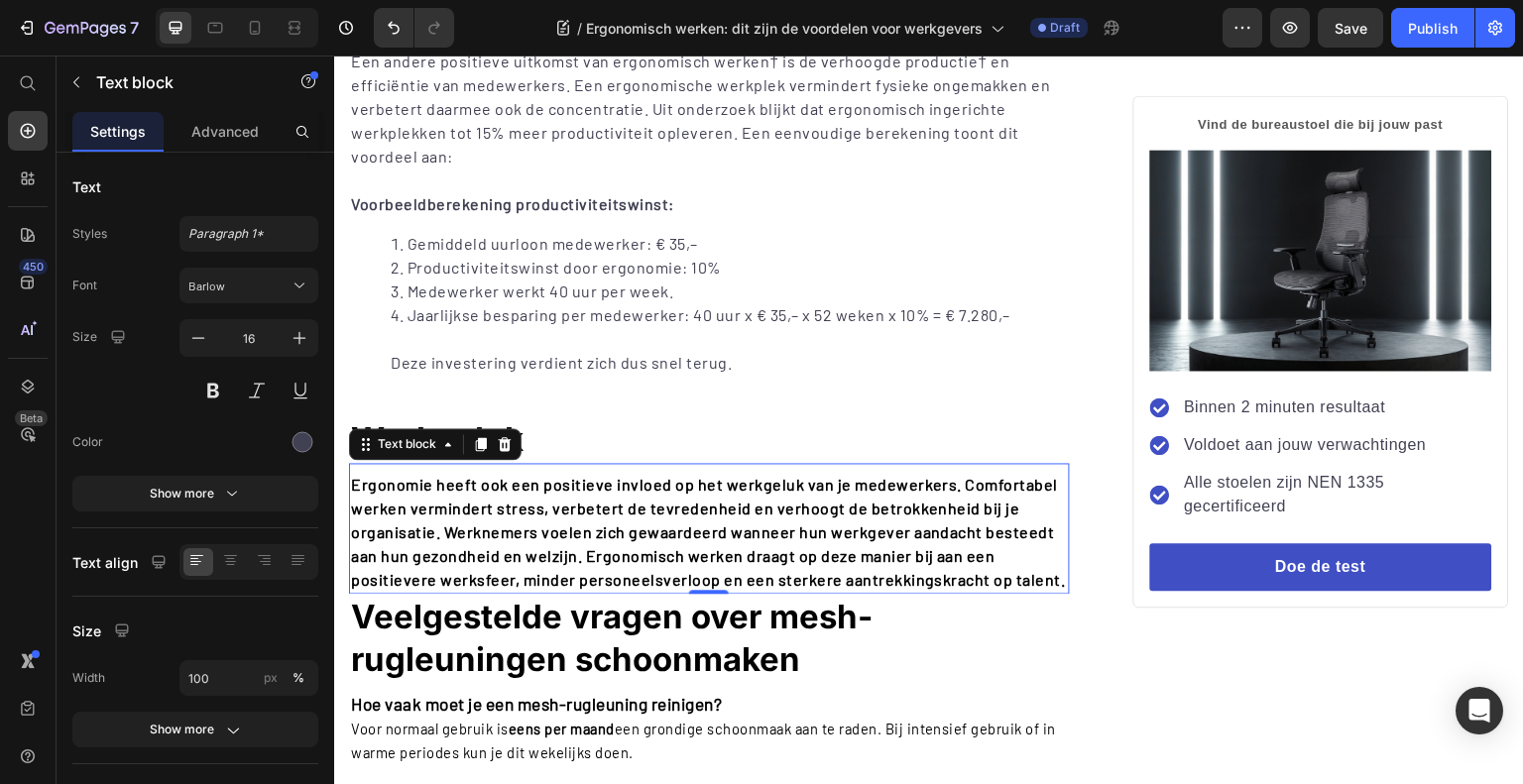 click on "Ergonomie heeft ook een positieve invloed op het werkgeluk van je medewerkers. Comfortabel werken vermindert stress, verbetert de tevredenheid en verhoogt de betrokkenheid bij je organisatie. Werknemers voelen zich gewaardeerd wanneer hun werkgever aandacht besteedt aan hun gezondheid en welzijn. Ergonomisch werken draagt op deze manier bij aan een positievere werksfeer, minder personeelsverloop en een sterkere aantrekkingskracht op talent." at bounding box center (708, 531) 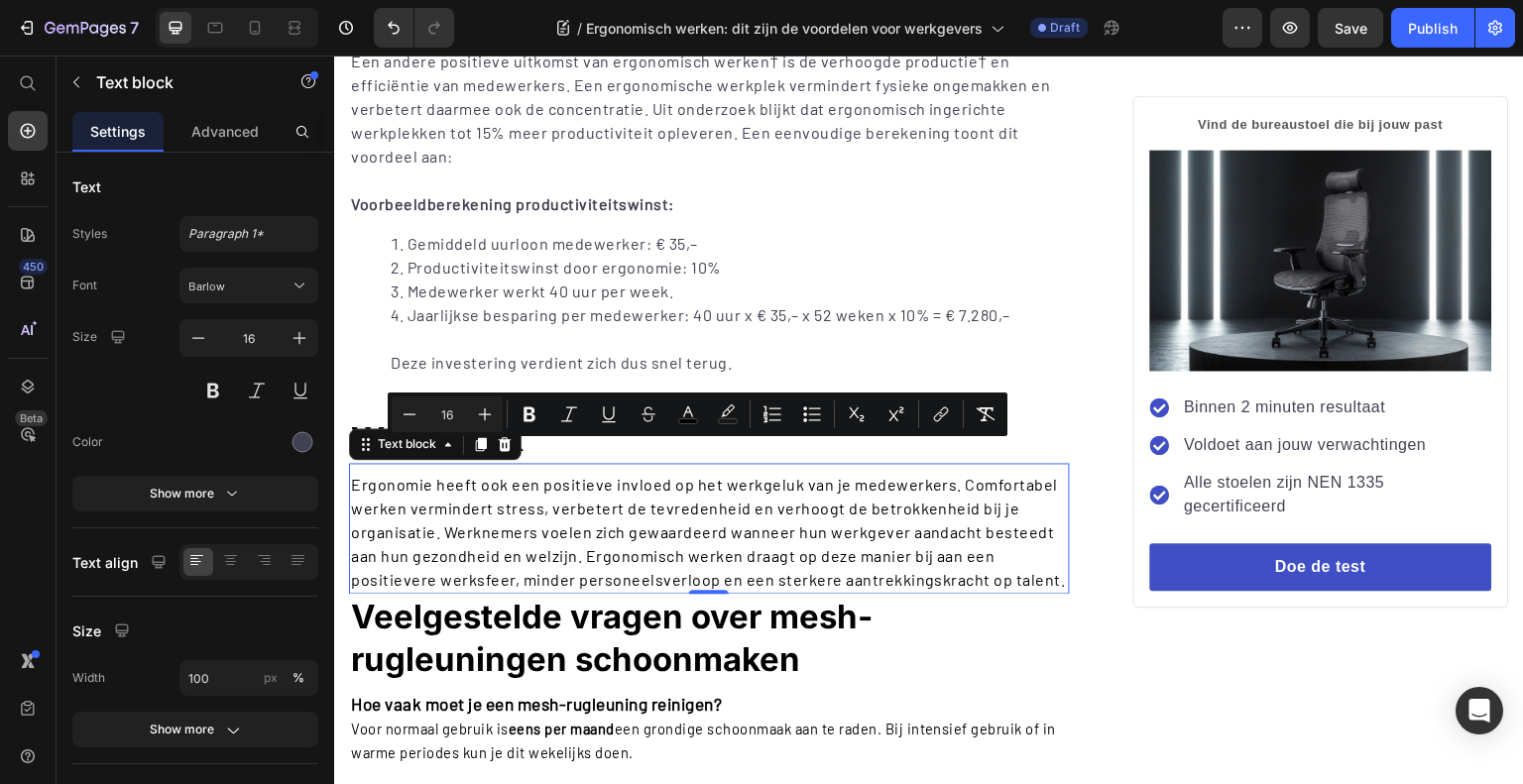 click on "Ergonomie heeft ook een positieve invloed op het werkgeluk van je medewerkers. Comfortabel werken vermindert stress, verbetert de tevredenheid en verhoogt de betrokkenheid bij je organisatie. Werknemers voelen zich gewaardeerd wanneer hun werkgever aandacht besteedt aan hun gezondheid en welzijn. Ergonomisch werken draagt op deze manier bij aan een positievere werksfeer, minder personeelsverloop en een sterkere aantrekkingskracht op talent." at bounding box center (708, 531) 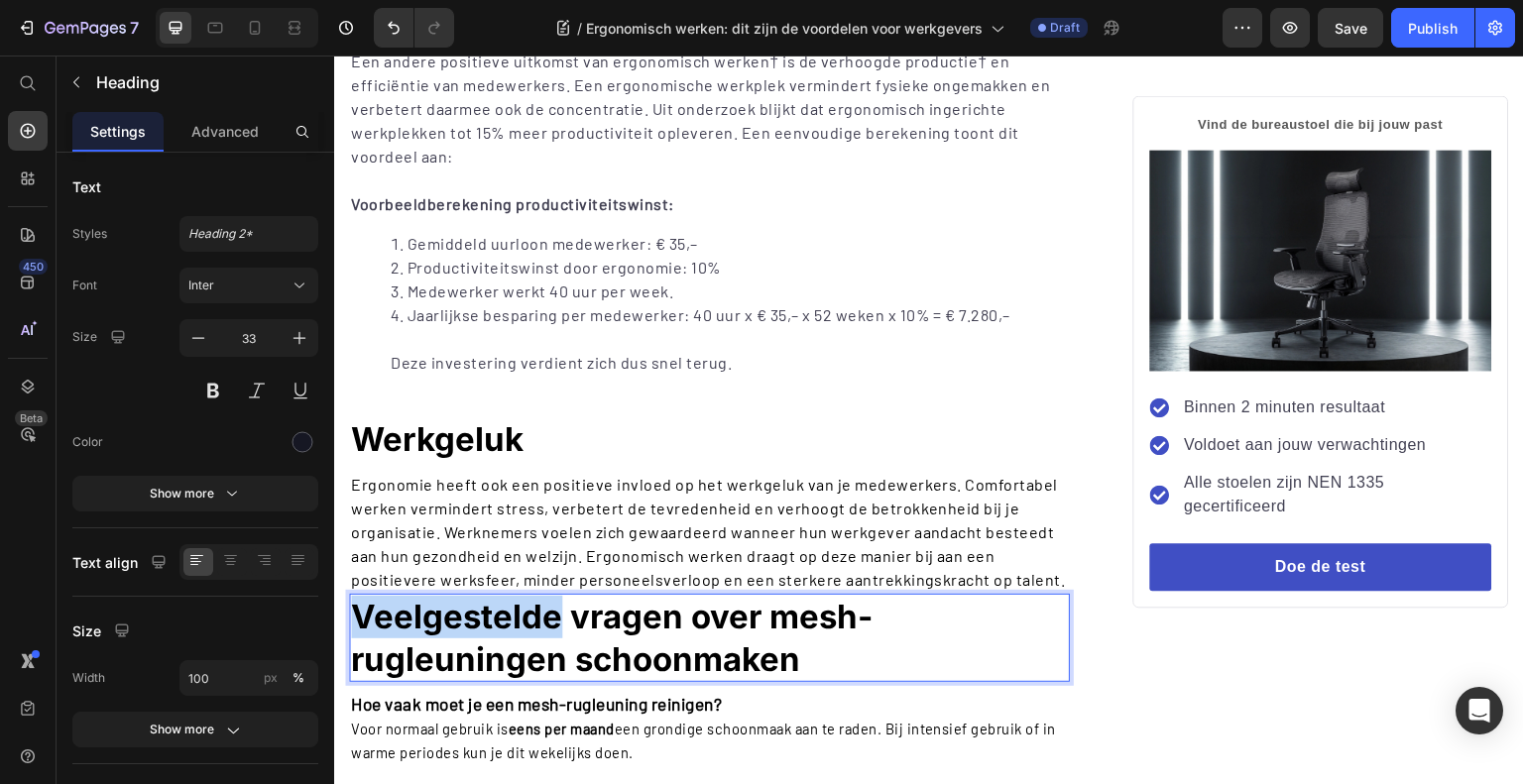 click on "Veelgestelde vragen over mesh-rugleuningen schoonmaken" at bounding box center (612, 637) 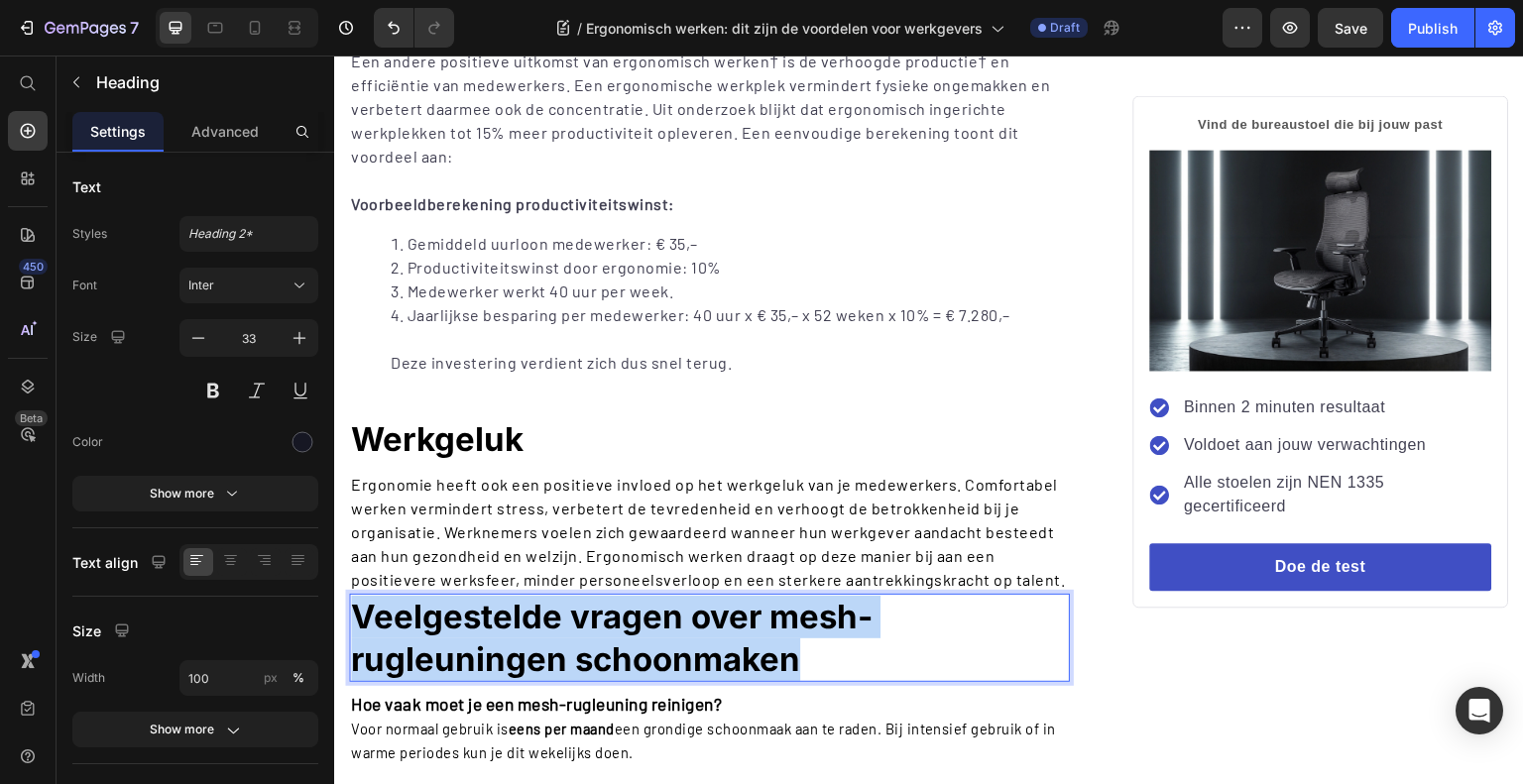 click on "Veelgestelde vragen over mesh-rugleuningen schoonmaken" at bounding box center [612, 637] 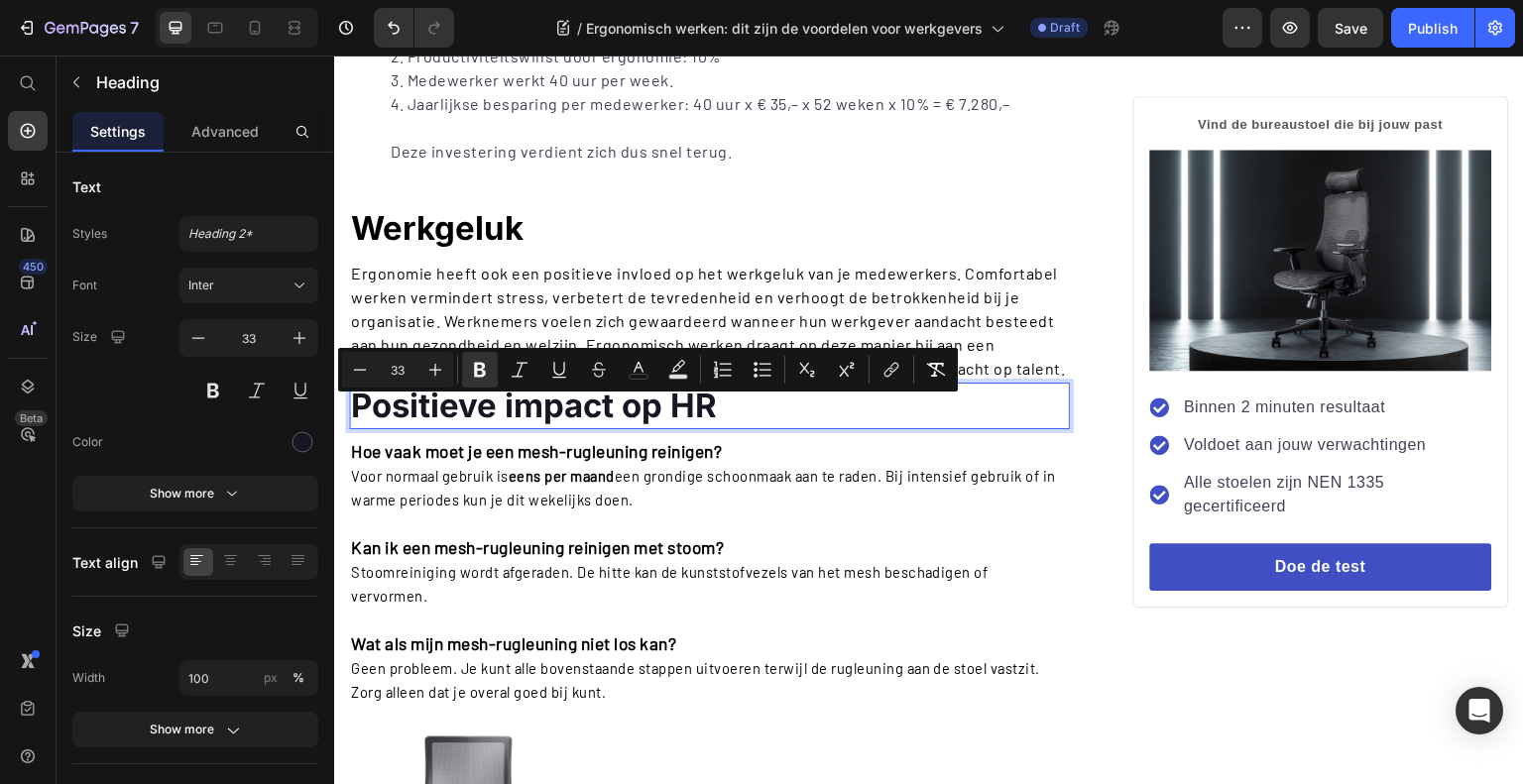 scroll, scrollTop: 1715, scrollLeft: 0, axis: vertical 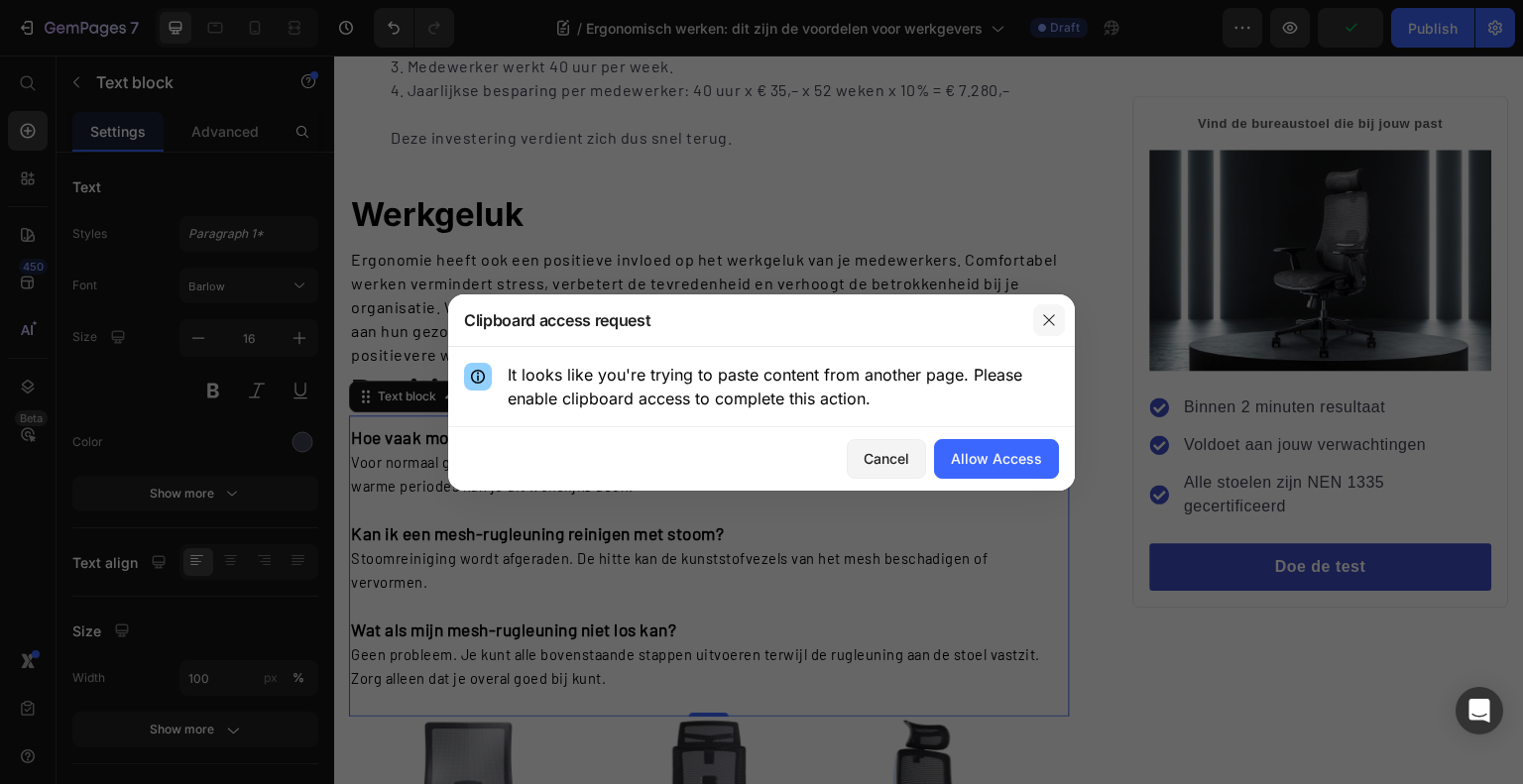 click at bounding box center (1049, 320) 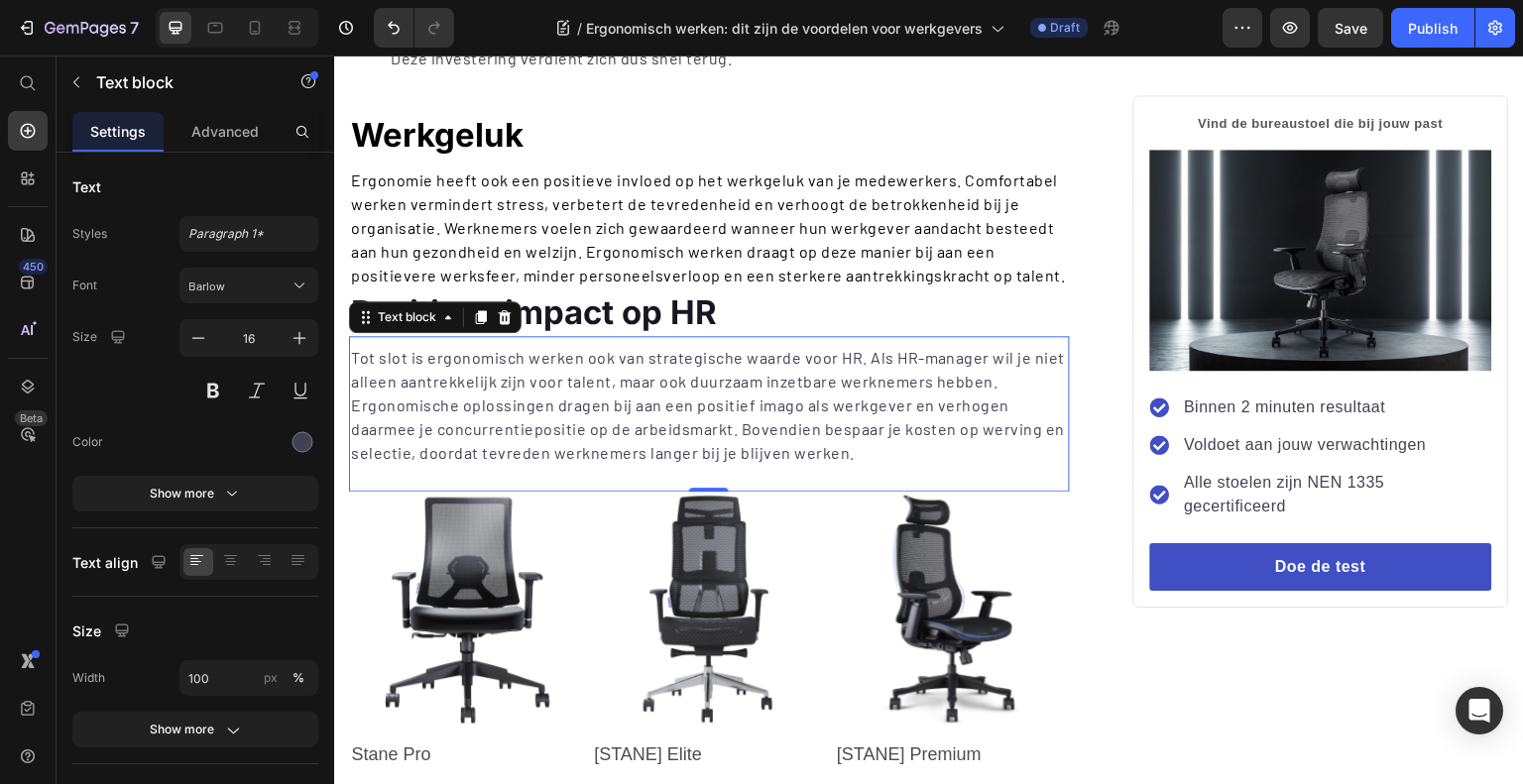 scroll, scrollTop: 1796, scrollLeft: 0, axis: vertical 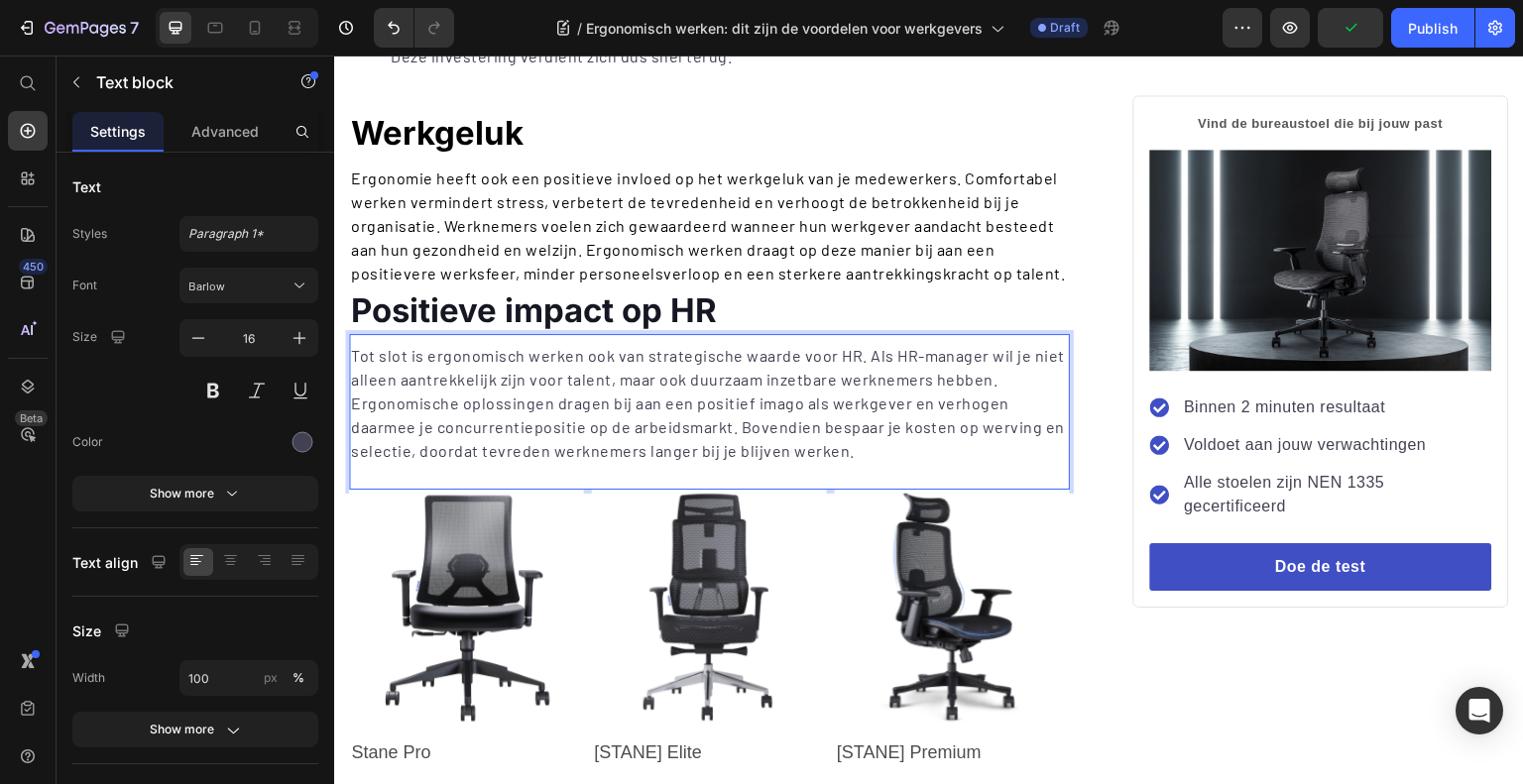 click on "Tot slot is ergonomisch werken ook van strategische waarde voor HR. Als HR-manager wil je niet alleen aantrekkelijk zijn voor talent, maar ook duurzaam inzetbare werknemers hebben. Ergonomische oplossingen dragen bij aan een positief imago als werkgever en verhogen daarmee je concurrentiepositie op de arbeidsmarkt. Bovendien bespaar je kosten op werving en selectie, doordat tevreden werknemers langer bij je blijven werken." at bounding box center [709, 403] 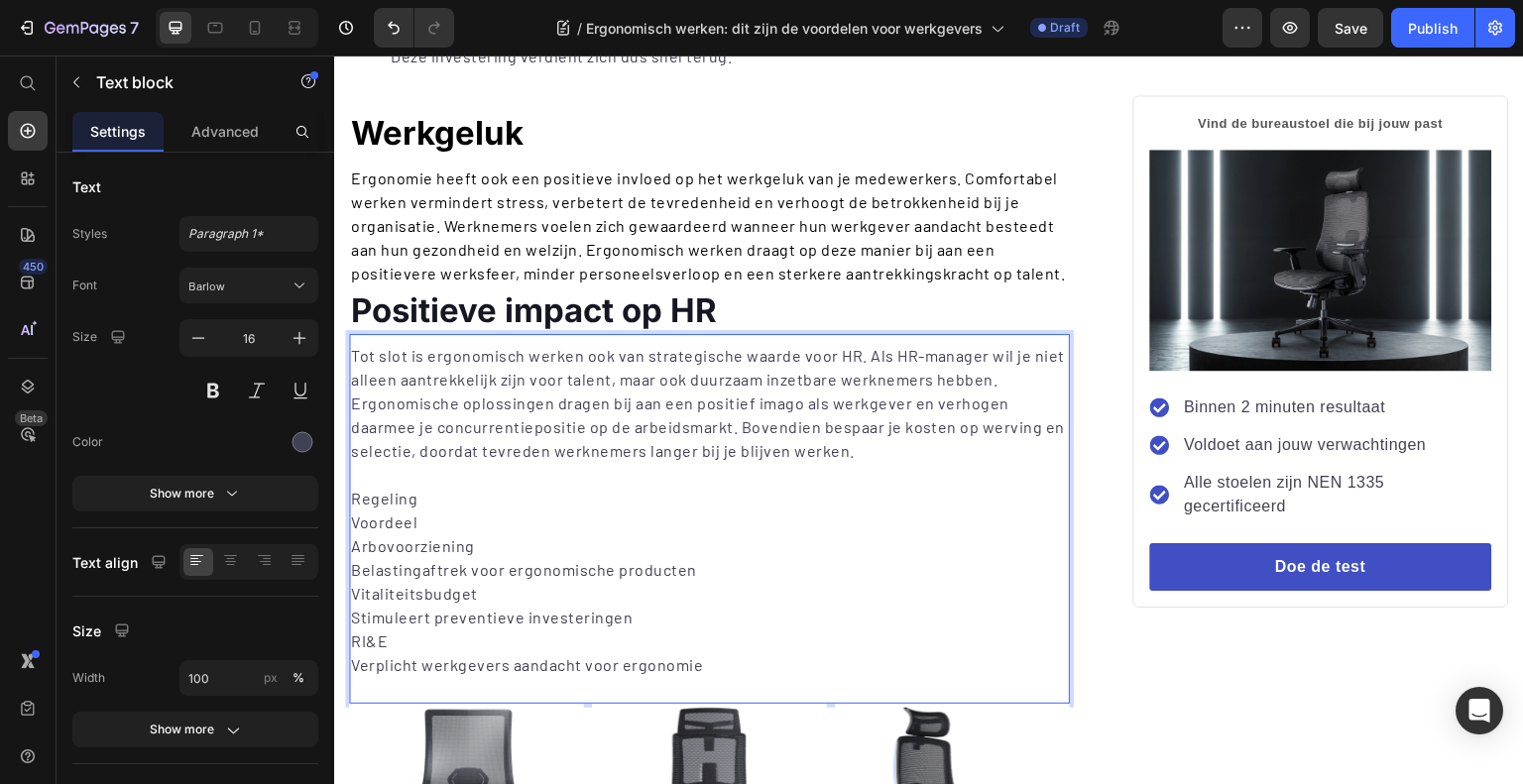 click on "Arbovoorziening" at bounding box center [709, 546] 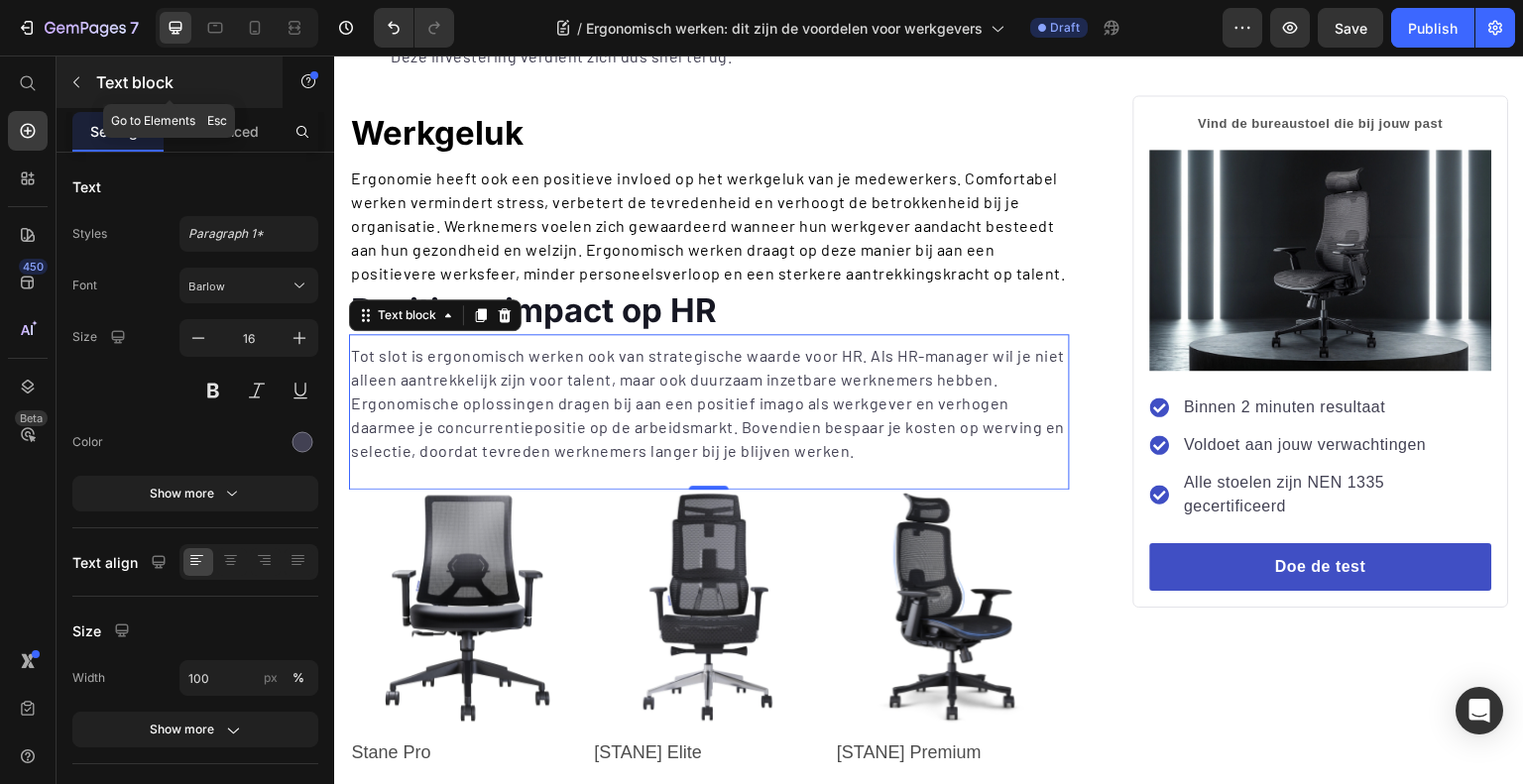 click 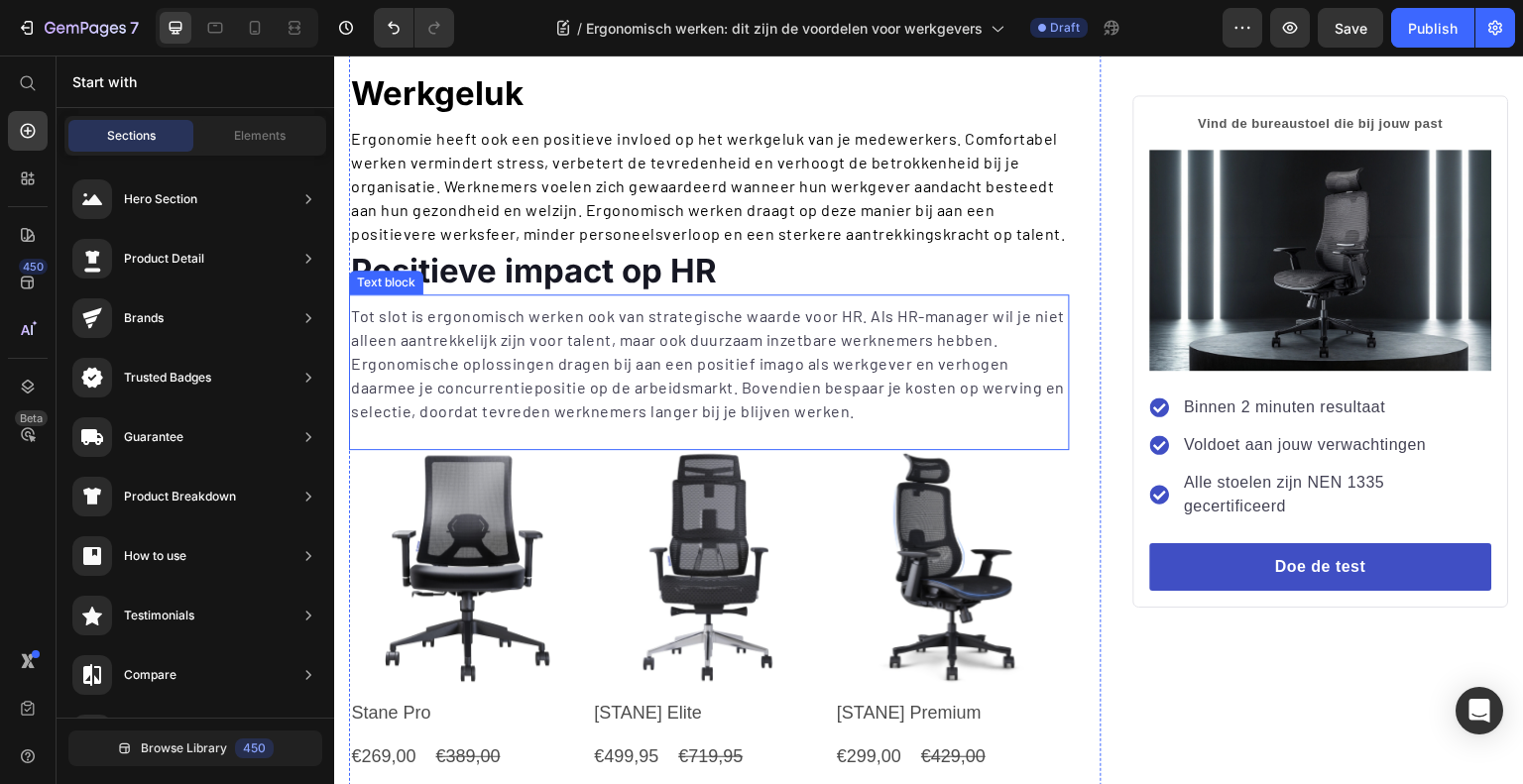 scroll, scrollTop: 1836, scrollLeft: 0, axis: vertical 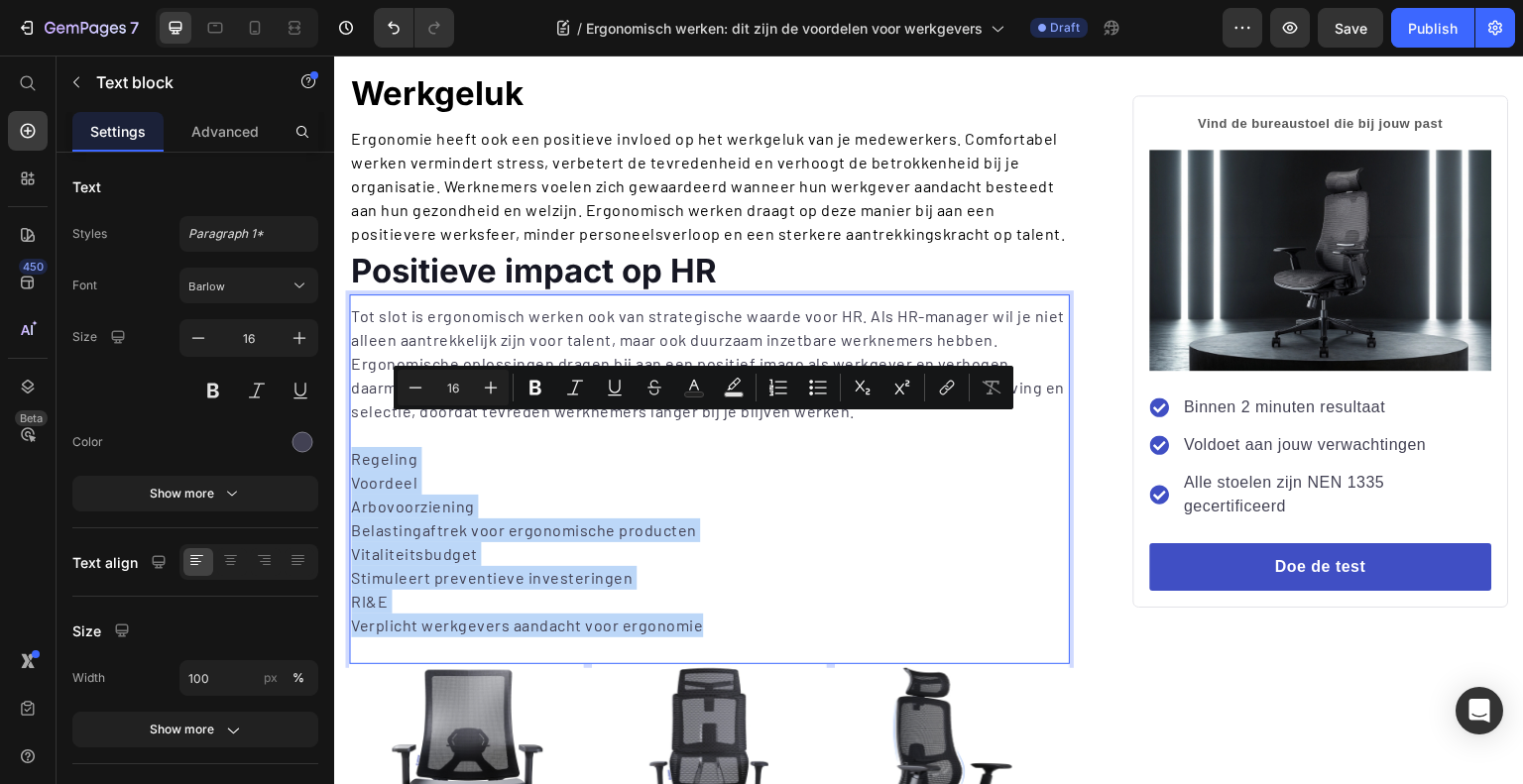 drag, startPoint x: 771, startPoint y: 595, endPoint x: 632, endPoint y: 477, distance: 182.33211 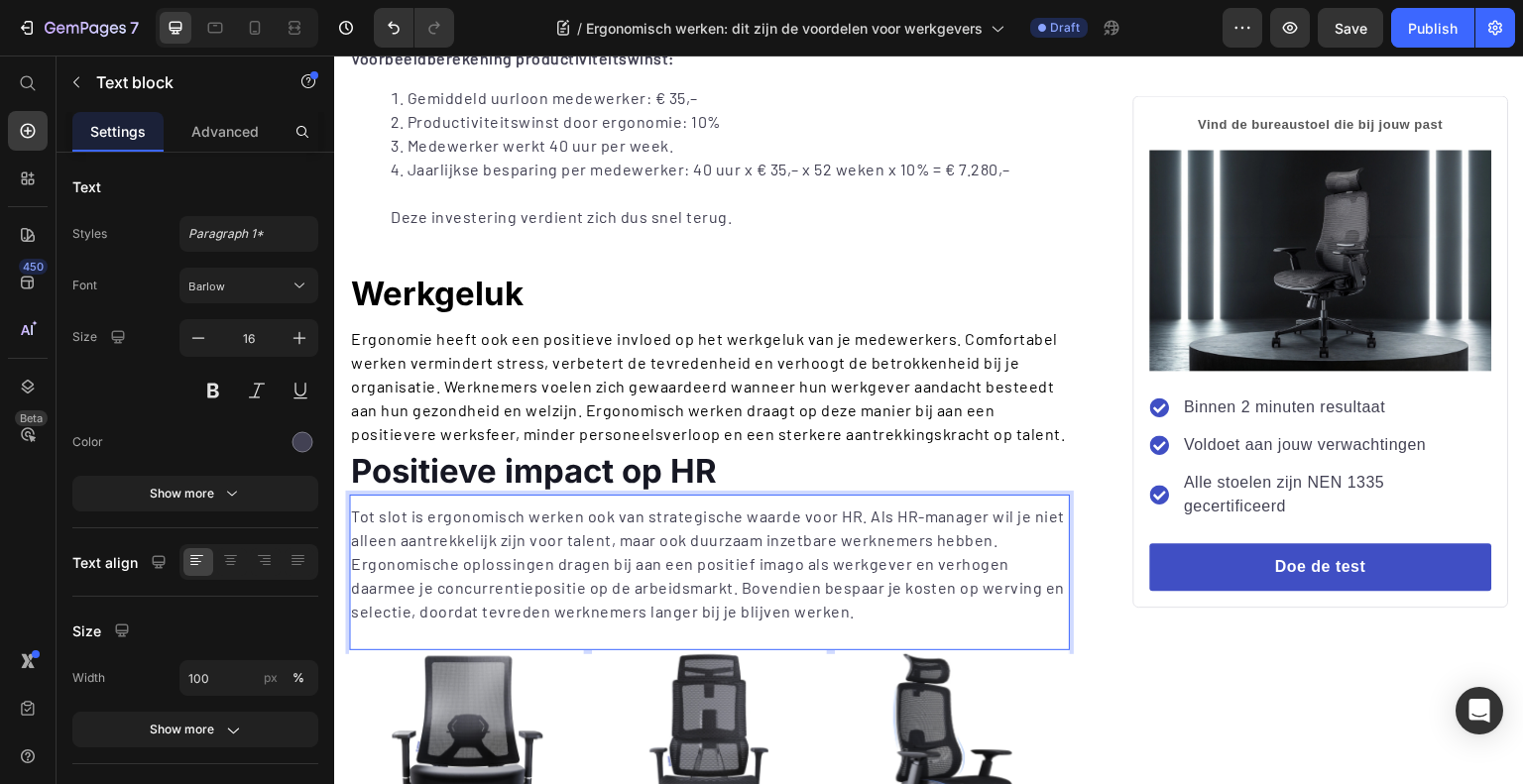 scroll, scrollTop: 1760, scrollLeft: 0, axis: vertical 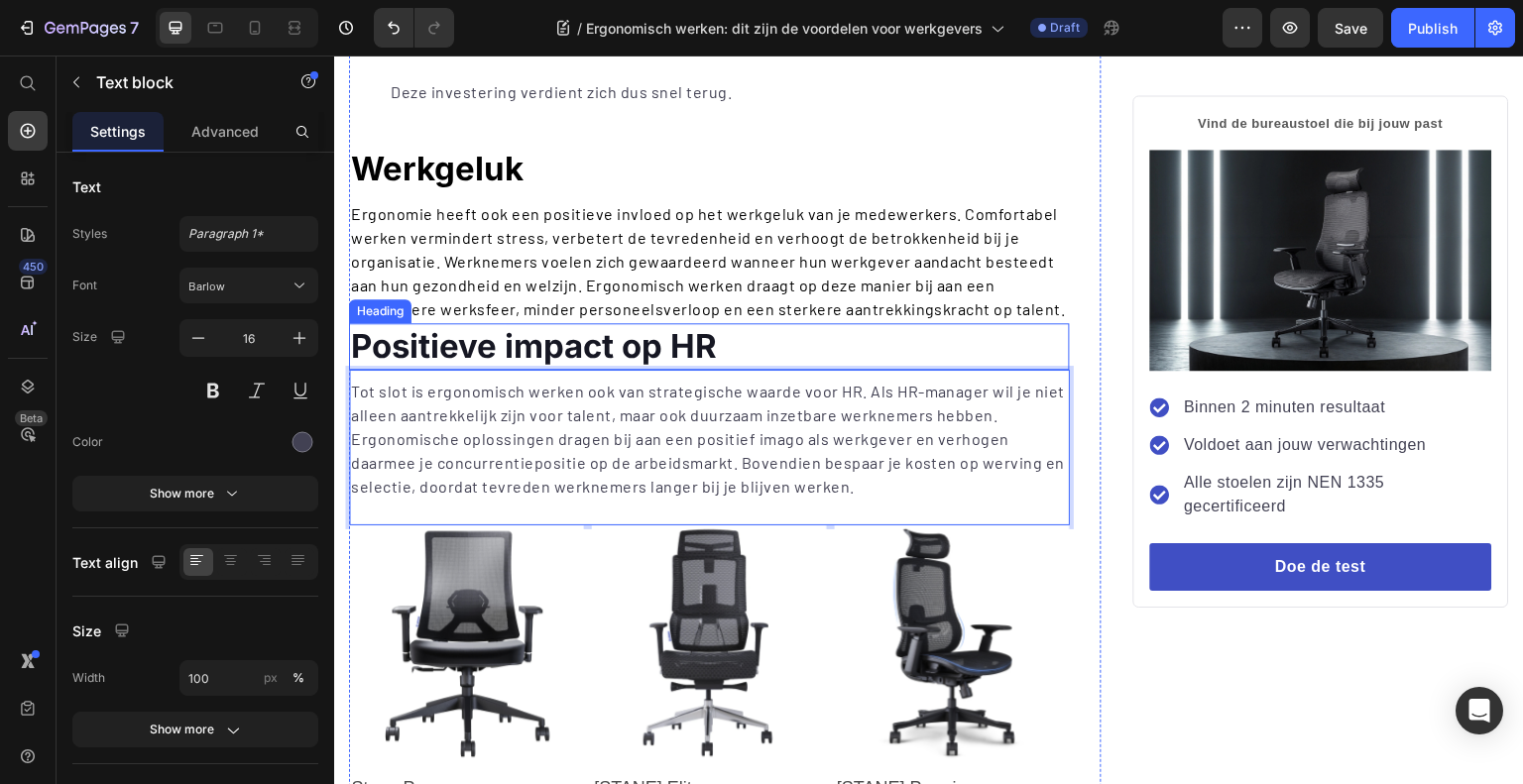 click on "⁠⁠⁠⁠⁠⁠⁠ Positieve impact op HR" at bounding box center (709, 346) 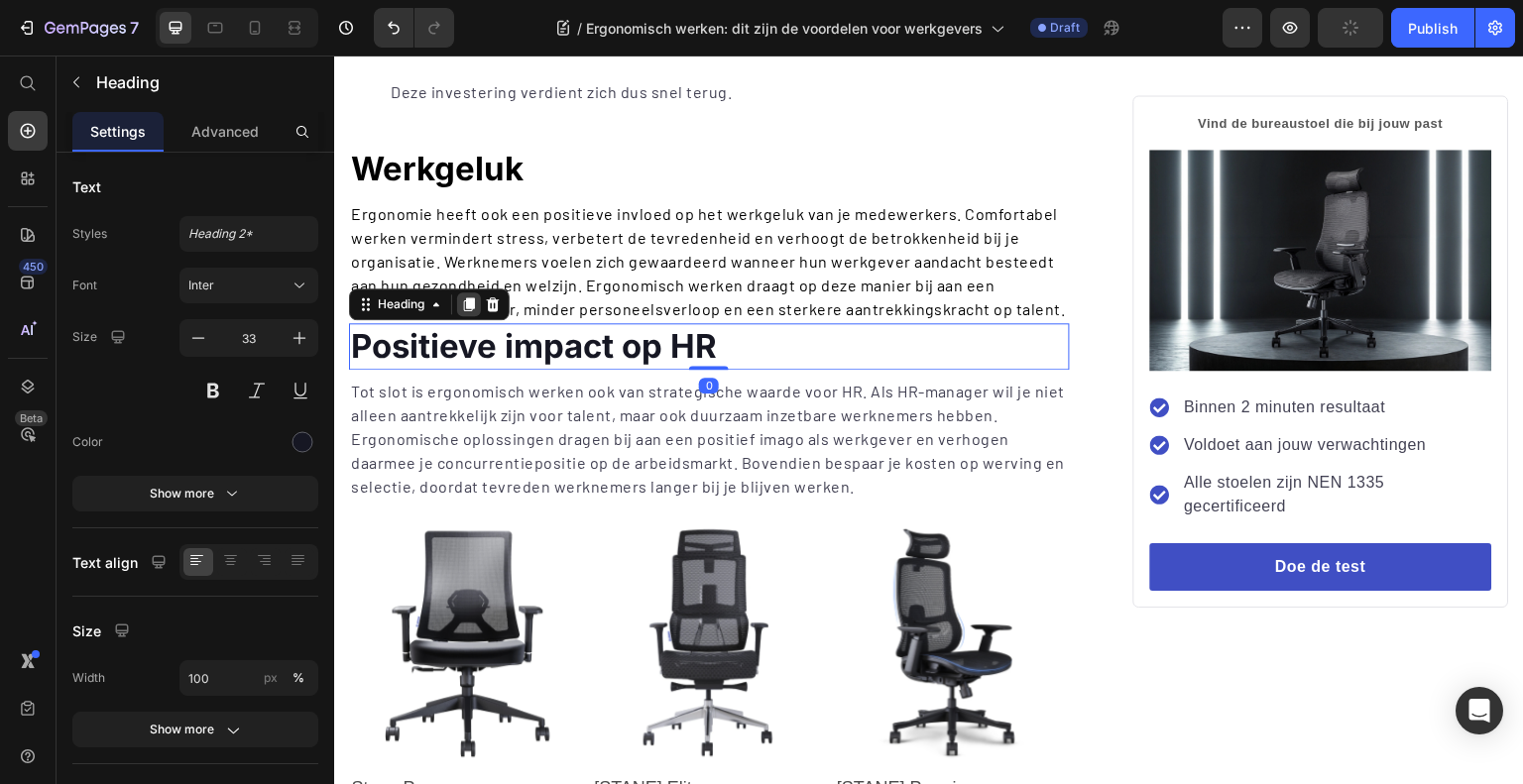 click at bounding box center [469, 304] 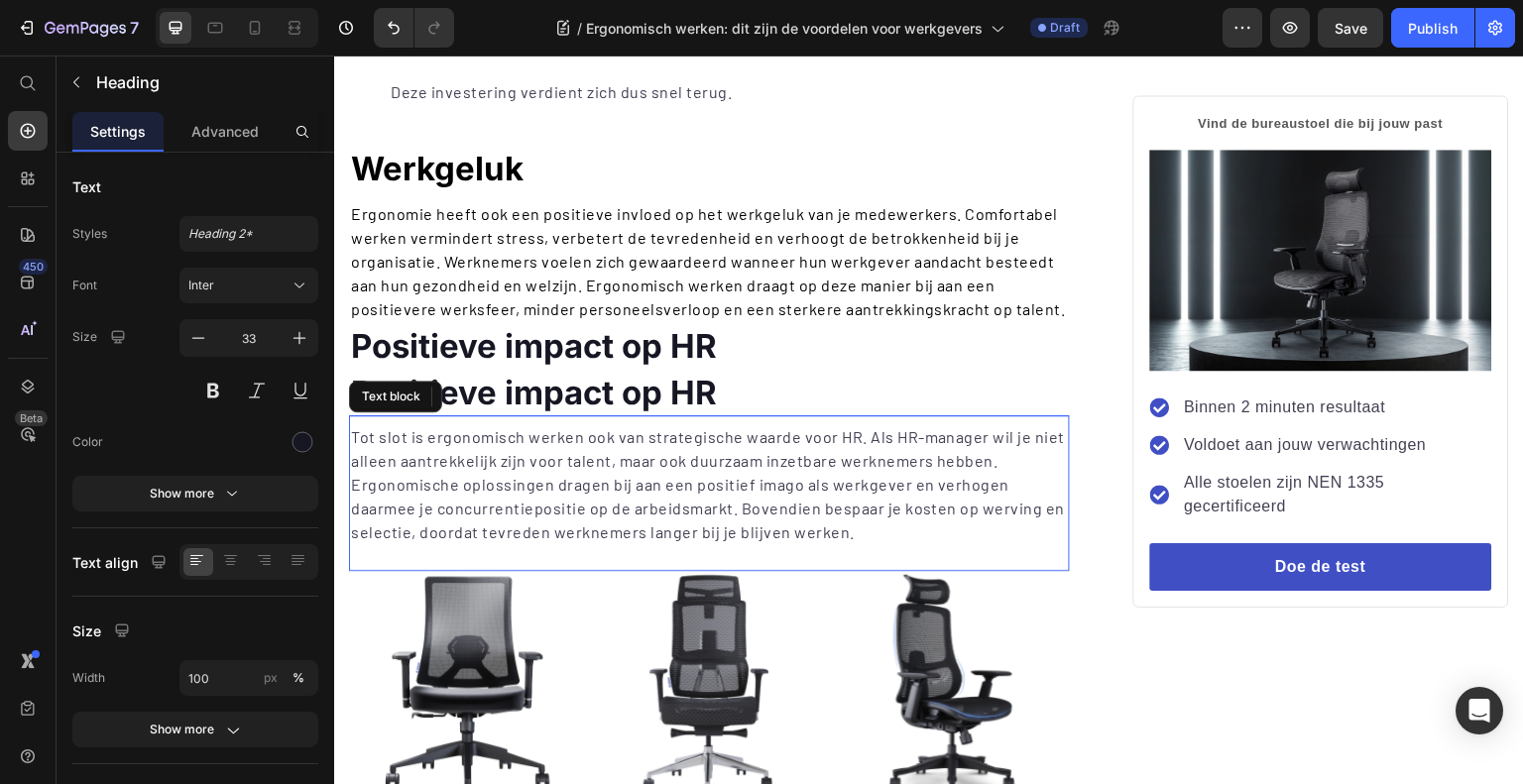 click on "Tot slot is ergonomisch werken ook van strategische waarde voor HR. Als HR-manager wil je niet alleen aantrekkelijk zijn voor talent, maar ook duurzaam inzetbare werknemers hebben. Ergonomische oplossingen dragen bij aan een positief imago als werkgever en verhogen daarmee je concurrentiepositie op de arbeidsmarkt. Bovendien bespaar je kosten op werving en selectie, doordat tevreden werknemers langer bij je blijven werken." at bounding box center (709, 485) 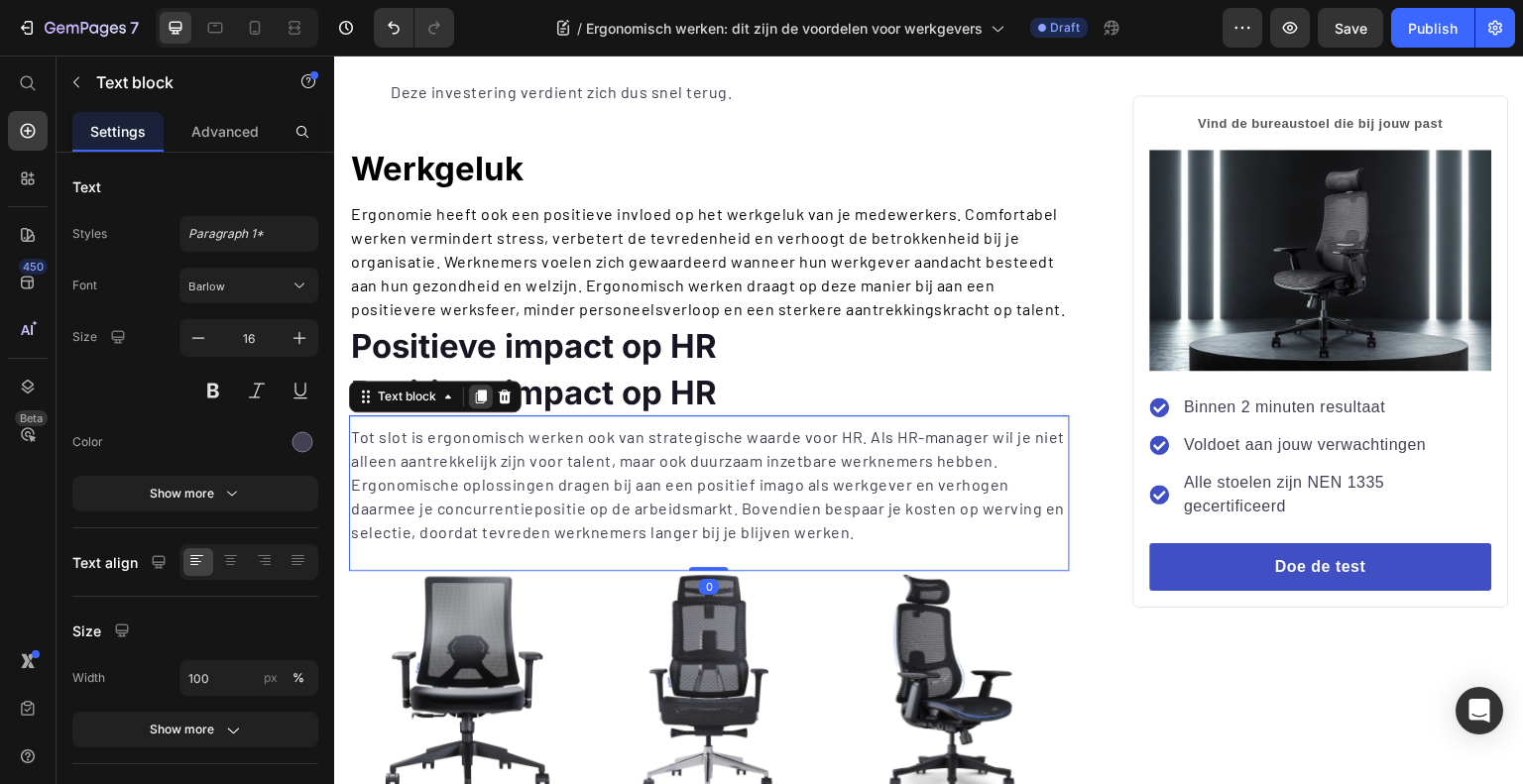 click 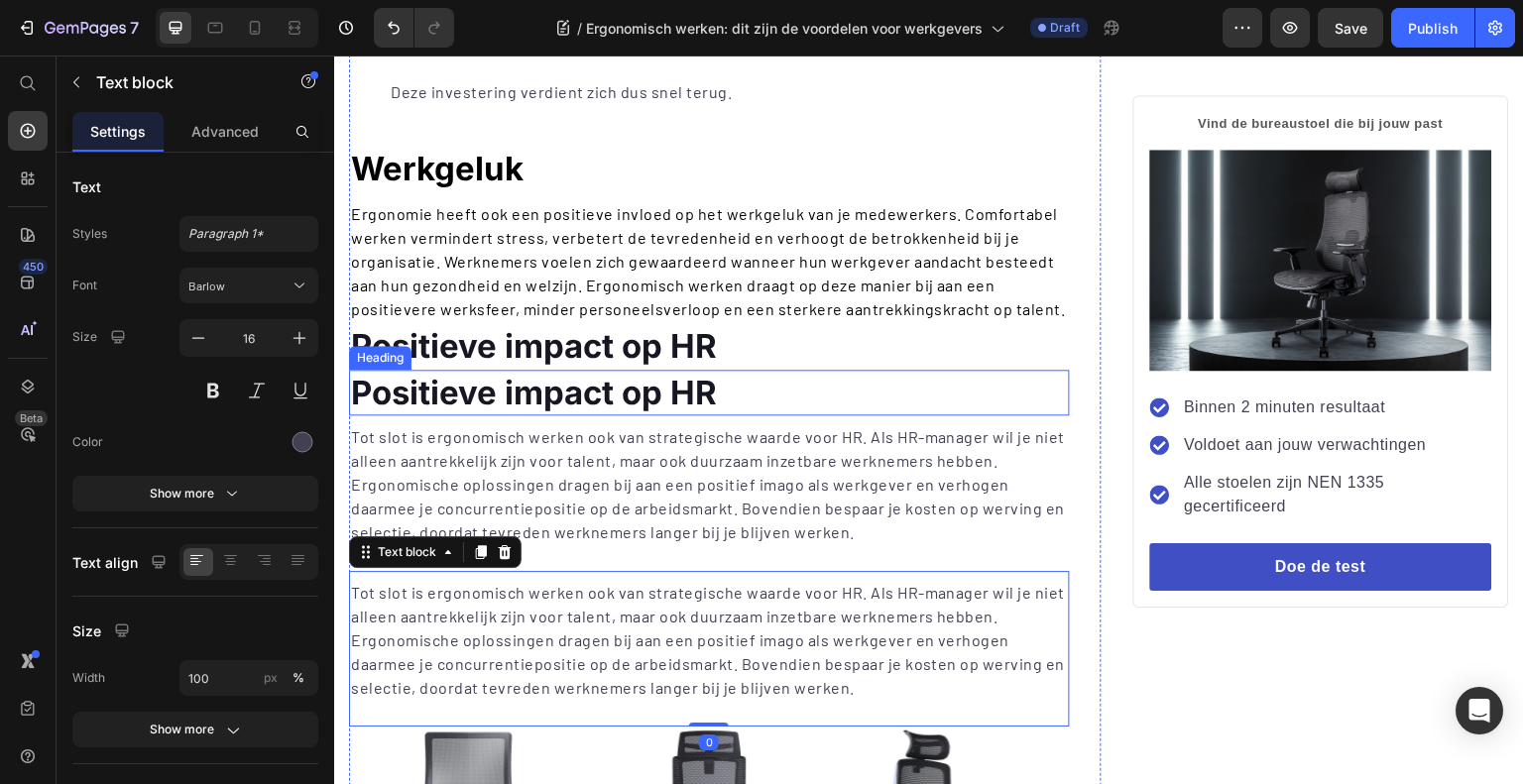 click on "Positieve impact op HR" at bounding box center (533, 392) 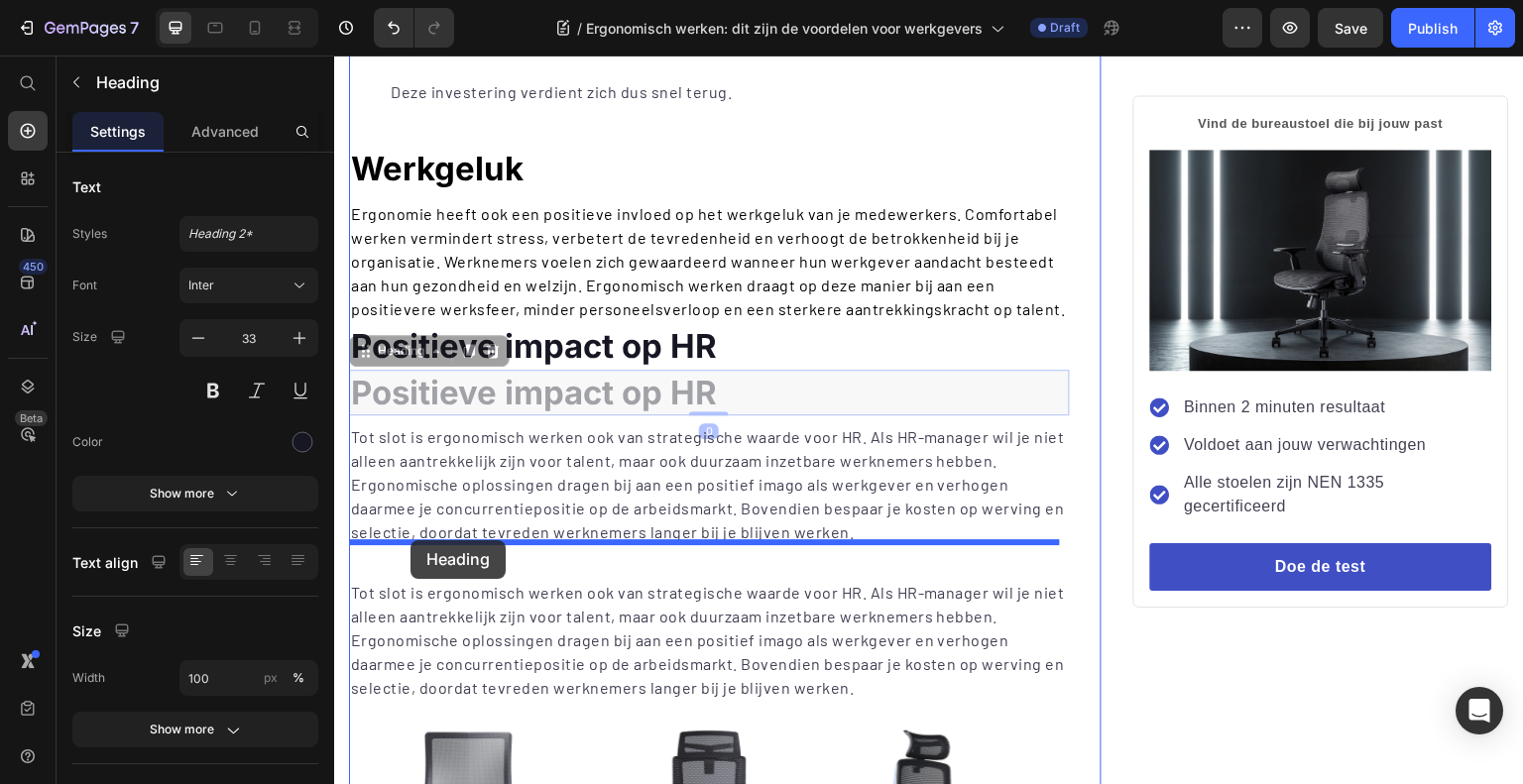 drag, startPoint x: 363, startPoint y: 321, endPoint x: 410, endPoint y: 540, distance: 223.9866 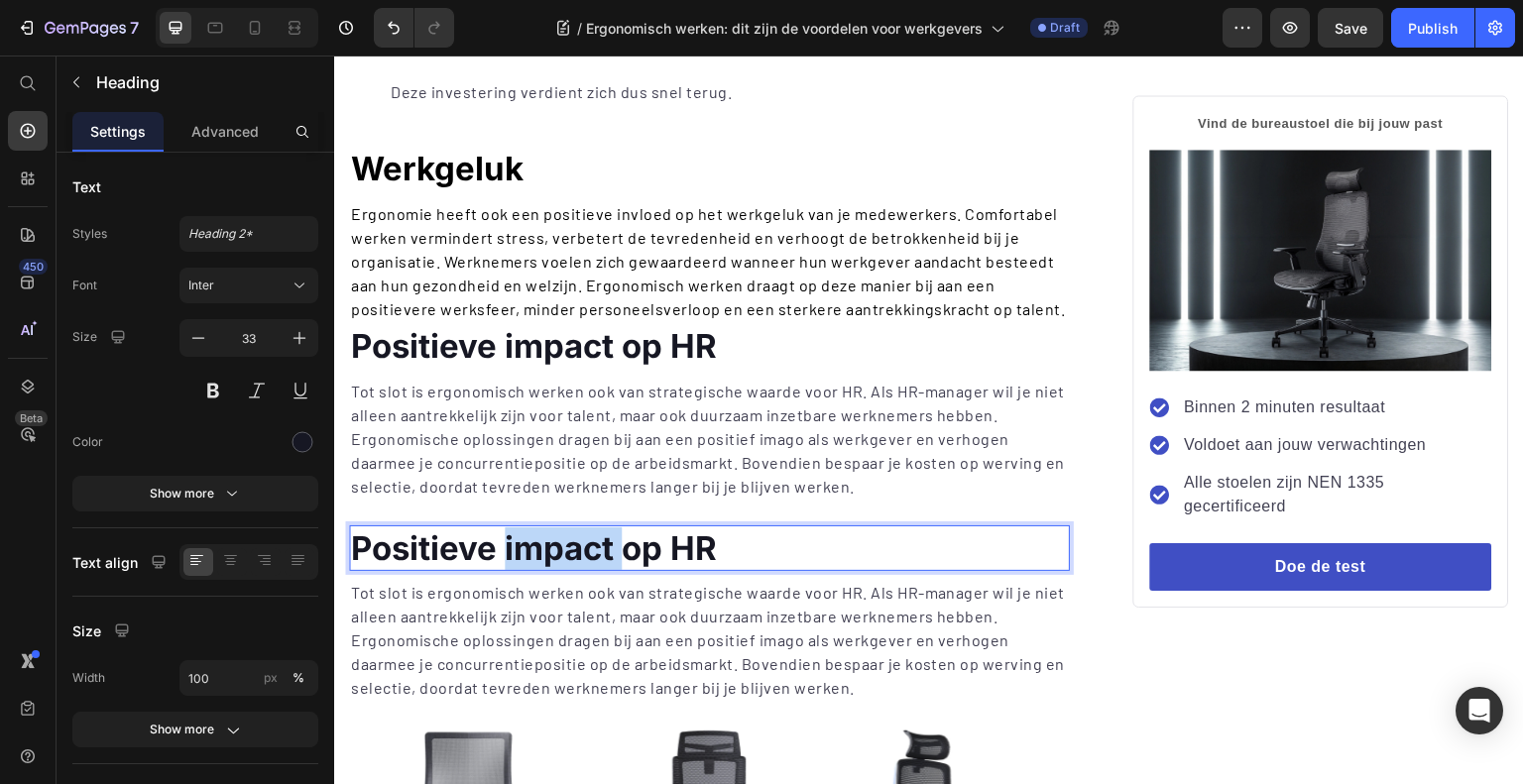 click on "Positieve impact op HR" at bounding box center (533, 548) 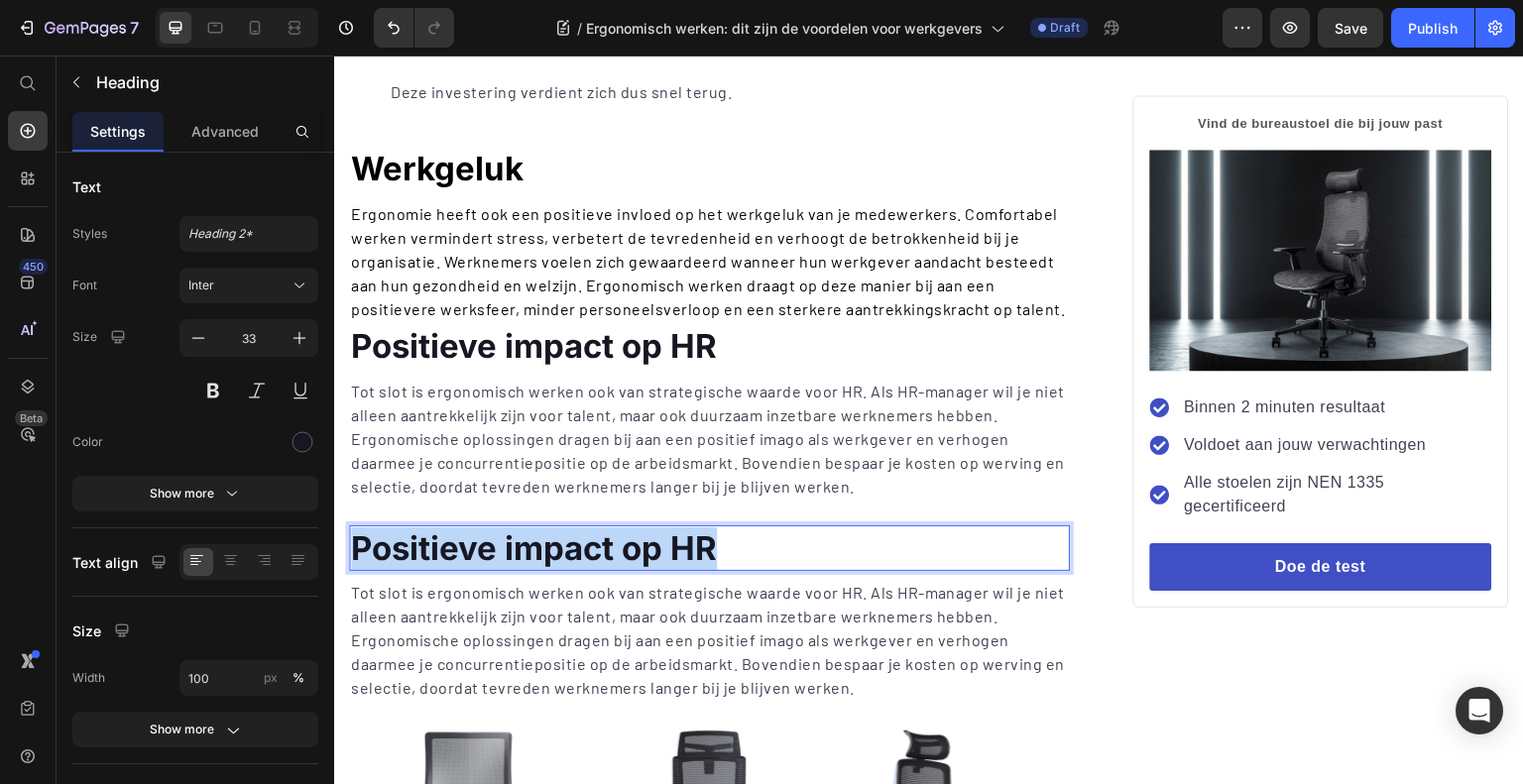 click on "Positieve impact op HR" at bounding box center [533, 548] 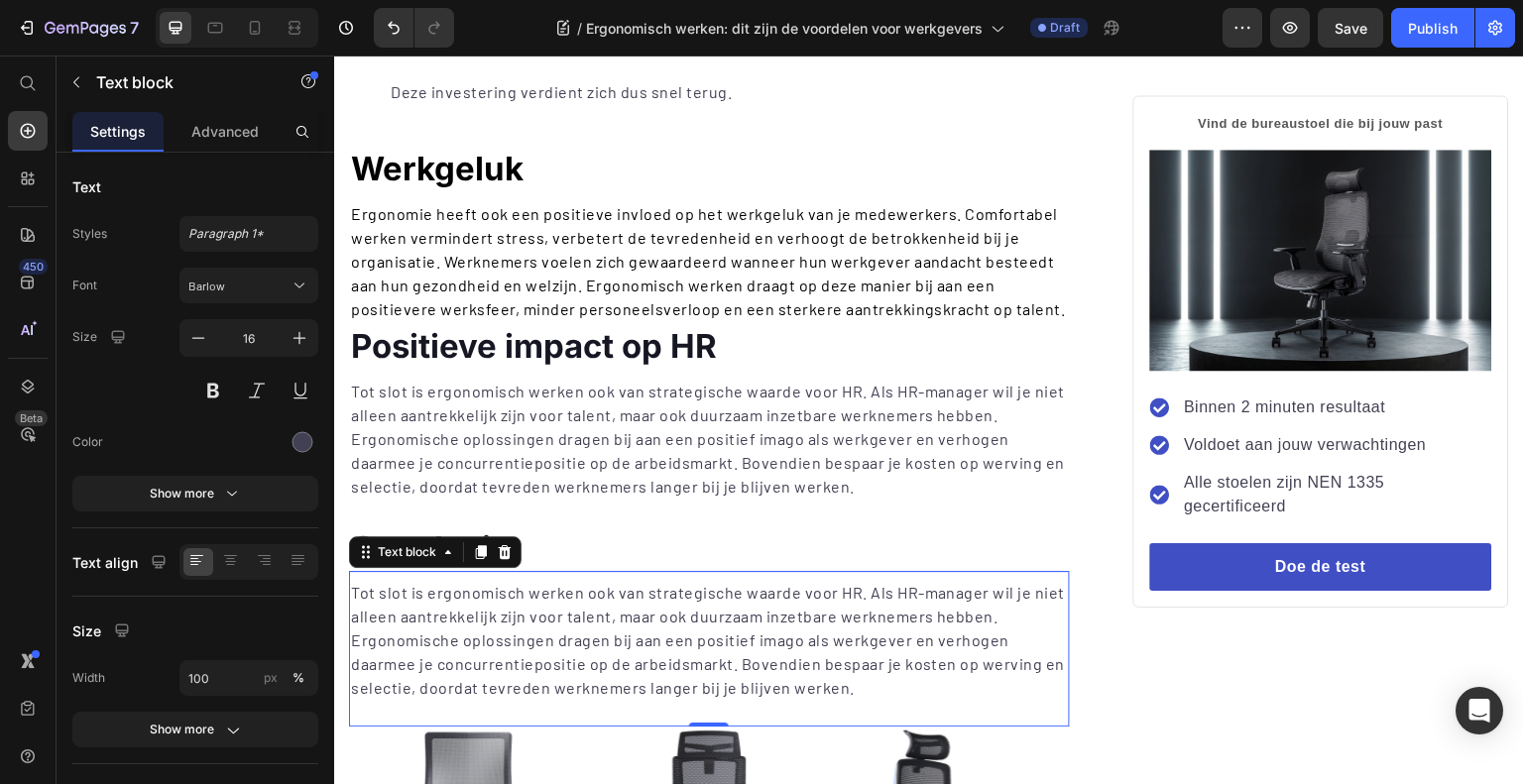 click on "Tot slot is ergonomisch werken ook van strategische waarde voor HR. Als HR-manager wil je niet alleen aantrekkelijk zijn voor talent, maar ook duurzaam inzetbare werknemers hebben. Ergonomische oplossingen dragen bij aan een positief imago als werkgever en verhogen daarmee je concurrentiepositie op de arbeidsmarkt. Bovendien bespaar je kosten op werving en selectie, doordat tevreden werknemers langer bij je blijven werken." at bounding box center (709, 640) 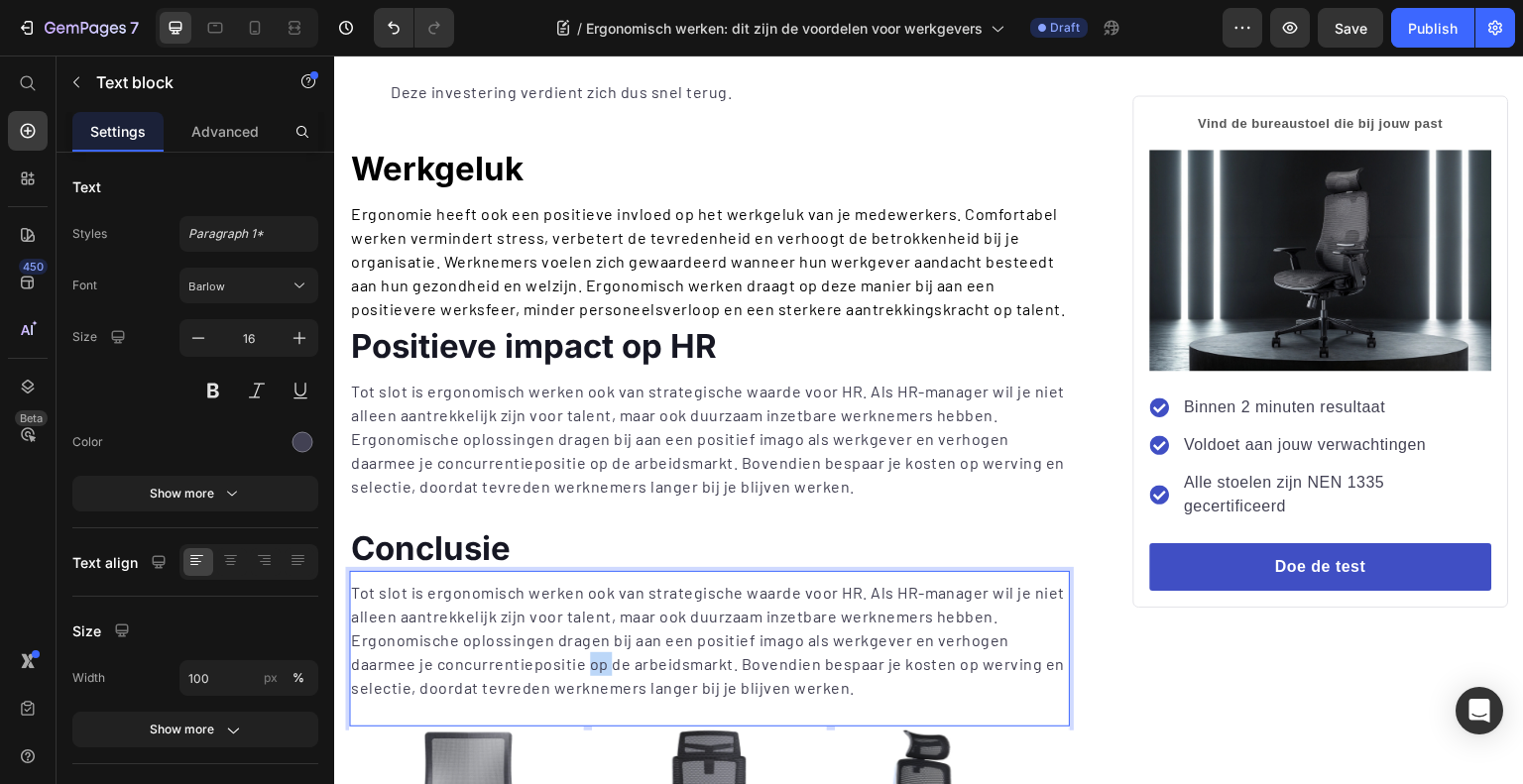 click on "Tot slot is ergonomisch werken ook van strategische waarde voor HR. Als HR-manager wil je niet alleen aantrekkelijk zijn voor talent, maar ook duurzaam inzetbare werknemers hebben. Ergonomische oplossingen dragen bij aan een positief imago als werkgever en verhogen daarmee je concurrentiepositie op de arbeidsmarkt. Bovendien bespaar je kosten op werving en selectie, doordat tevreden werknemers langer bij je blijven werken." at bounding box center (709, 640) 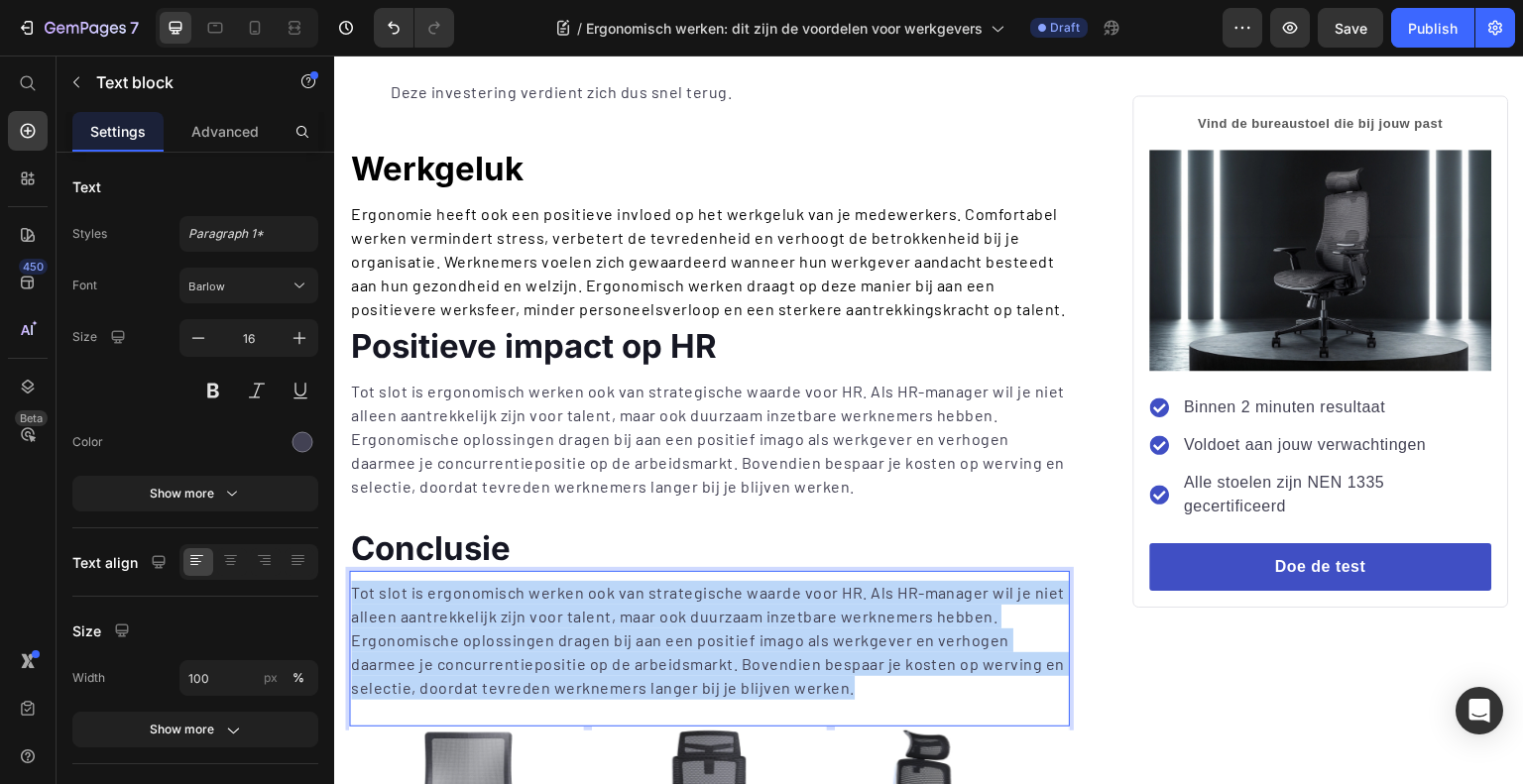 click on "Tot slot is ergonomisch werken ook van strategische waarde voor HR. Als HR-manager wil je niet alleen aantrekkelijk zijn voor talent, maar ook duurzaam inzetbare werknemers hebben. Ergonomische oplossingen dragen bij aan een positief imago als werkgever en verhogen daarmee je concurrentiepositie op de arbeidsmarkt. Bovendien bespaar je kosten op werving en selectie, doordat tevreden werknemers langer bij je blijven werken." at bounding box center (709, 640) 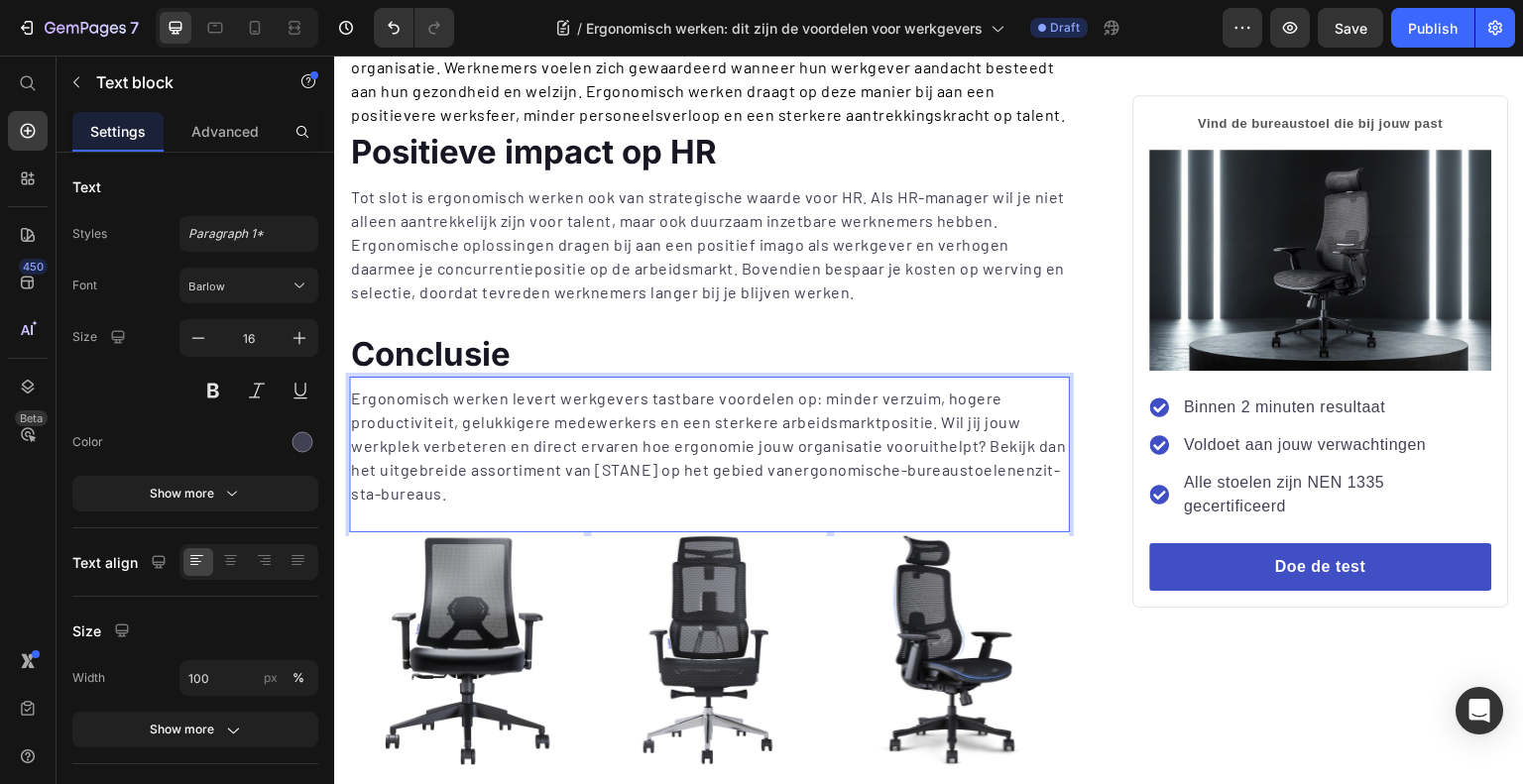 scroll, scrollTop: 1958, scrollLeft: 0, axis: vertical 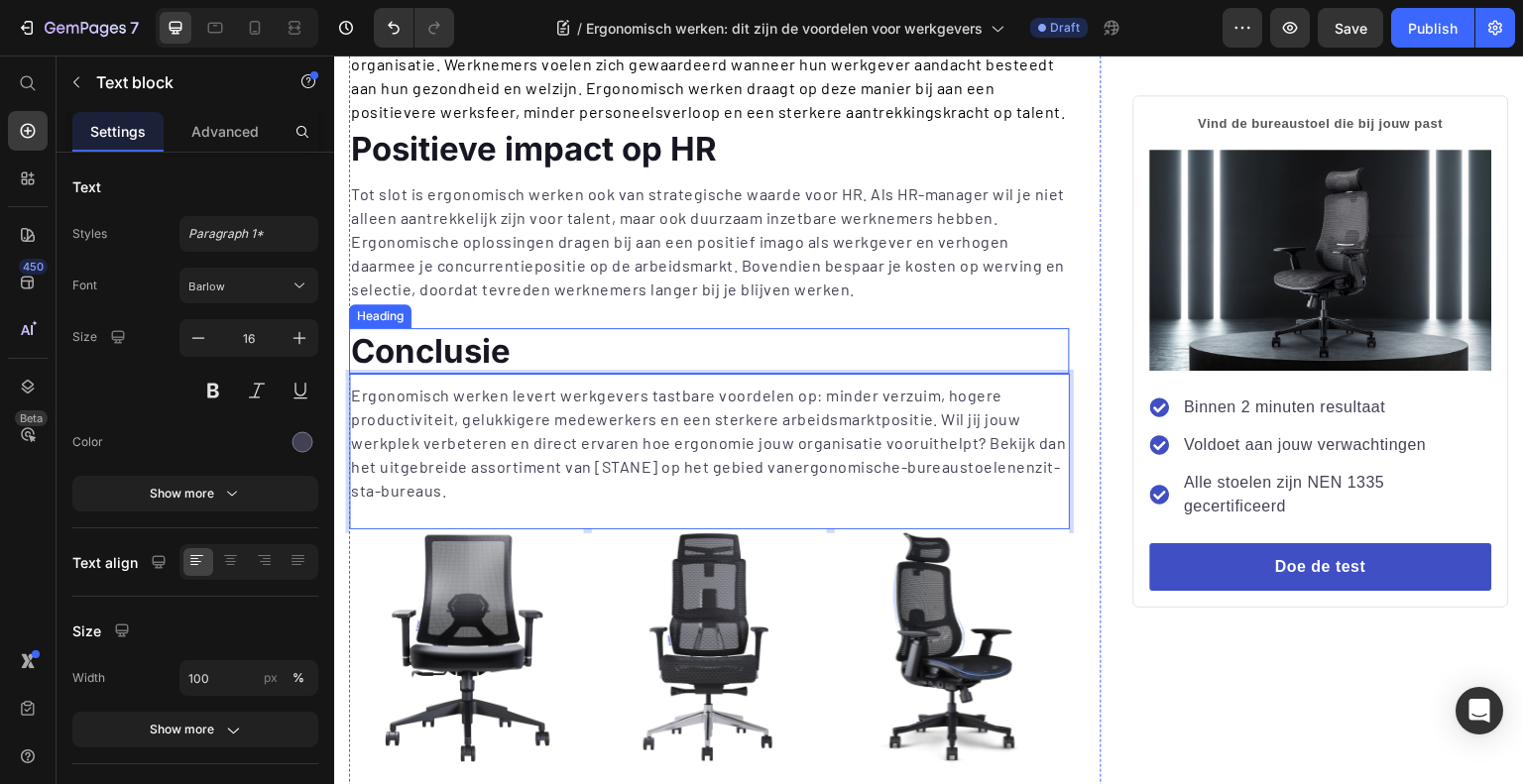 click on "Conclusie" at bounding box center (430, 351) 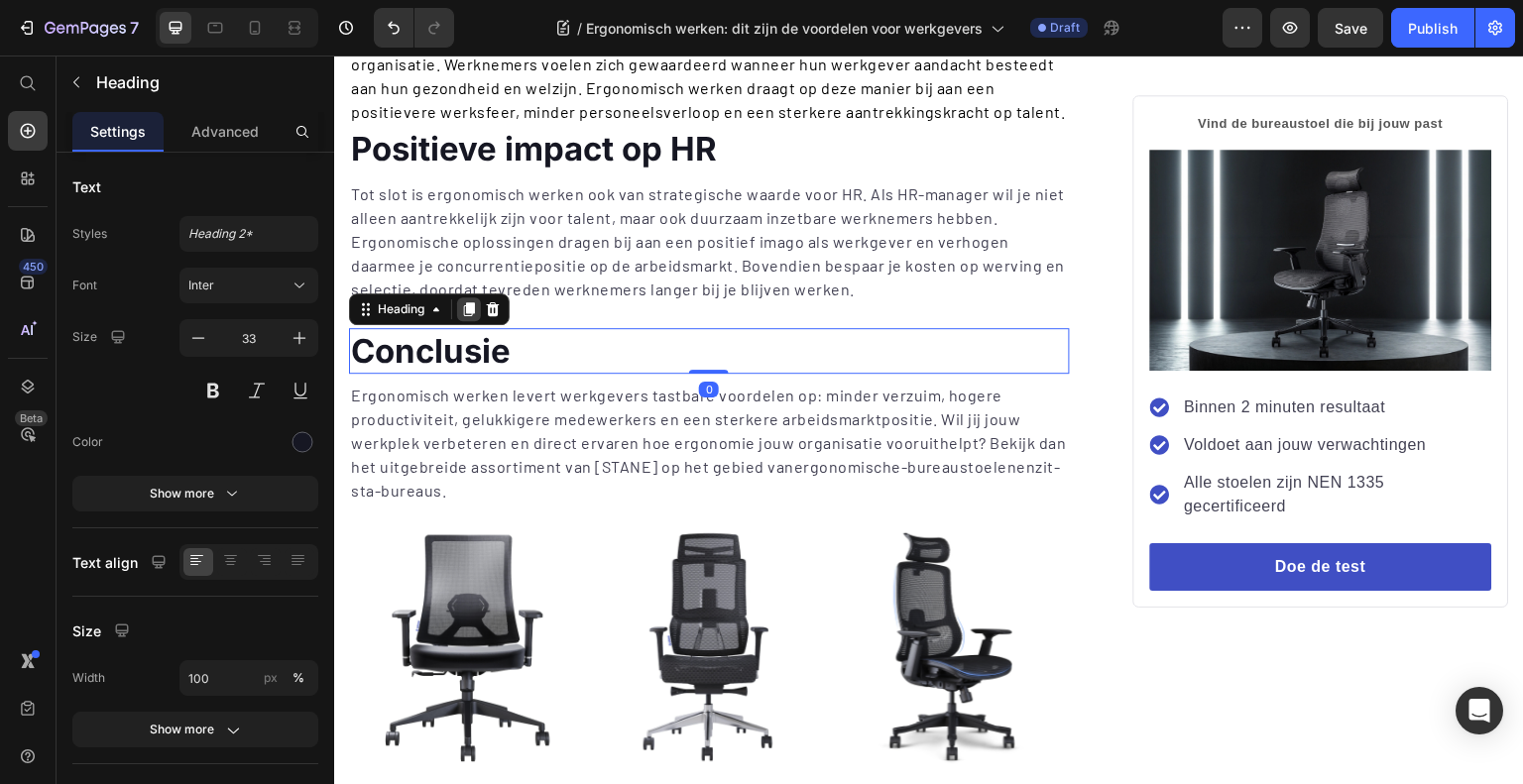 click at bounding box center (469, 309) 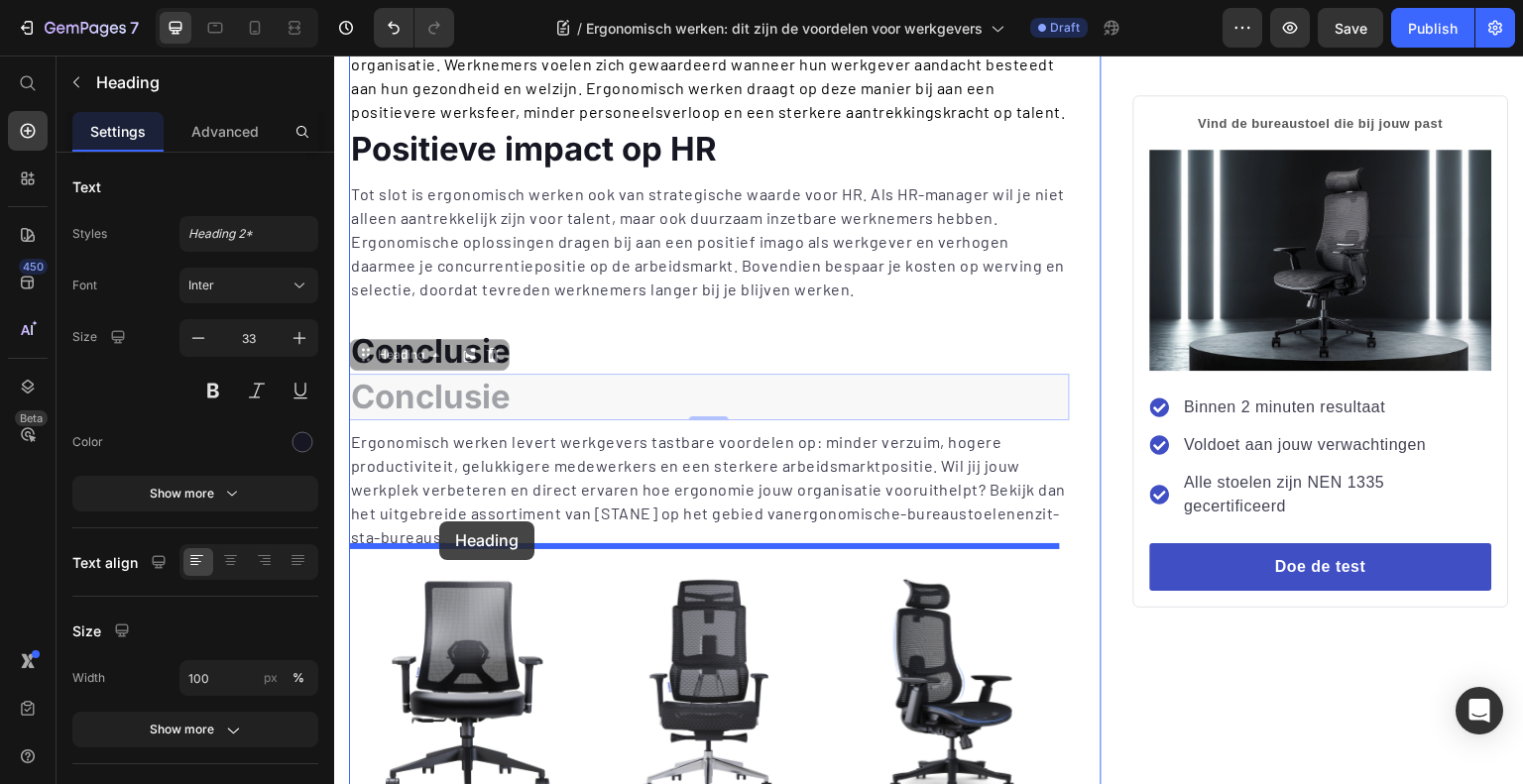 drag, startPoint x: 365, startPoint y: 330, endPoint x: 439, endPoint y: 521, distance: 204.83408 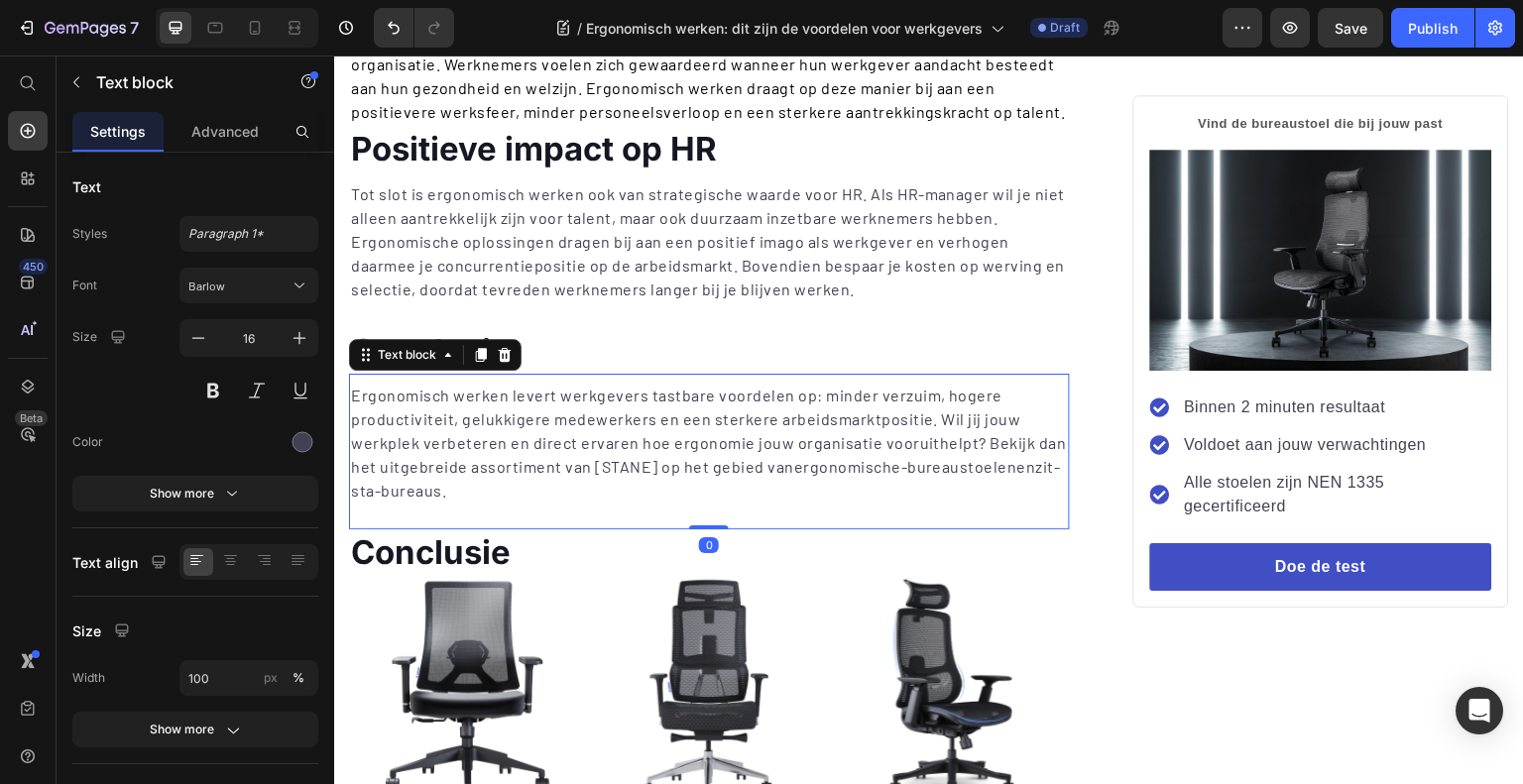 click on "Ergonomisch werken levert werkgevers tastbare voordelen op: minder verzuim, hogere productiviteit, gelukkigere medewerkers en een sterkere arbeidsmarktpositie. Wil jij jouw werkplek verbeteren en direct ervaren hoe ergonomie jouw organisatie vooruithelpt? Bekijk dan het uitgebreide assortiment van Stane op het gebied van  ergonomische-bureaustoelen  en  zit-sta-bureaus ." at bounding box center [709, 443] 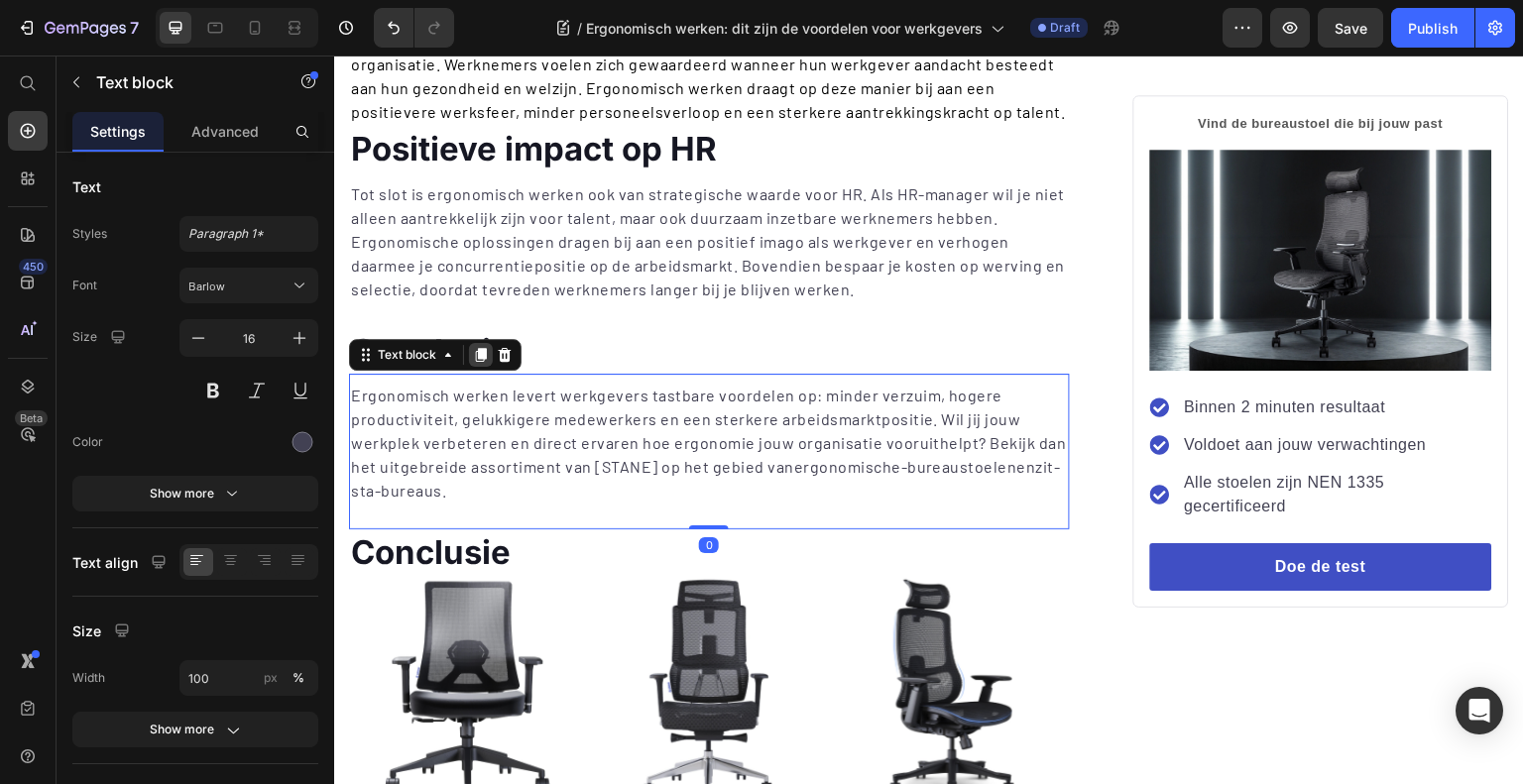 click 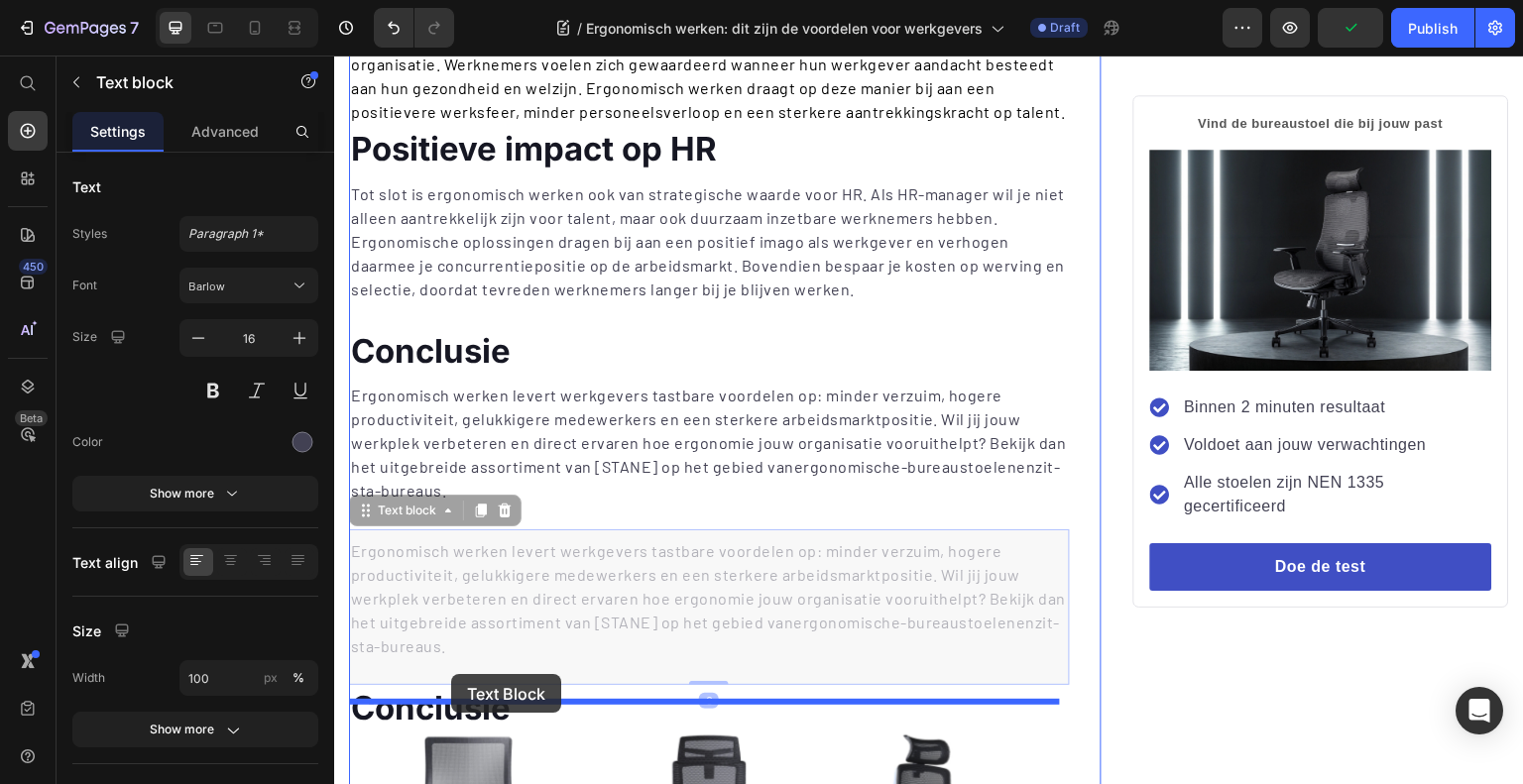 drag, startPoint x: 361, startPoint y: 481, endPoint x: 451, endPoint y: 675, distance: 213.85977 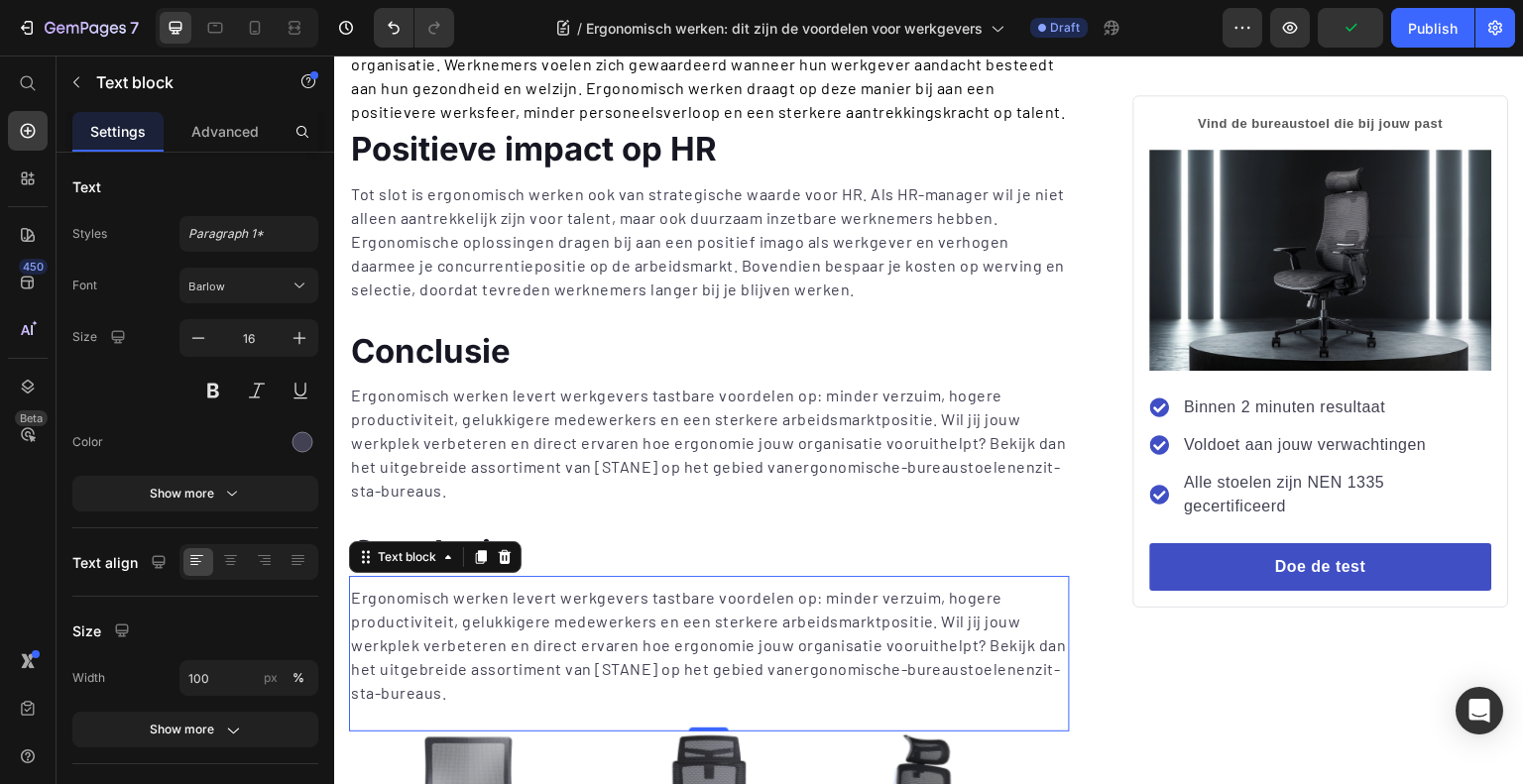 scroll, scrollTop: 2024, scrollLeft: 0, axis: vertical 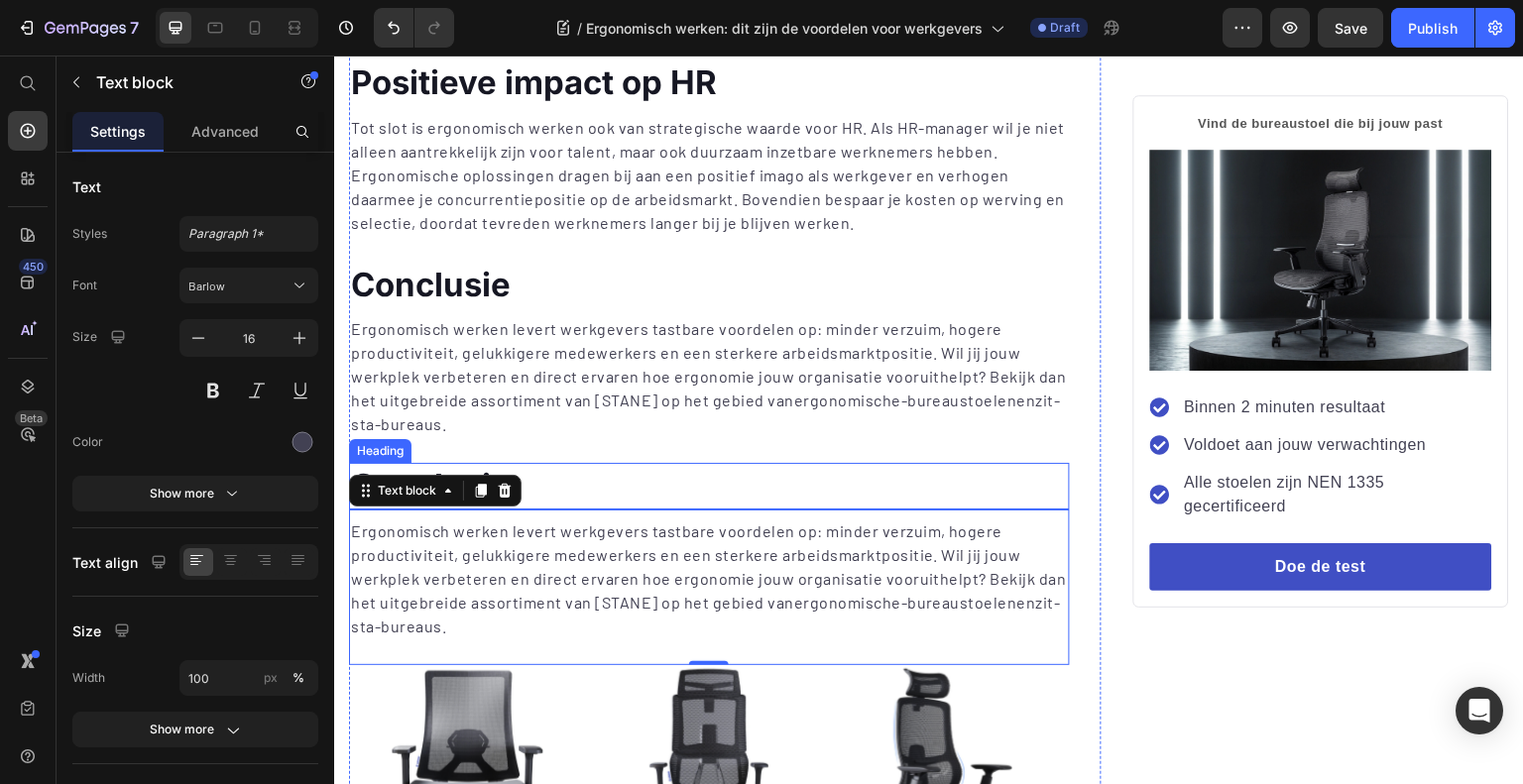 click on "Conclusie" at bounding box center [709, 486] 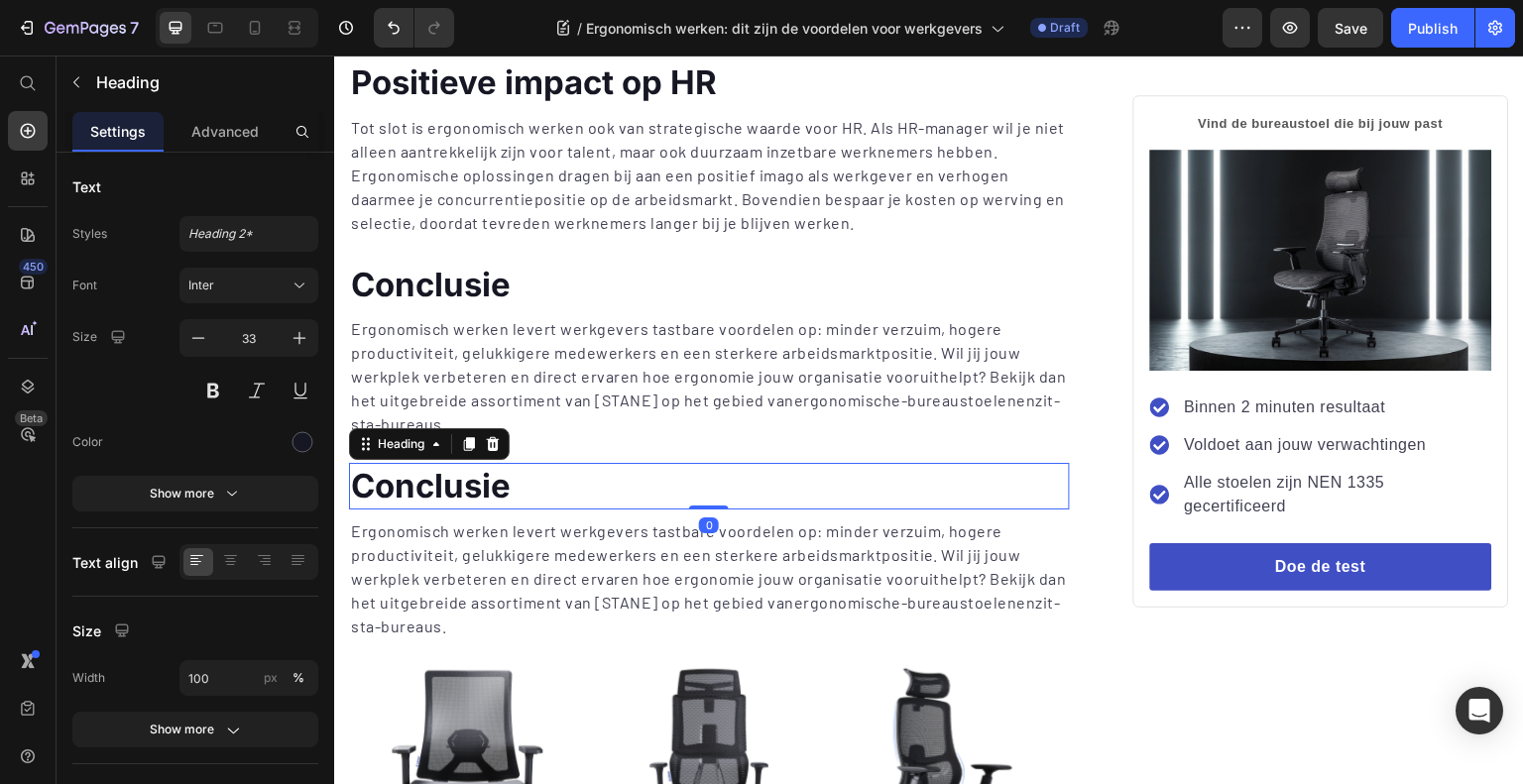click on "Conclusie" at bounding box center [709, 486] 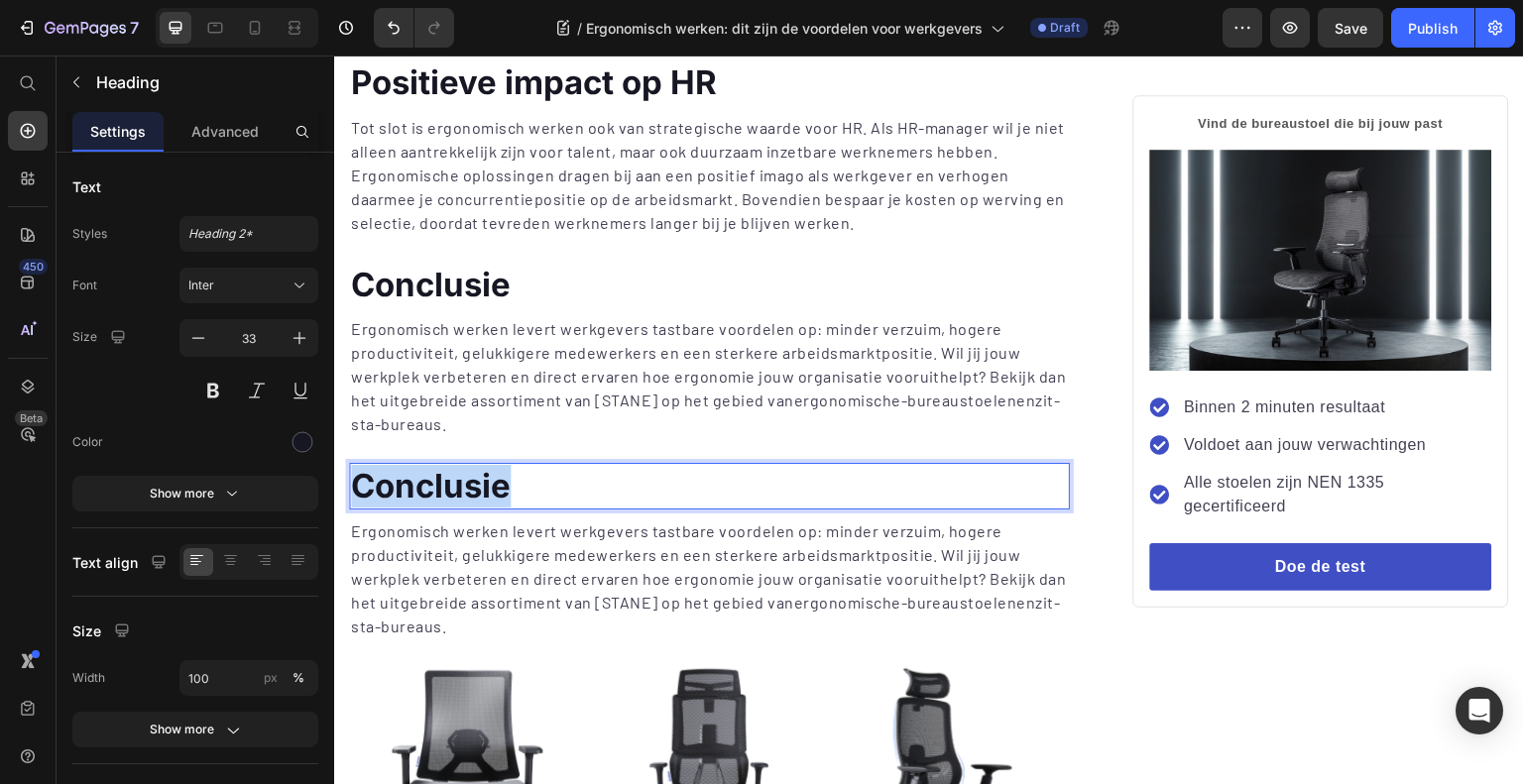 click on "Conclusie" at bounding box center [709, 486] 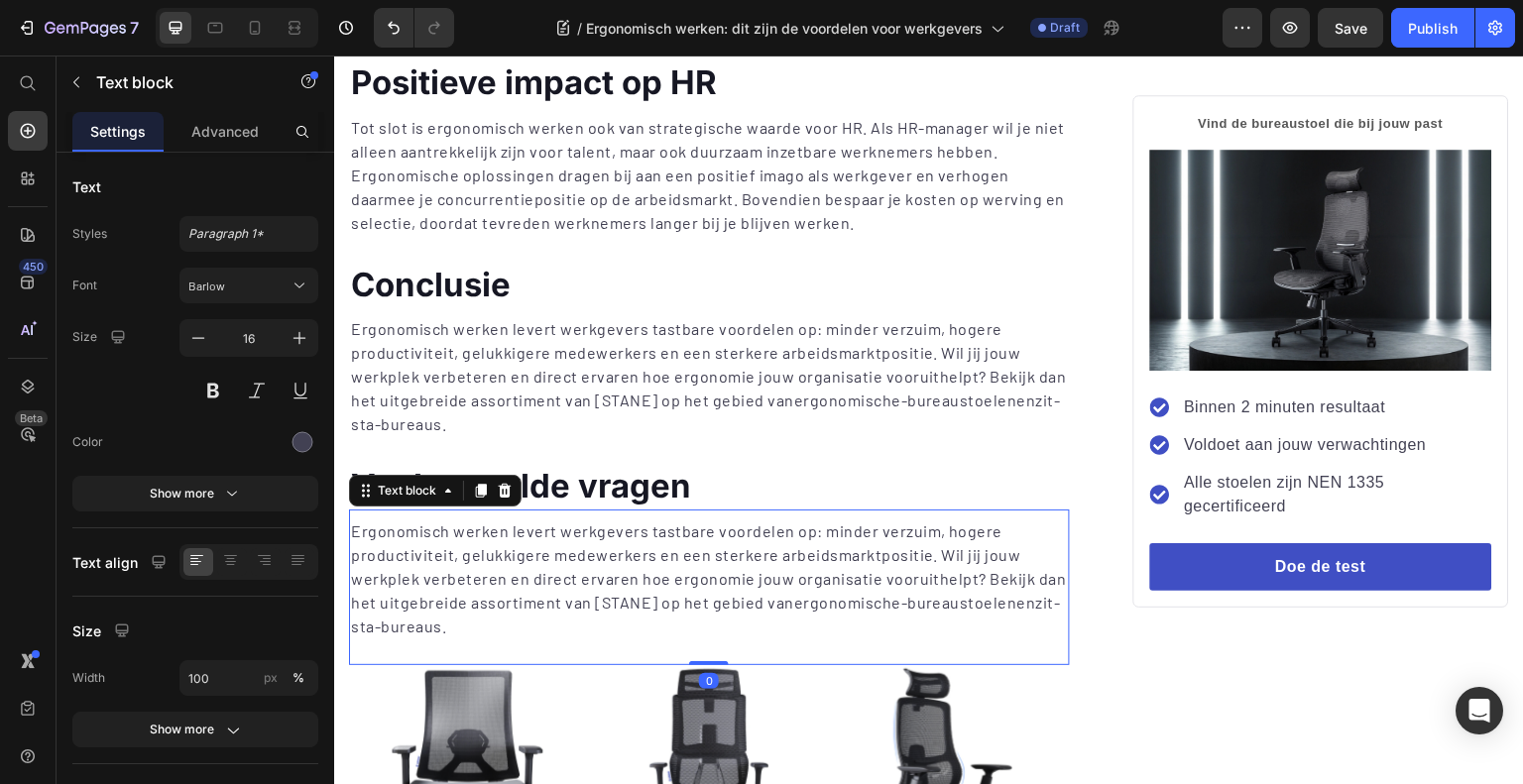 click on "Ergonomisch werken levert werkgevers tastbare voordelen op: minder verzuim, hogere productiviteit, gelukkigere medewerkers en een sterkere arbeidsmarktpositie. Wil jij jouw werkplek verbeteren en direct ervaren hoe ergonomie jouw organisatie vooruithelpt? Bekijk dan het uitgebreide assortiment van Stane op het gebied van  ergonomische-bureaustoelen  en  zit-sta-bureaus ." at bounding box center [709, 579] 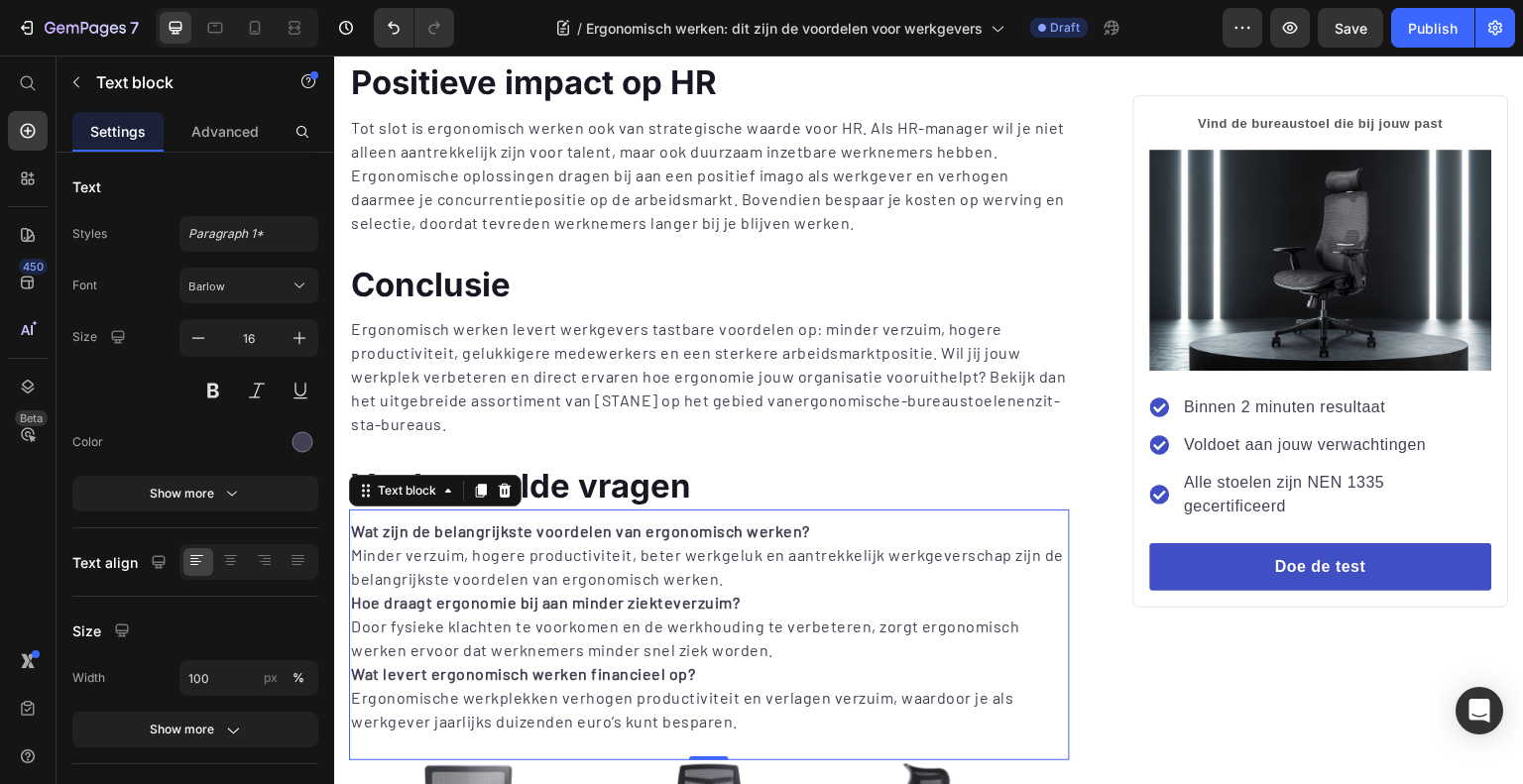 click on "Wat zijn de belangrijkste voordelen van ergonomisch werken? Minder verzuim, hogere productiviteit, beter werkgeluk en aantrekkelijk werkgeverschap zijn de belangrijkste voordelen van ergonomisch werken." at bounding box center [709, 555] 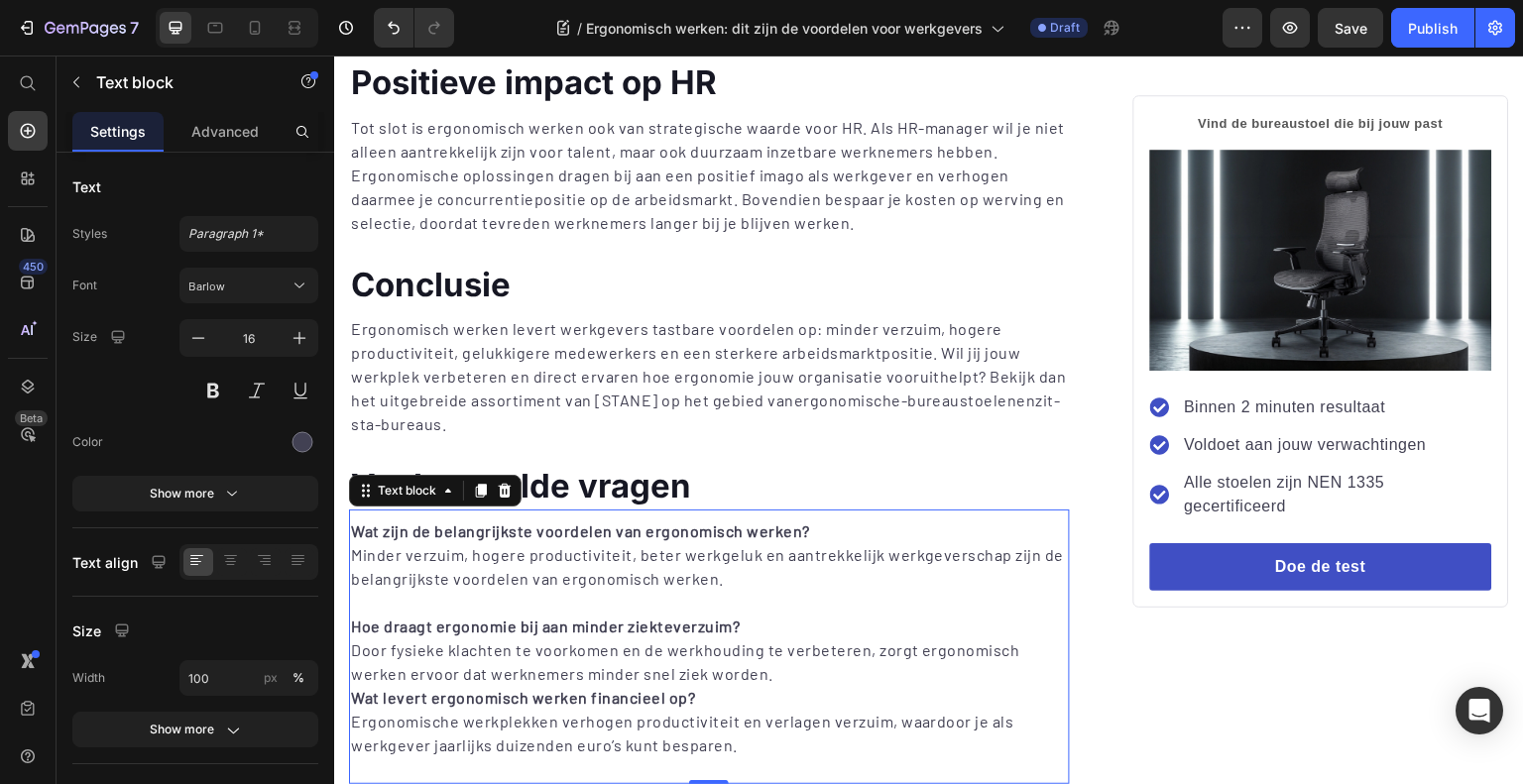 click on "Hoe draagt ergonomie bij aan minder ziekteverzuim? Door fysieke klachten te voorkomen en de werkhouding te verbeteren, zorgt ergonomisch werken ervoor dat werknemers minder snel ziek worden." at bounding box center (709, 650) 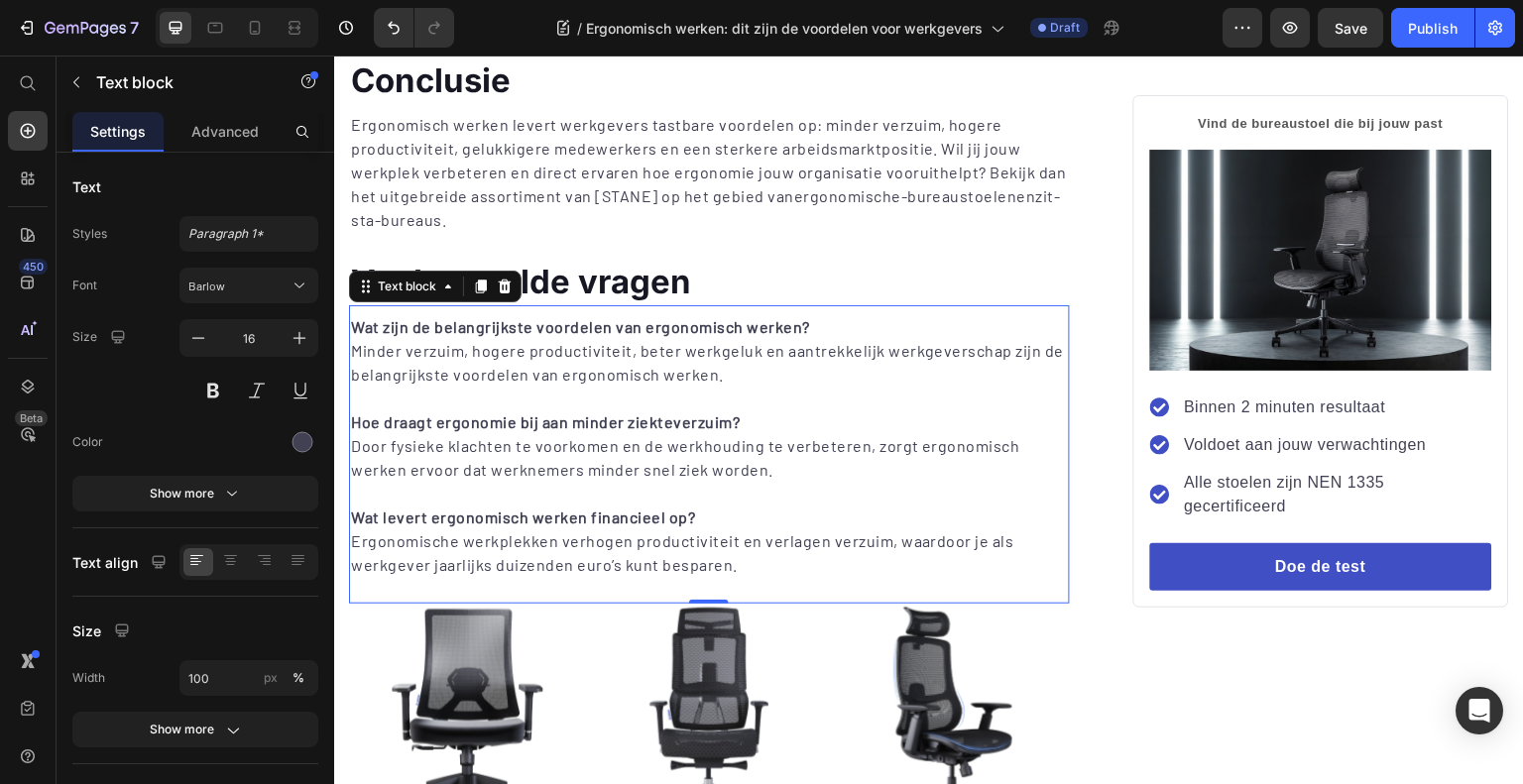 scroll, scrollTop: 2247, scrollLeft: 0, axis: vertical 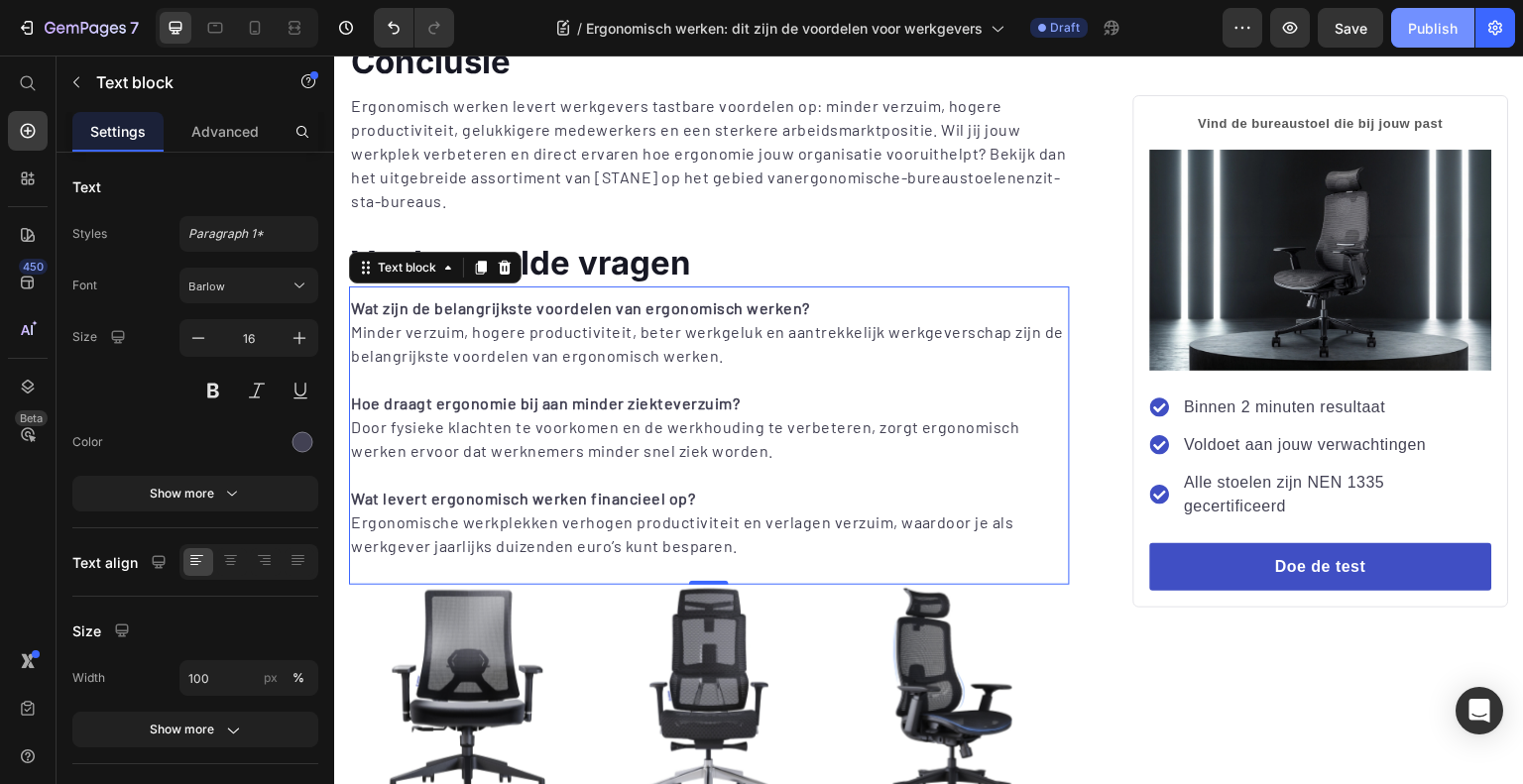 click on "Publish" at bounding box center (1433, 28) 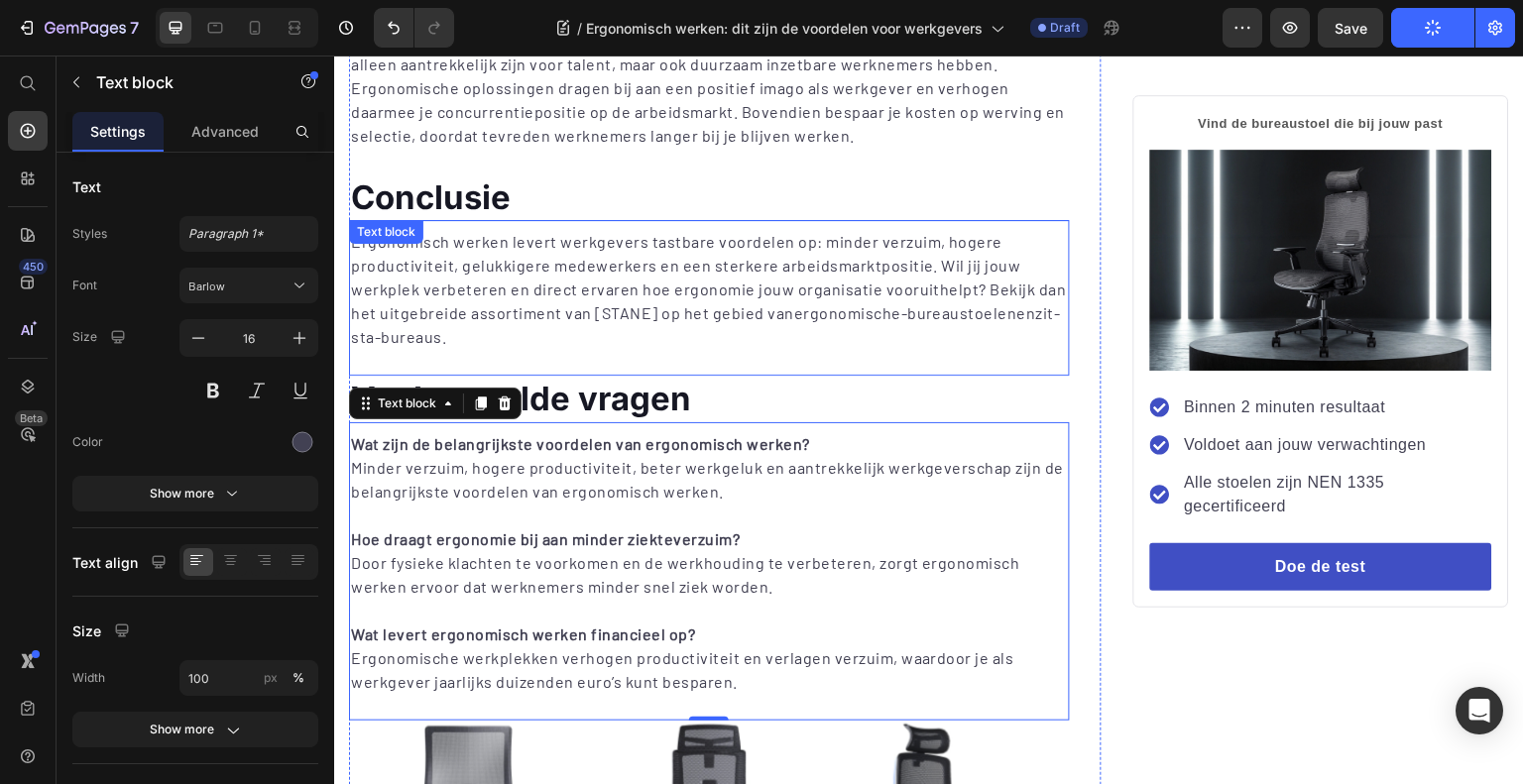scroll, scrollTop: 2109, scrollLeft: 0, axis: vertical 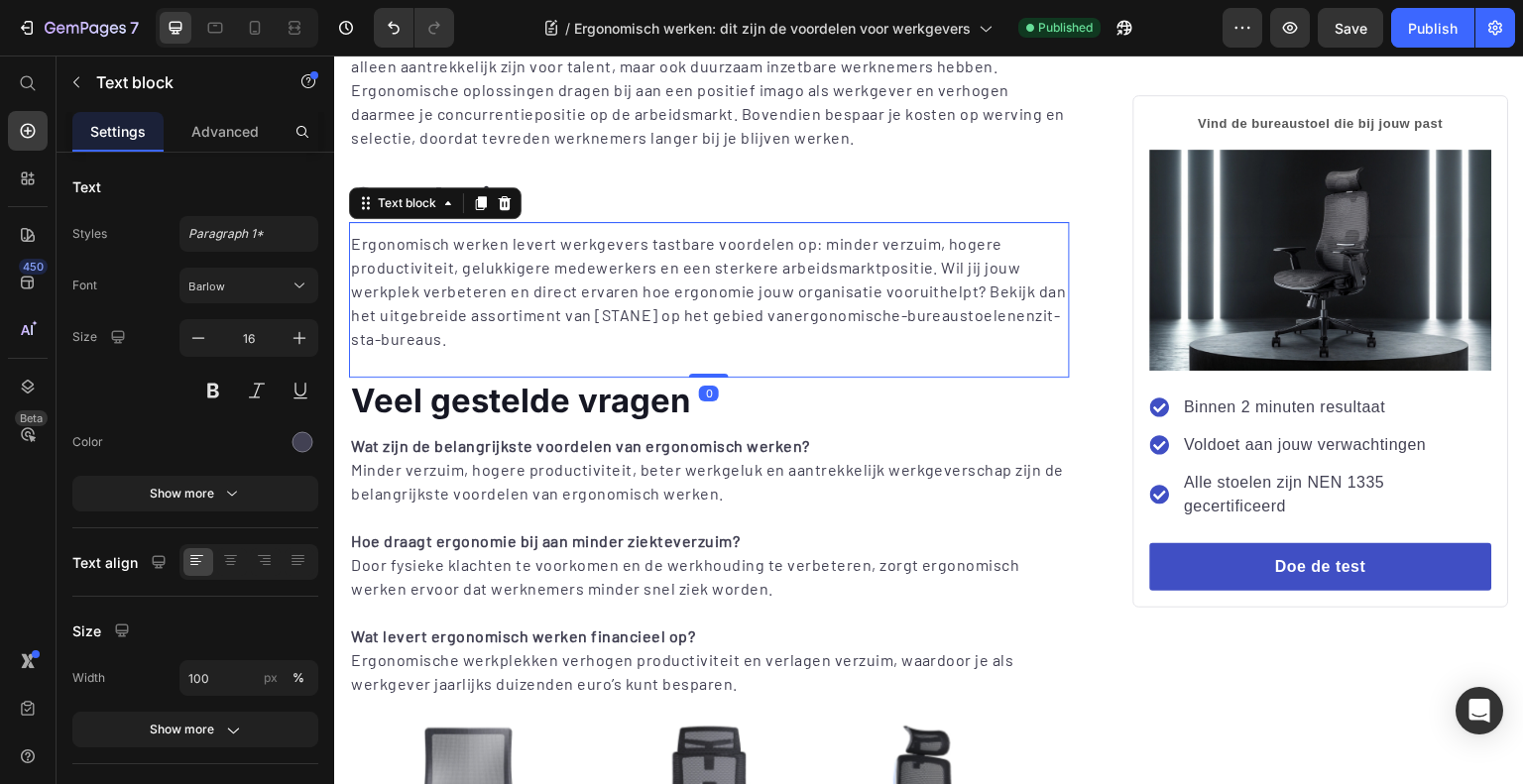 click on "Ergonomisch werken levert werkgevers tastbare voordelen op: minder verzuim, hogere productiviteit, gelukkigere medewerkers en een sterkere arbeidsmarktpositie. Wil jij jouw werkplek verbeteren en direct ervaren hoe ergonomie jouw organisatie vooruithelpt? Bekijk dan het uitgebreide assortiment van Stane op het gebied van  ergonomische-bureaustoelen  en  zit-sta-bureaus ." at bounding box center (709, 291) 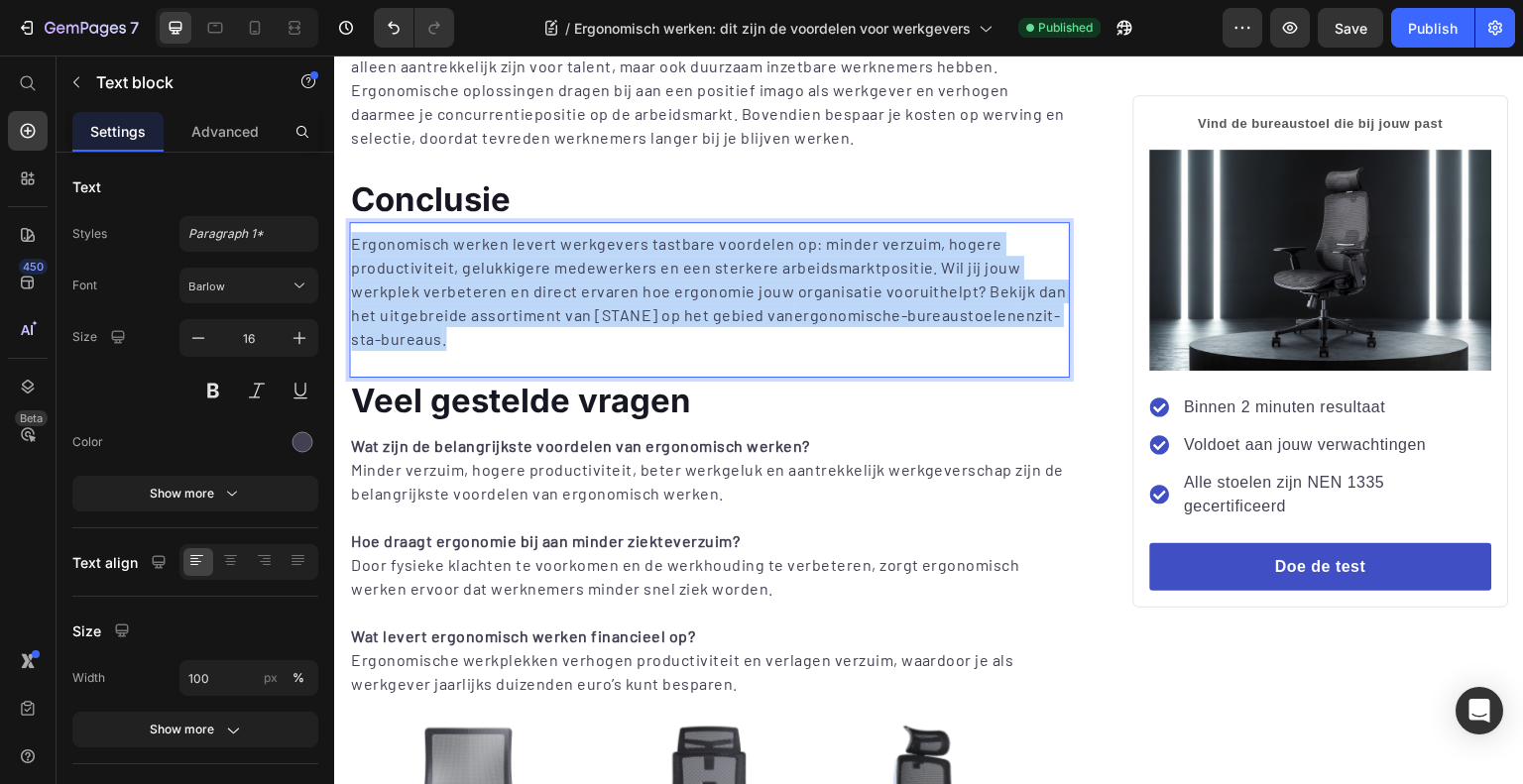 click on "Ergonomisch werken levert werkgevers tastbare voordelen op: minder verzuim, hogere productiviteit, gelukkigere medewerkers en een sterkere arbeidsmarktpositie. Wil jij jouw werkplek verbeteren en direct ervaren hoe ergonomie jouw organisatie vooruithelpt? Bekijk dan het uitgebreide assortiment van Stane op het gebied van  ergonomische-bureaustoelen  en  zit-sta-bureaus ." at bounding box center (709, 291) 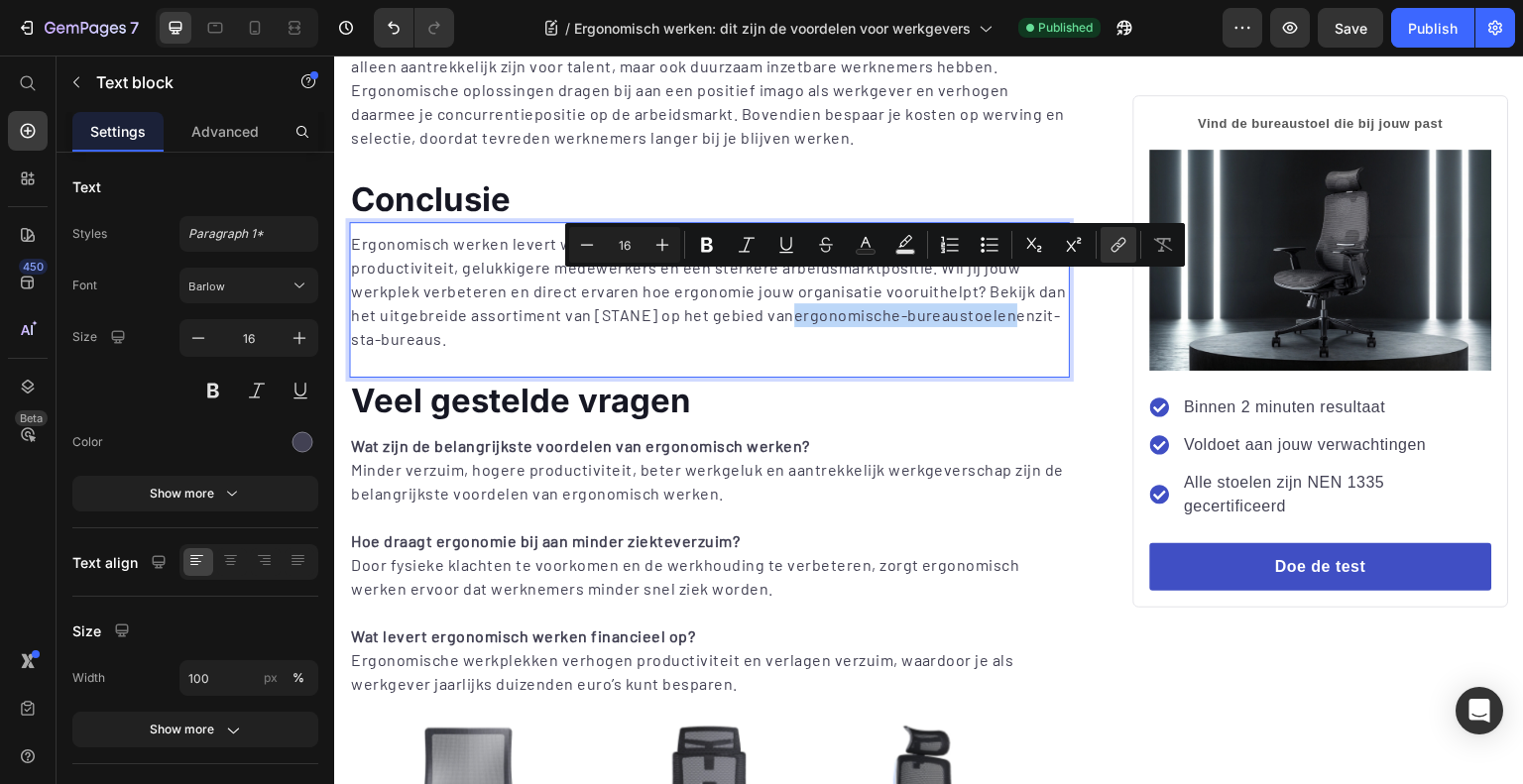 drag, startPoint x: 769, startPoint y: 288, endPoint x: 980, endPoint y: 291, distance: 211.02133 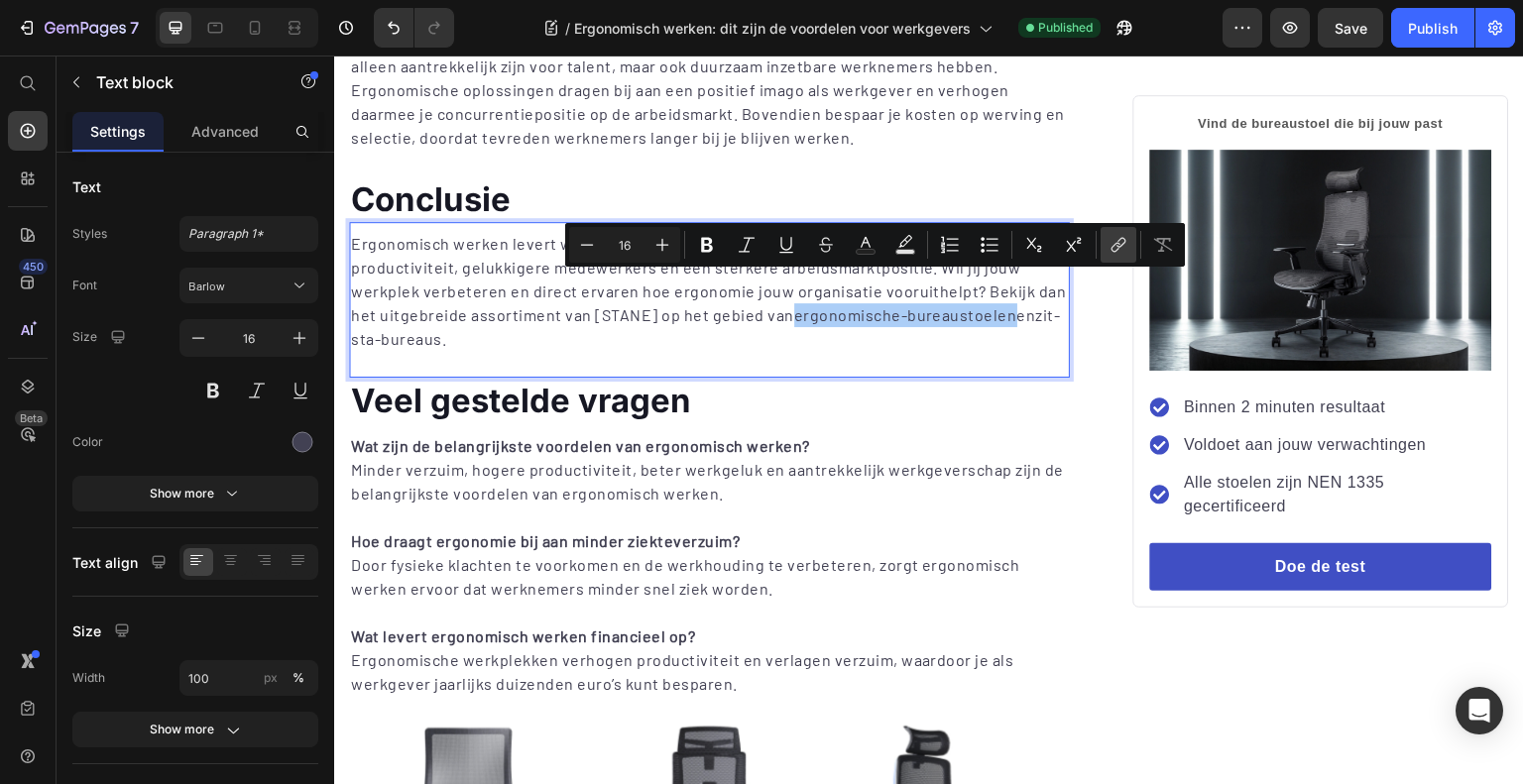 click 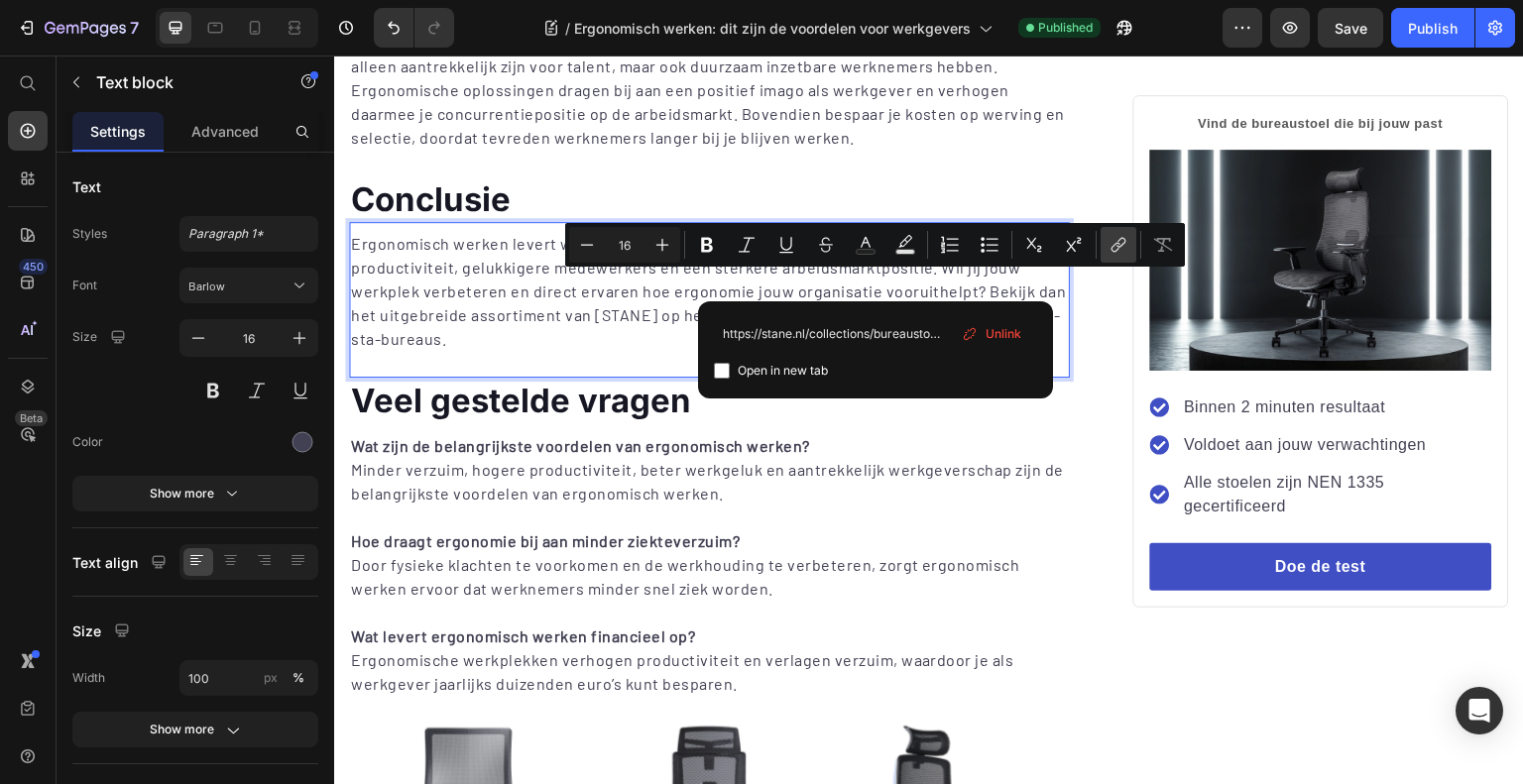 scroll, scrollTop: 0, scrollLeft: 11, axis: horizontal 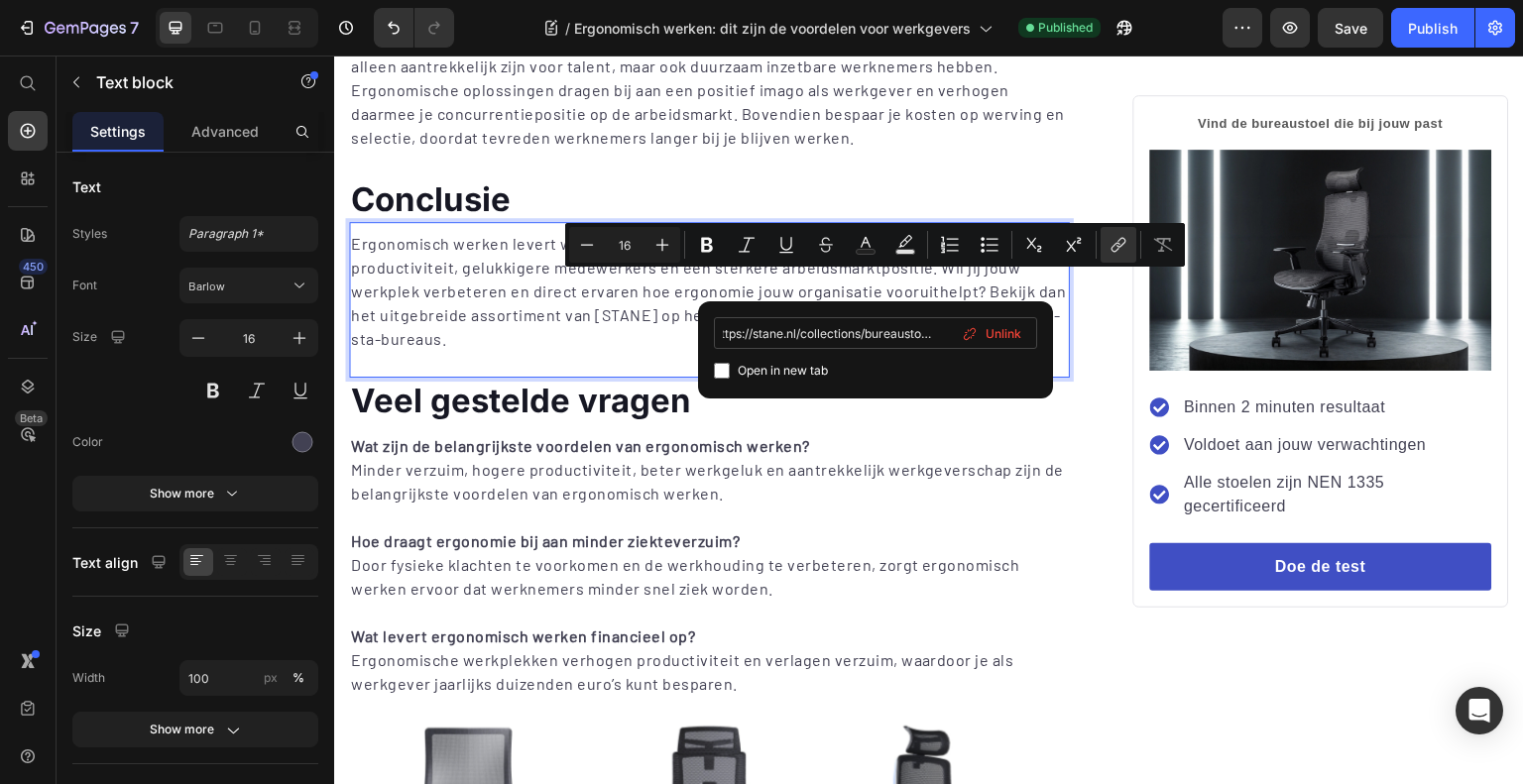 click on "https://stane.nl/collections/bureaustoelen" at bounding box center (876, 333) 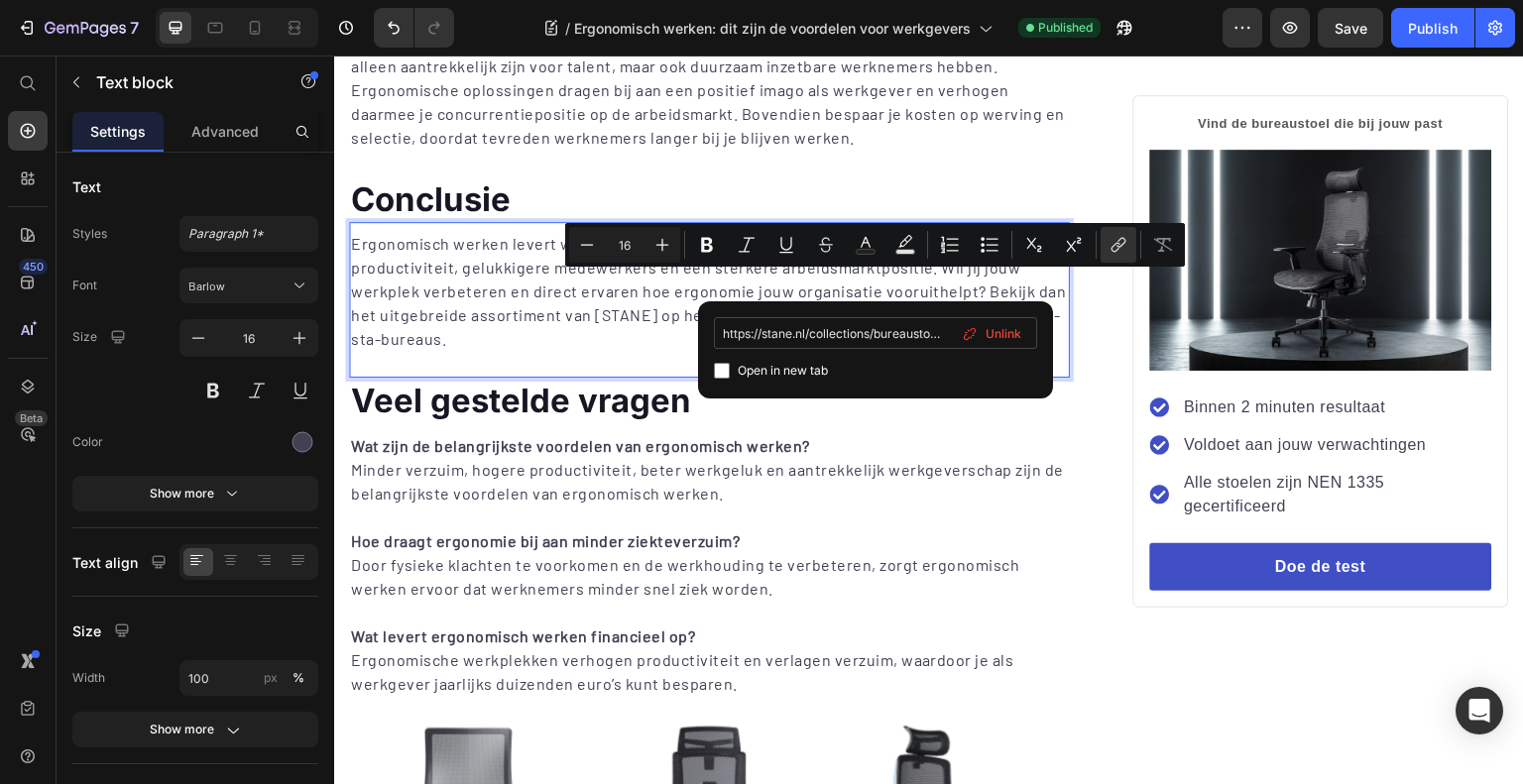 scroll, scrollTop: 0, scrollLeft: 11, axis: horizontal 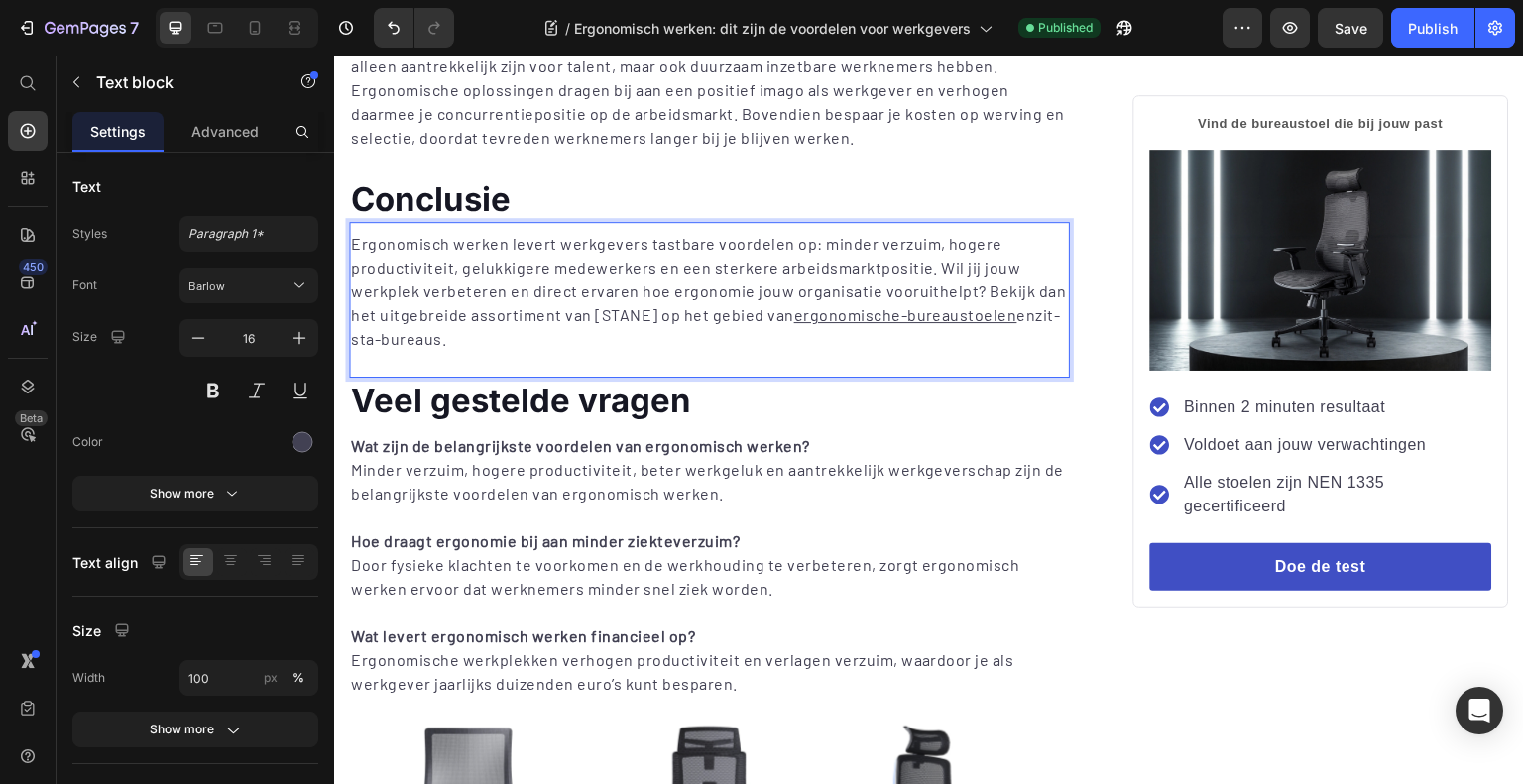 click on "Ergonomisch werken levert werkgevers tastbare voordelen op: minder verzuim, hogere productiviteit, gelukkigere medewerkers en een sterkere arbeidsmarktpositie. Wil jij jouw werkplek verbeteren en direct ervaren hoe ergonomie jouw organisatie vooruithelpt? Bekijk dan het uitgebreide assortiment van Stane op het gebied van  ergonomische-bureaustoelen  en  zit-sta-bureaus ." at bounding box center [709, 291] 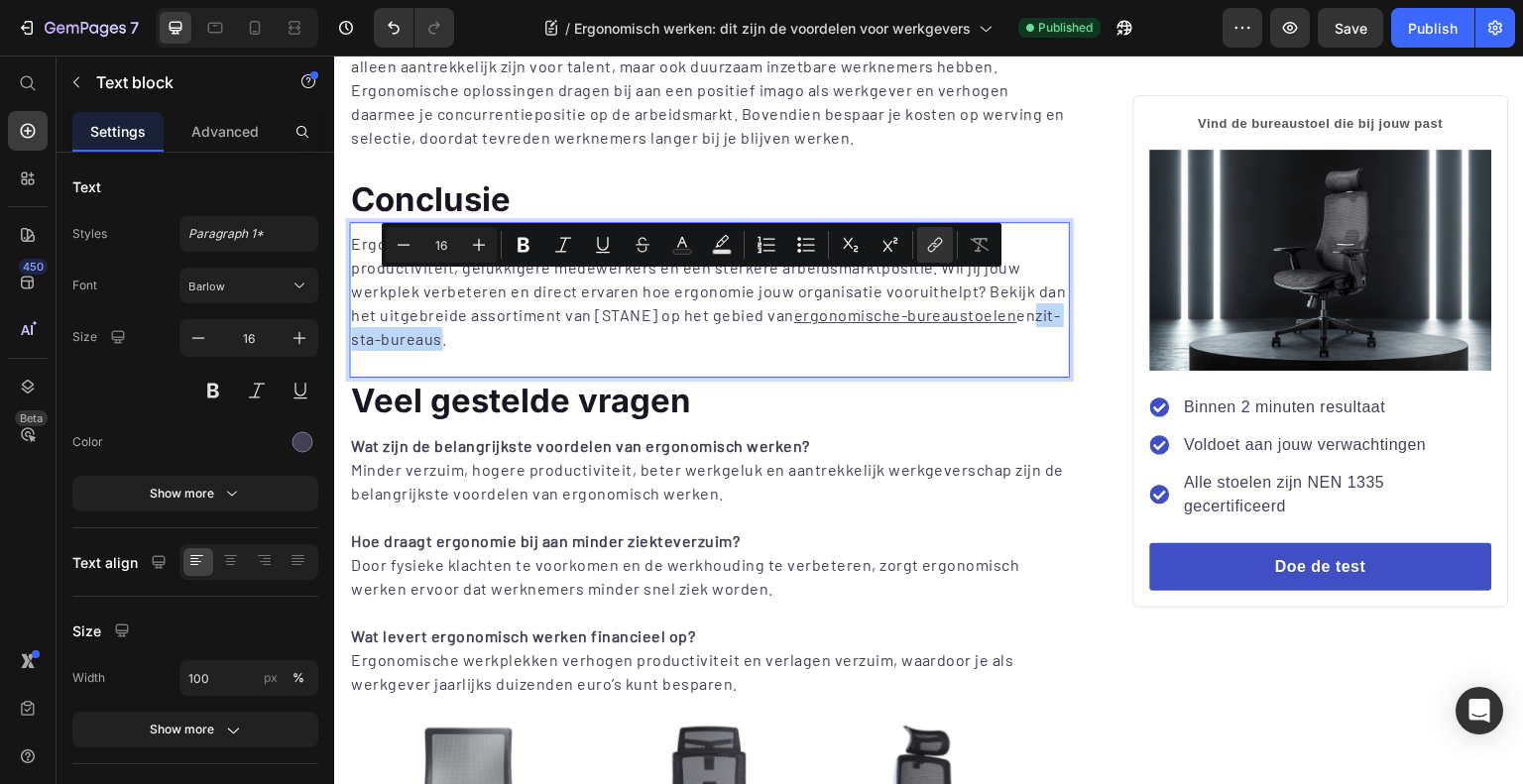 drag, startPoint x: 1009, startPoint y: 289, endPoint x: 440, endPoint y: 320, distance: 569.8438 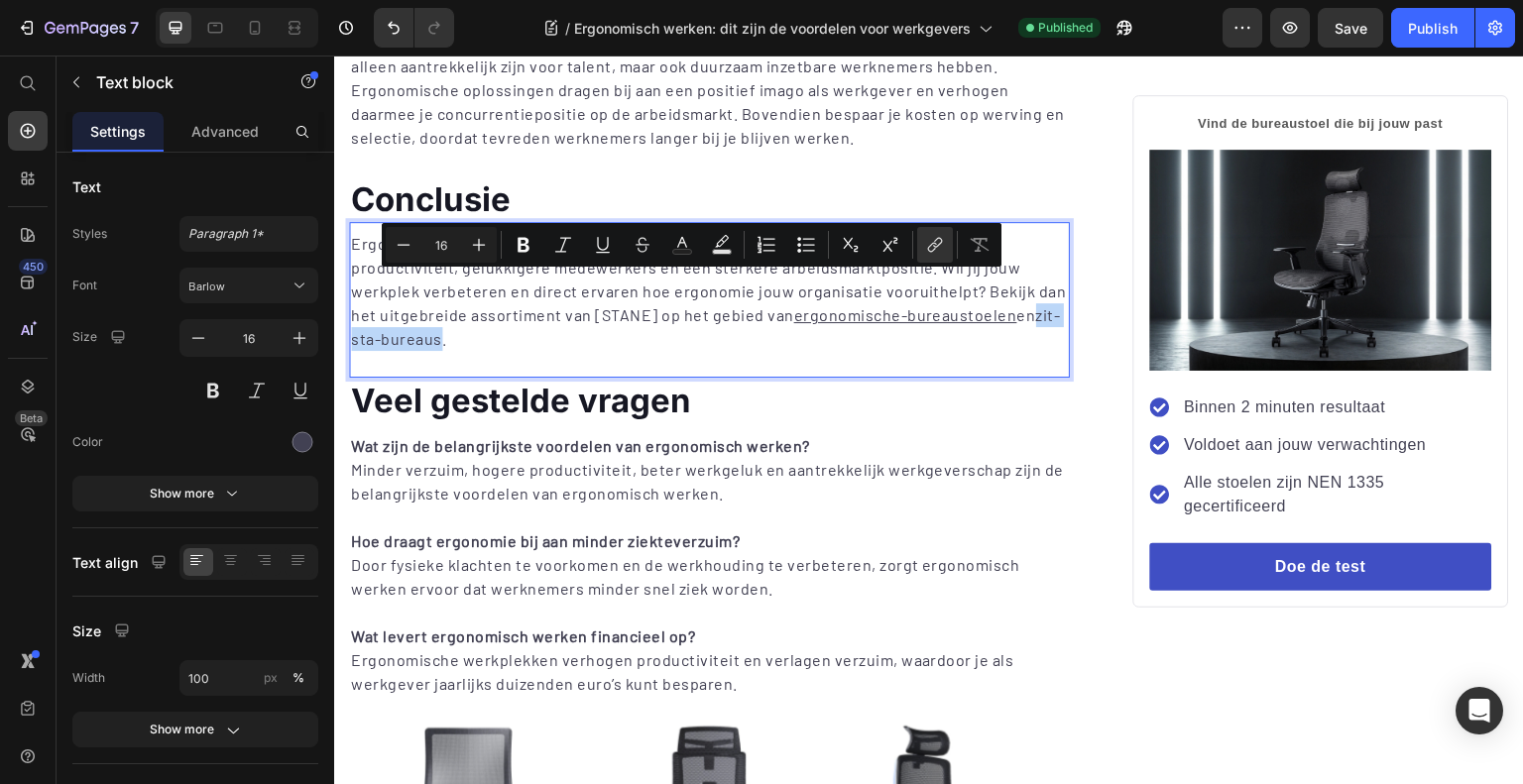 click on "Ergonomisch werken levert werkgevers tastbare voordelen op: minder verzuim, hogere productiviteit, gelukkigere medewerkers en een sterkere arbeidsmarktpositie. Wil jij jouw werkplek verbeteren en direct ervaren hoe ergonomie jouw organisatie vooruithelpt? Bekijk dan het uitgebreide assortiment van Stane op het gebied van  ergonomische-bureaustoelen  en  zit-sta-bureaus ." at bounding box center [709, 291] 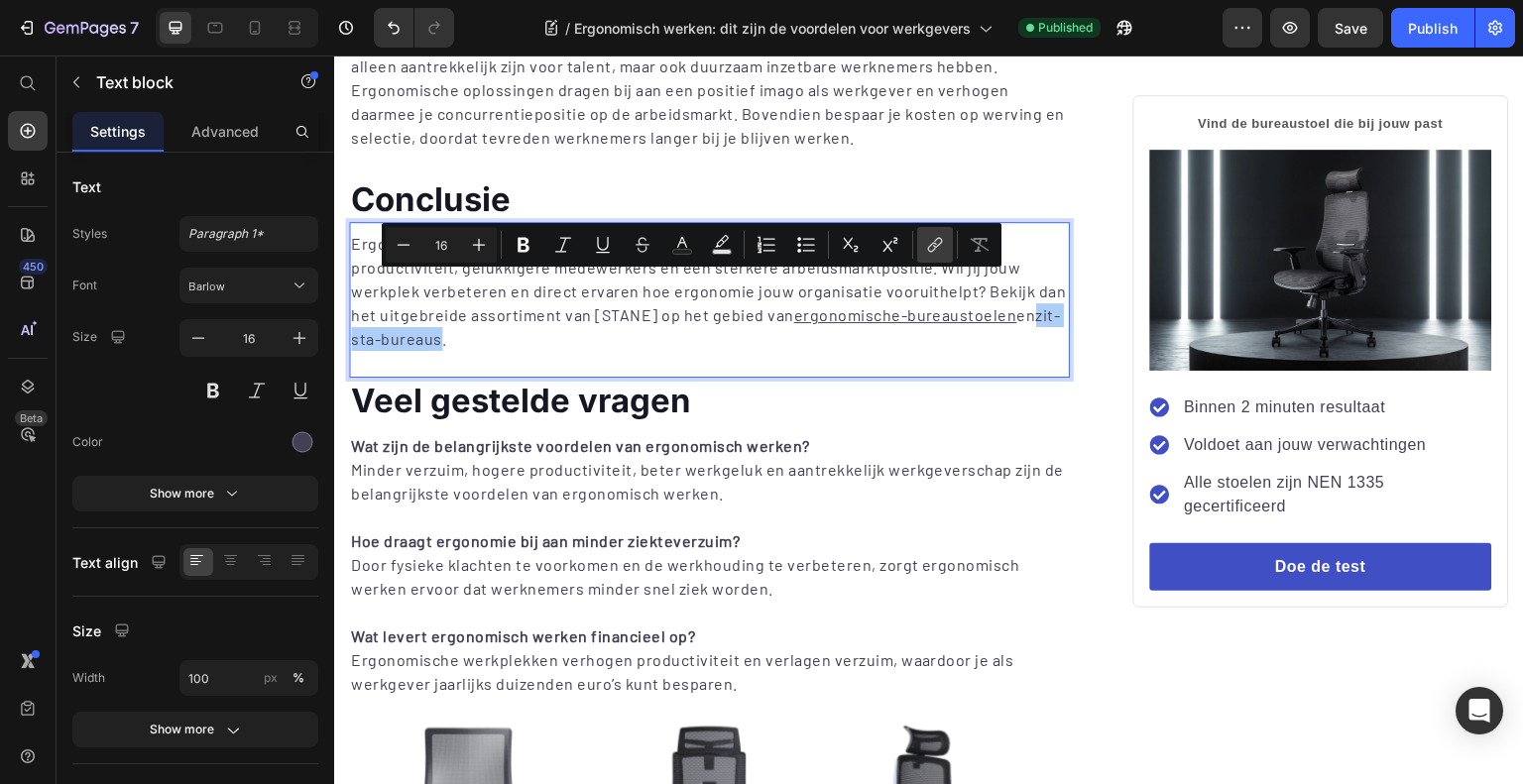 click 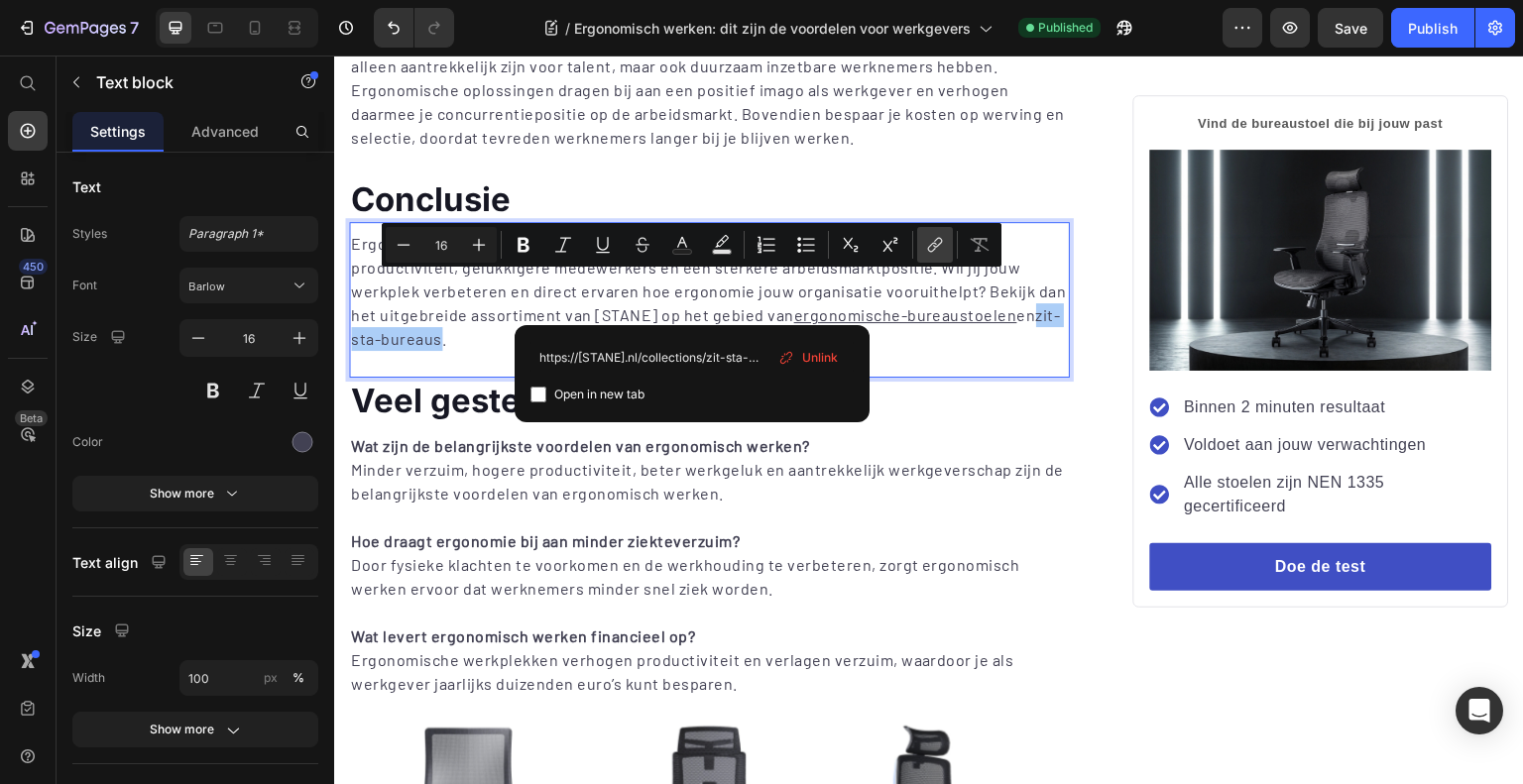 scroll, scrollTop: 0, scrollLeft: 17, axis: horizontal 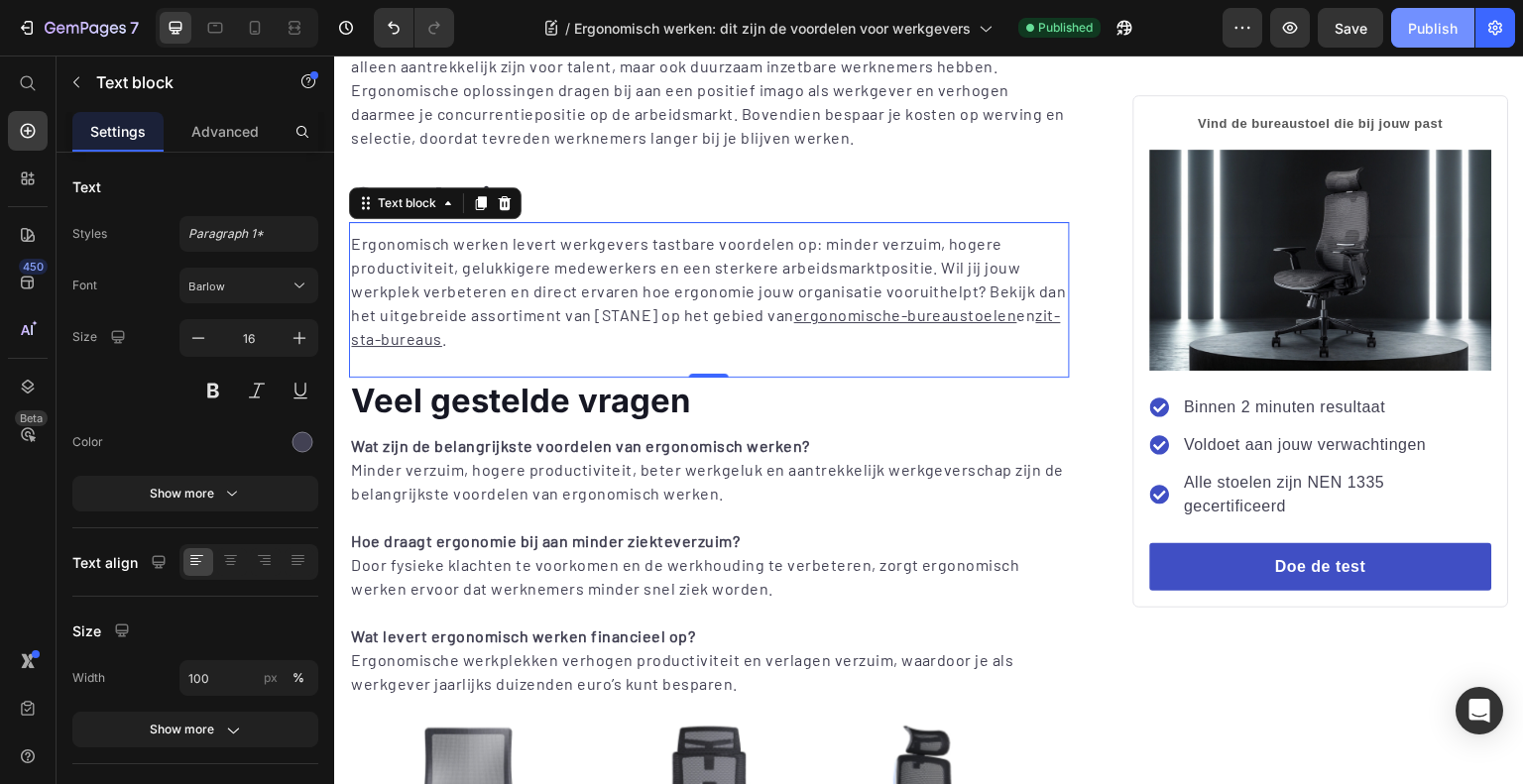 click on "Publish" 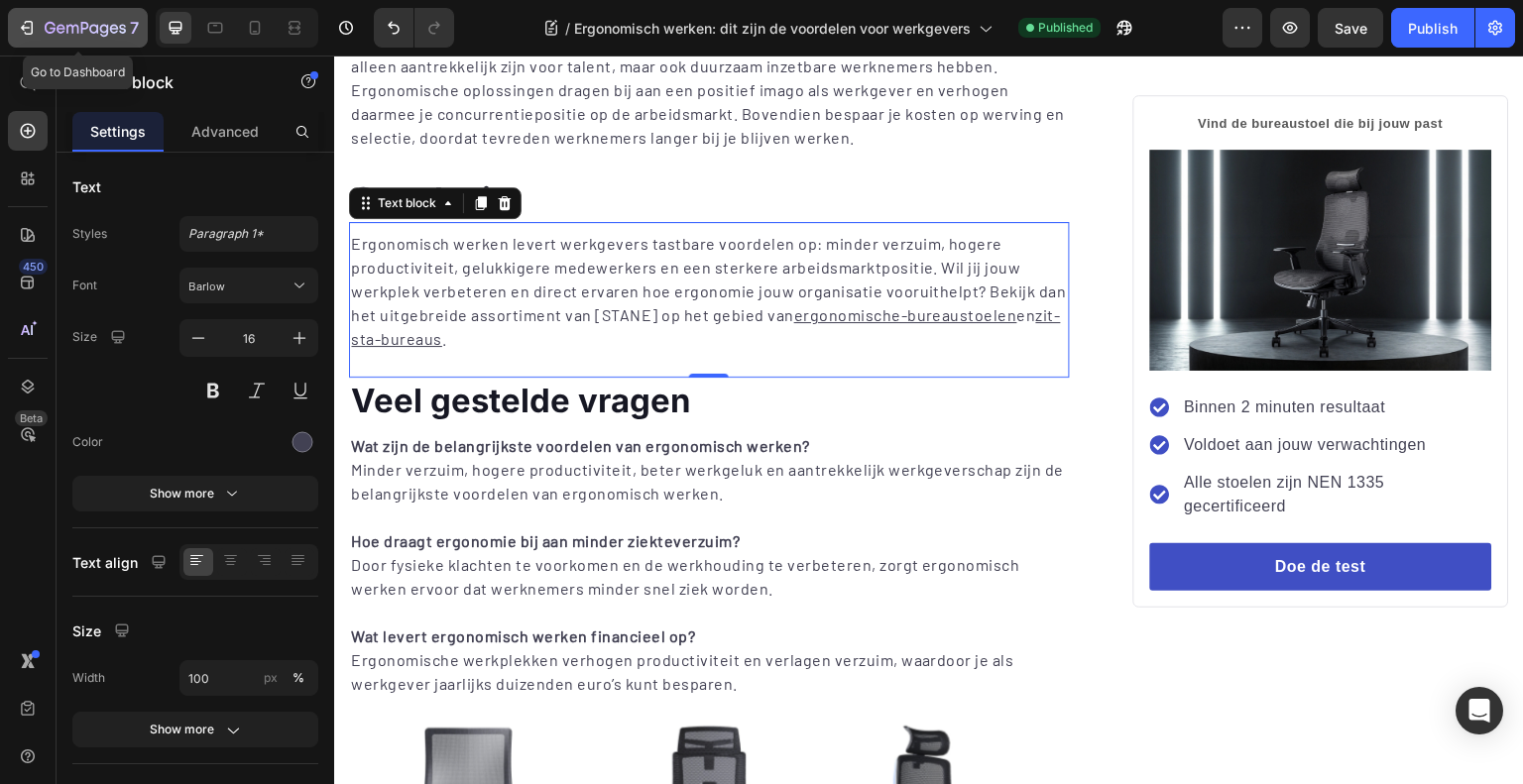 click on "7" 